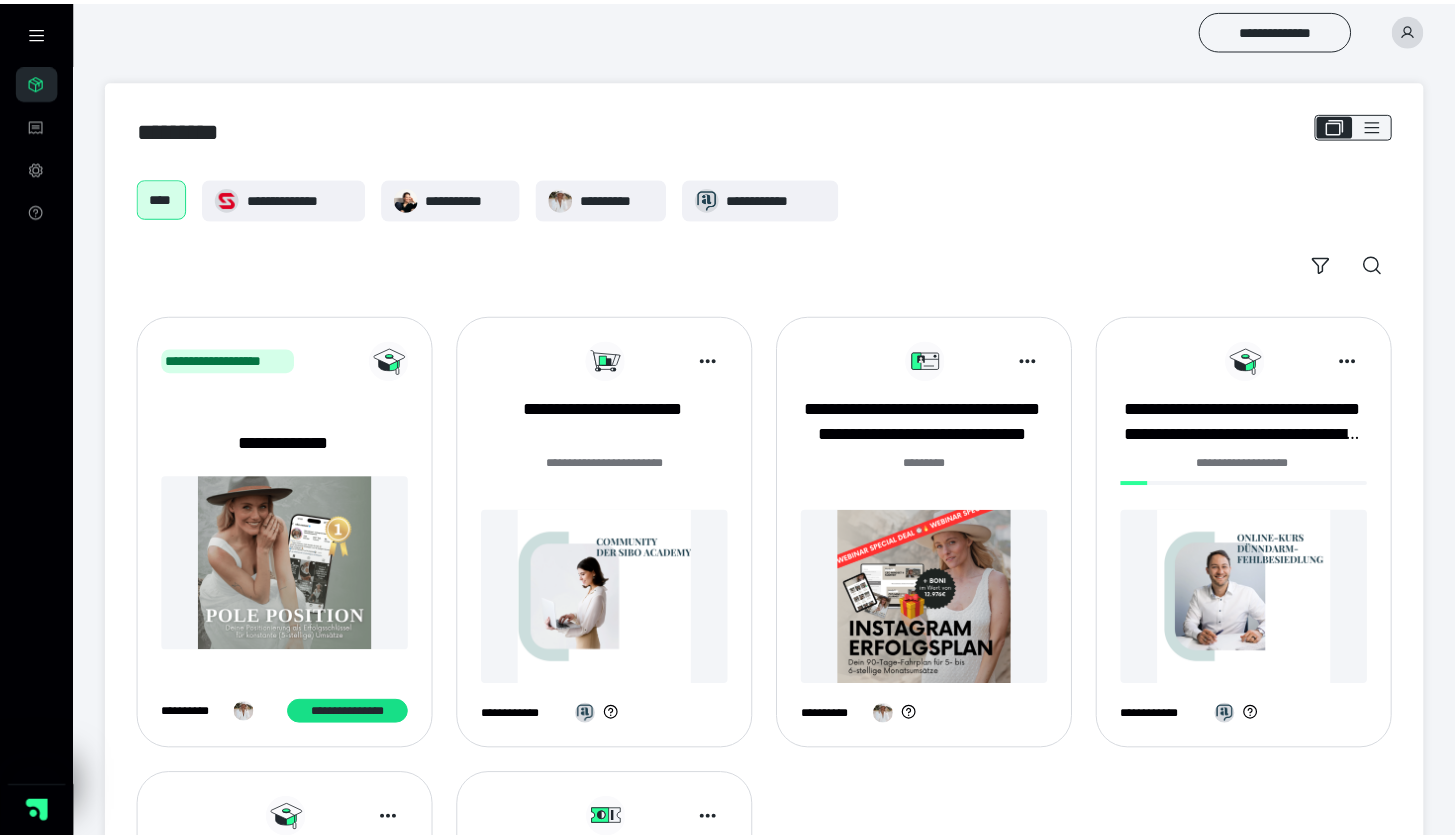 scroll, scrollTop: 0, scrollLeft: 0, axis: both 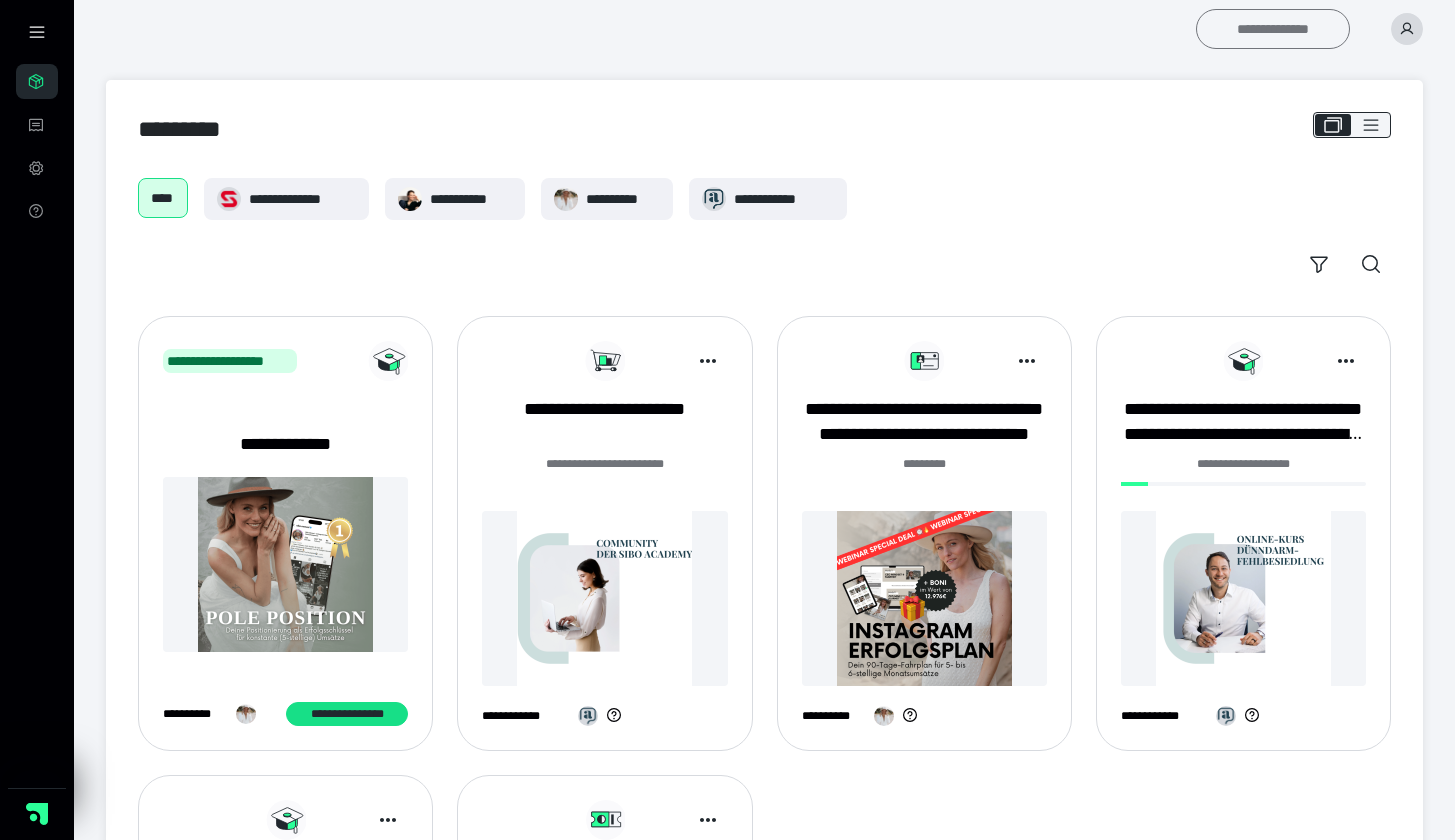 click on "**********" at bounding box center [1273, 29] 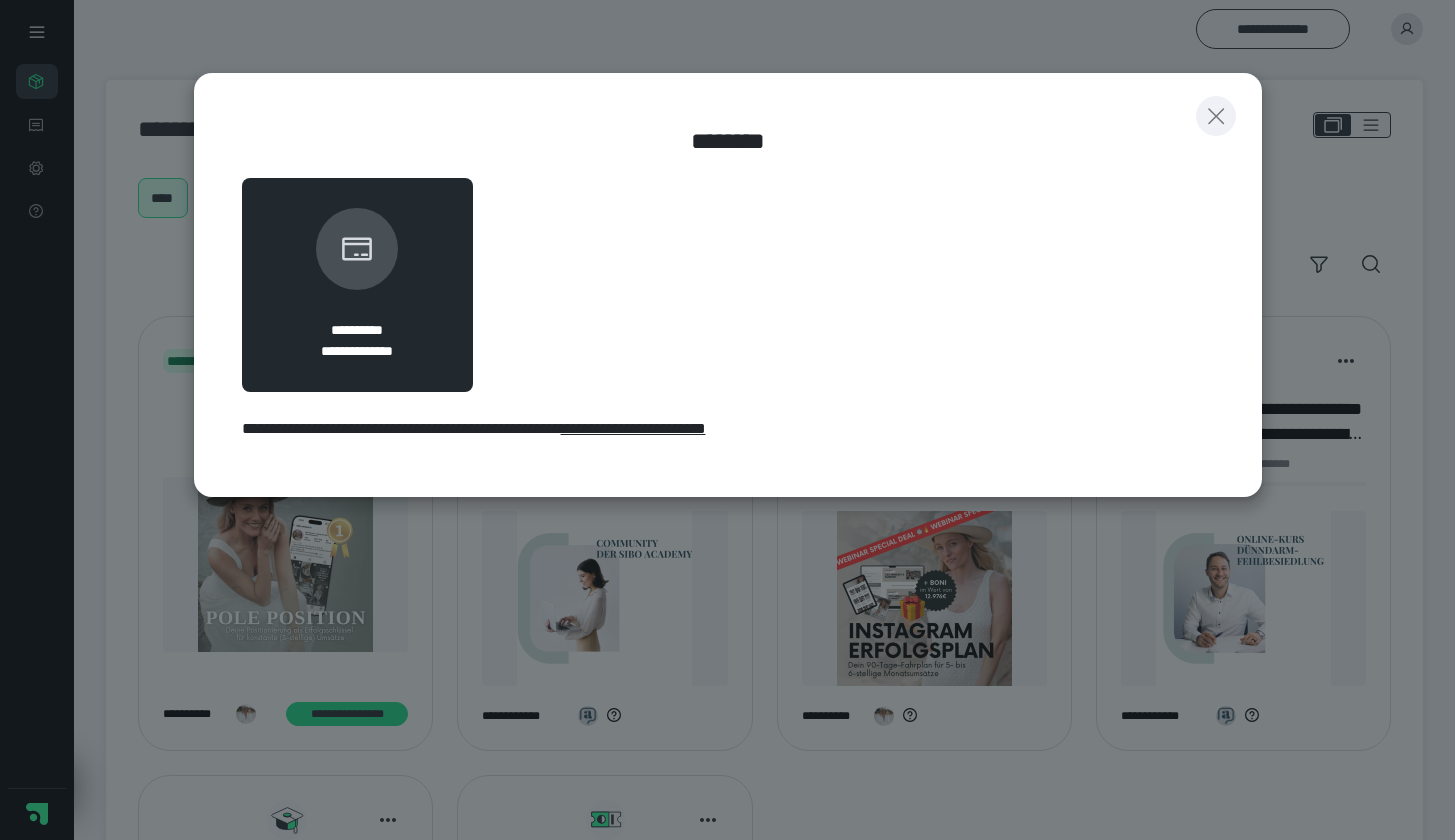 click 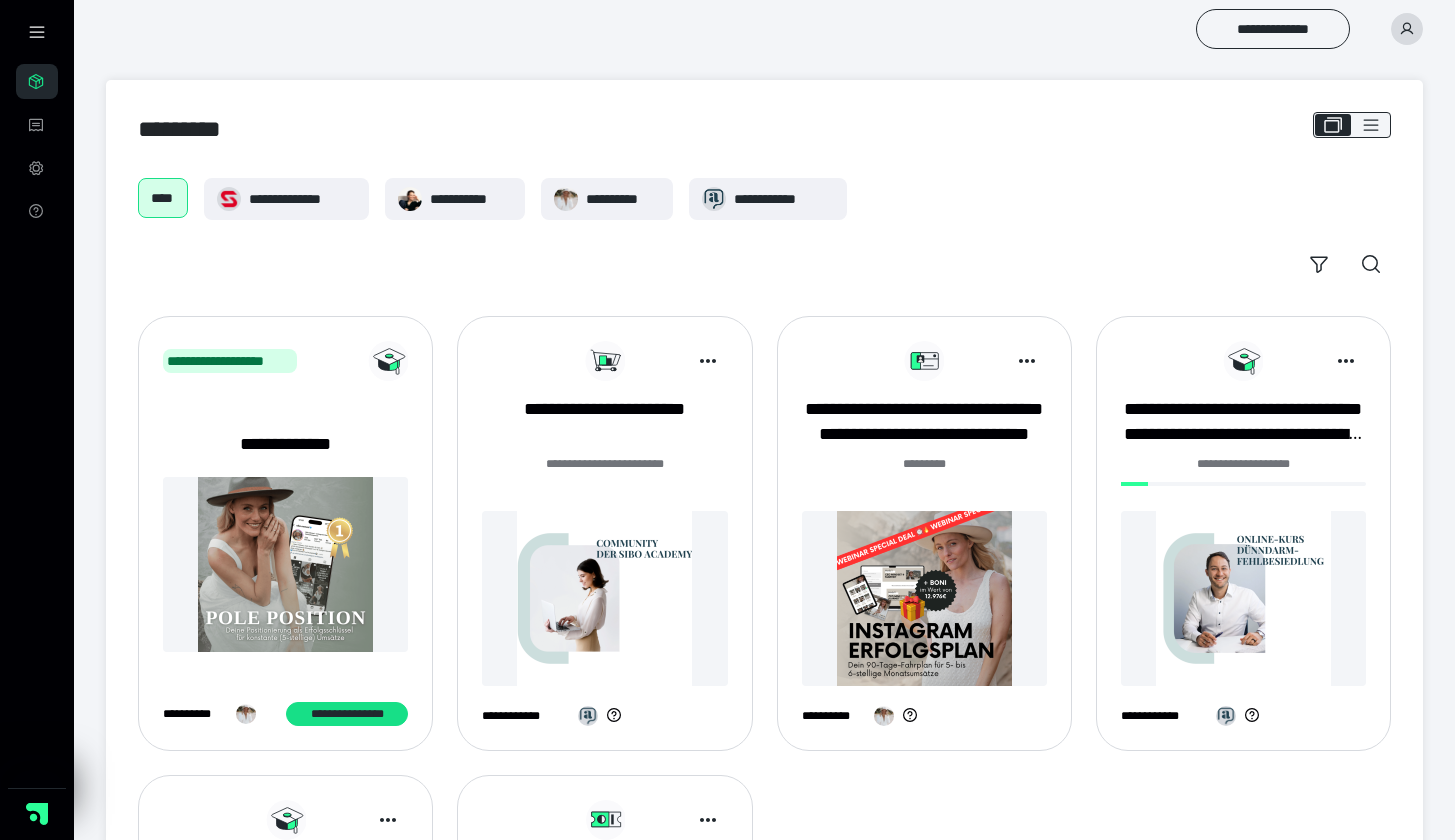 click at bounding box center (1407, 29) 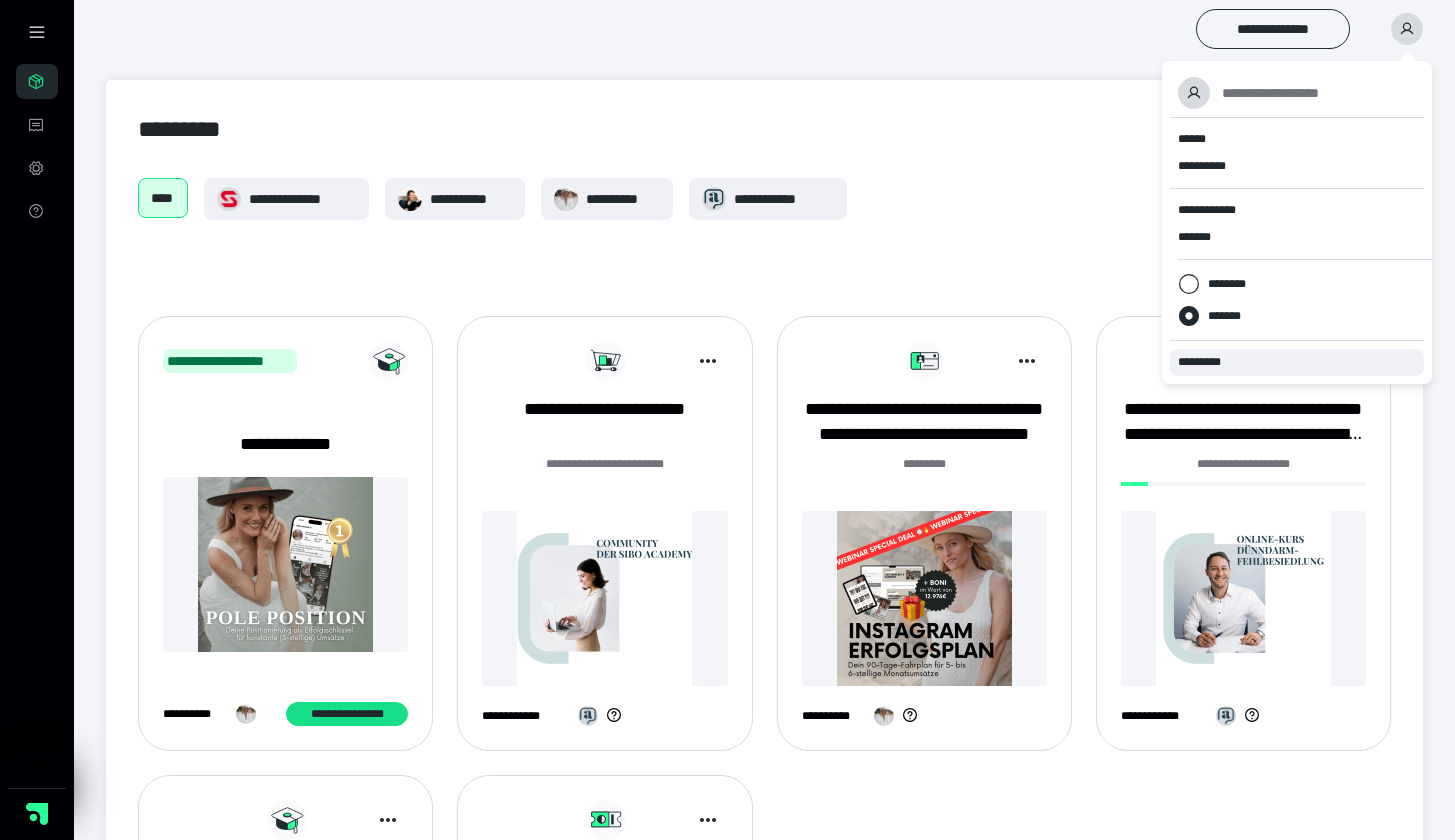 click on "*********" at bounding box center [1208, 362] 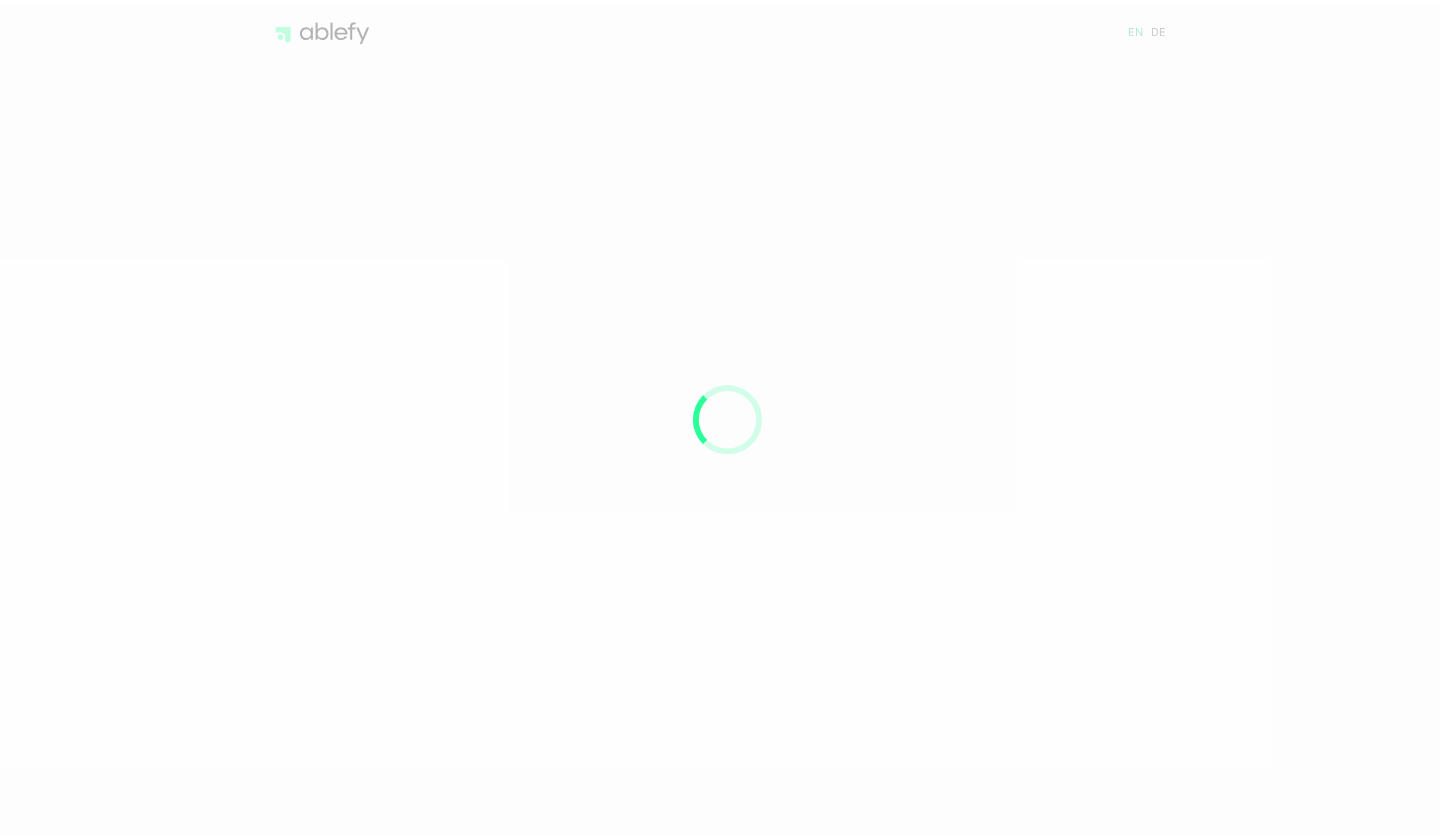 scroll, scrollTop: 0, scrollLeft: 0, axis: both 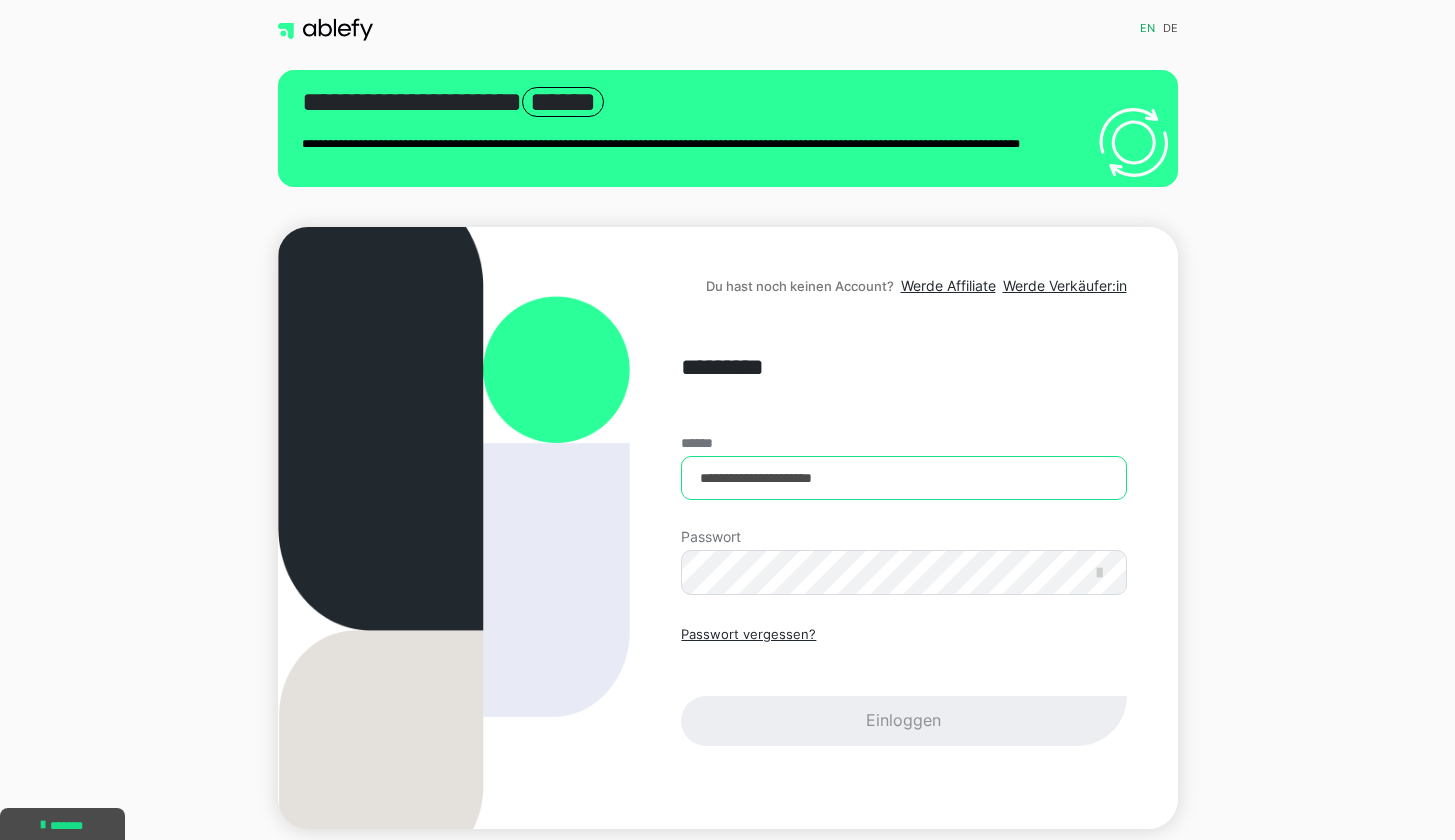type on "**********" 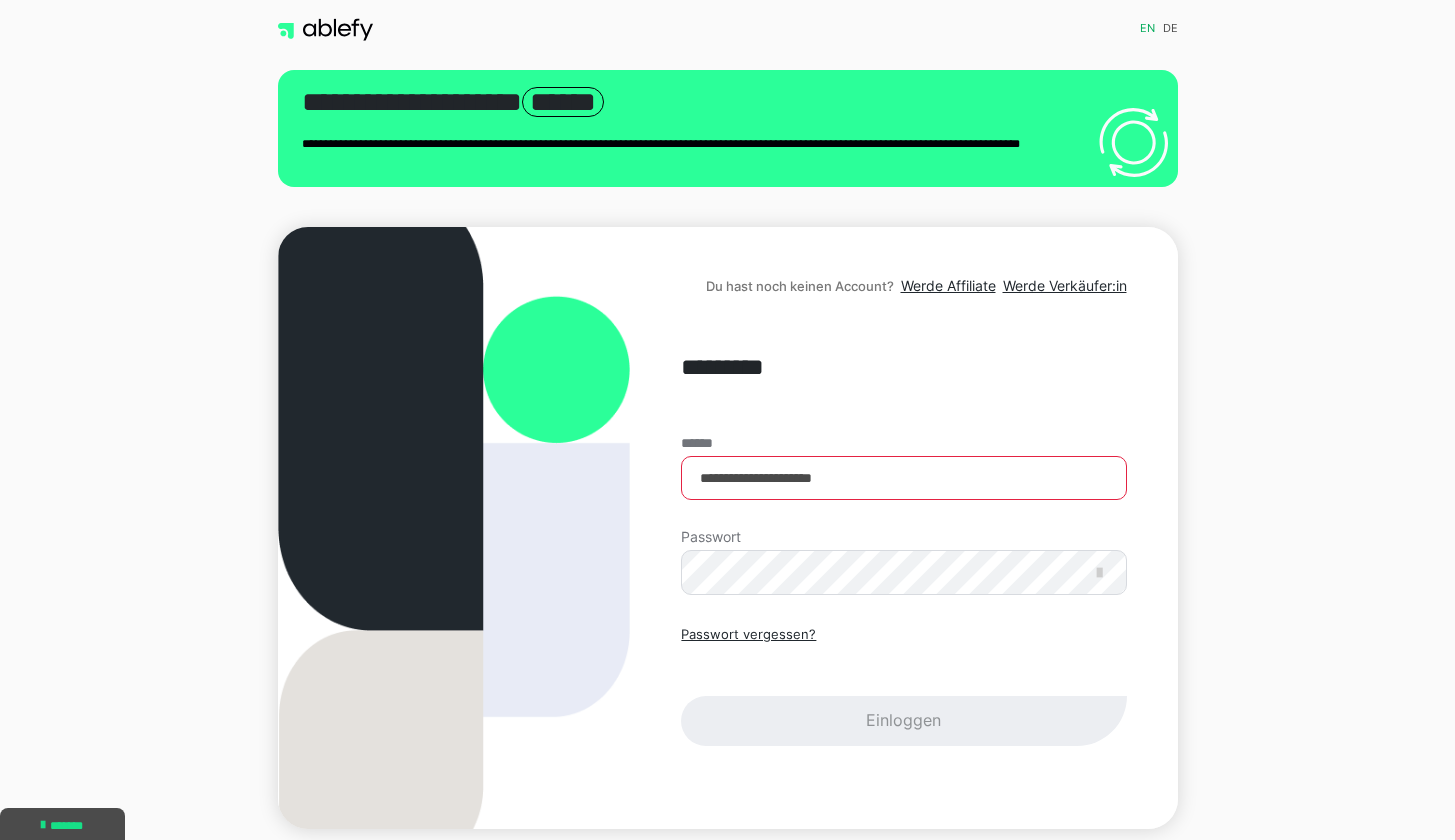 click on "Einloggen" at bounding box center [903, 721] 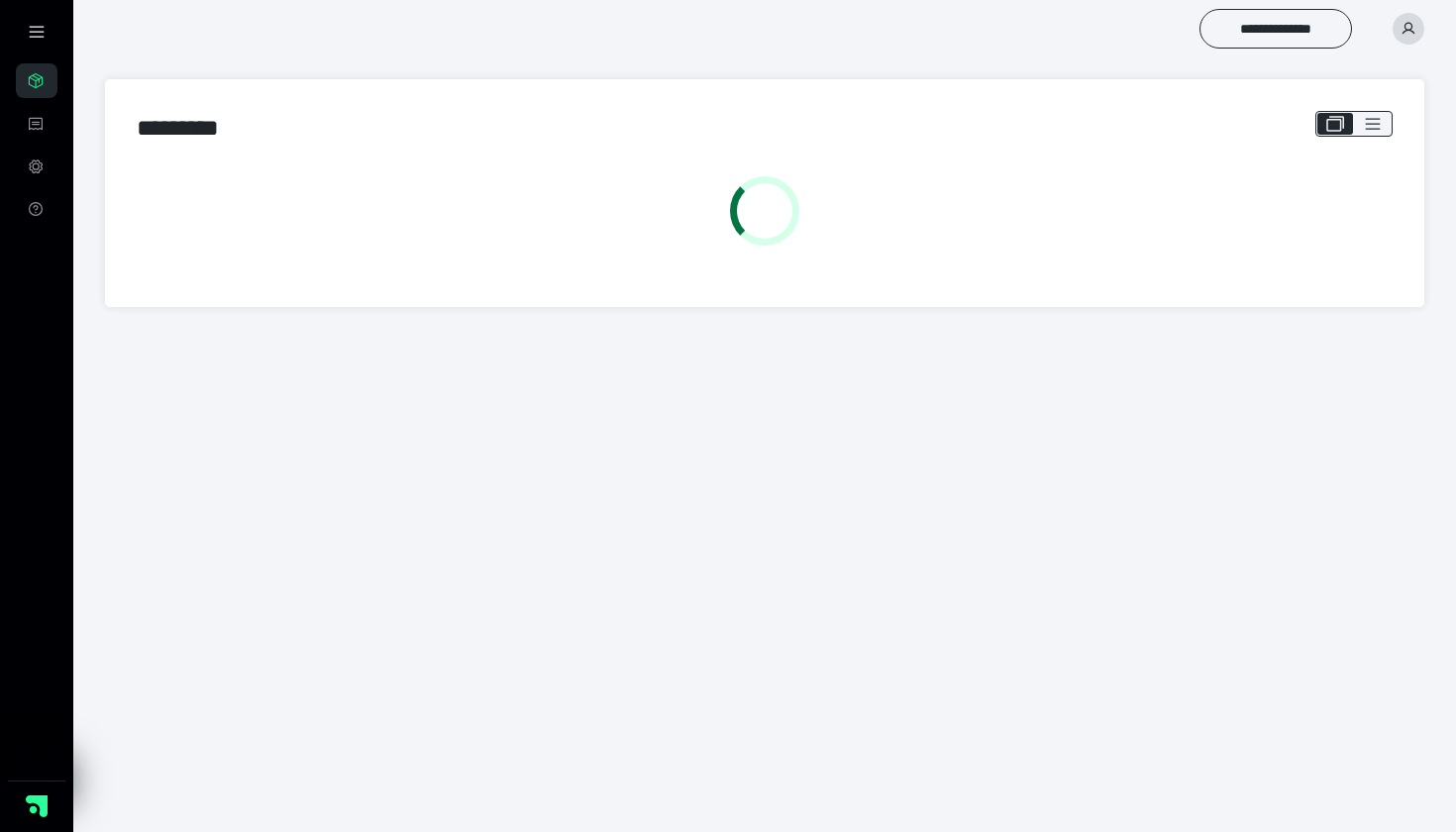 scroll, scrollTop: 0, scrollLeft: 0, axis: both 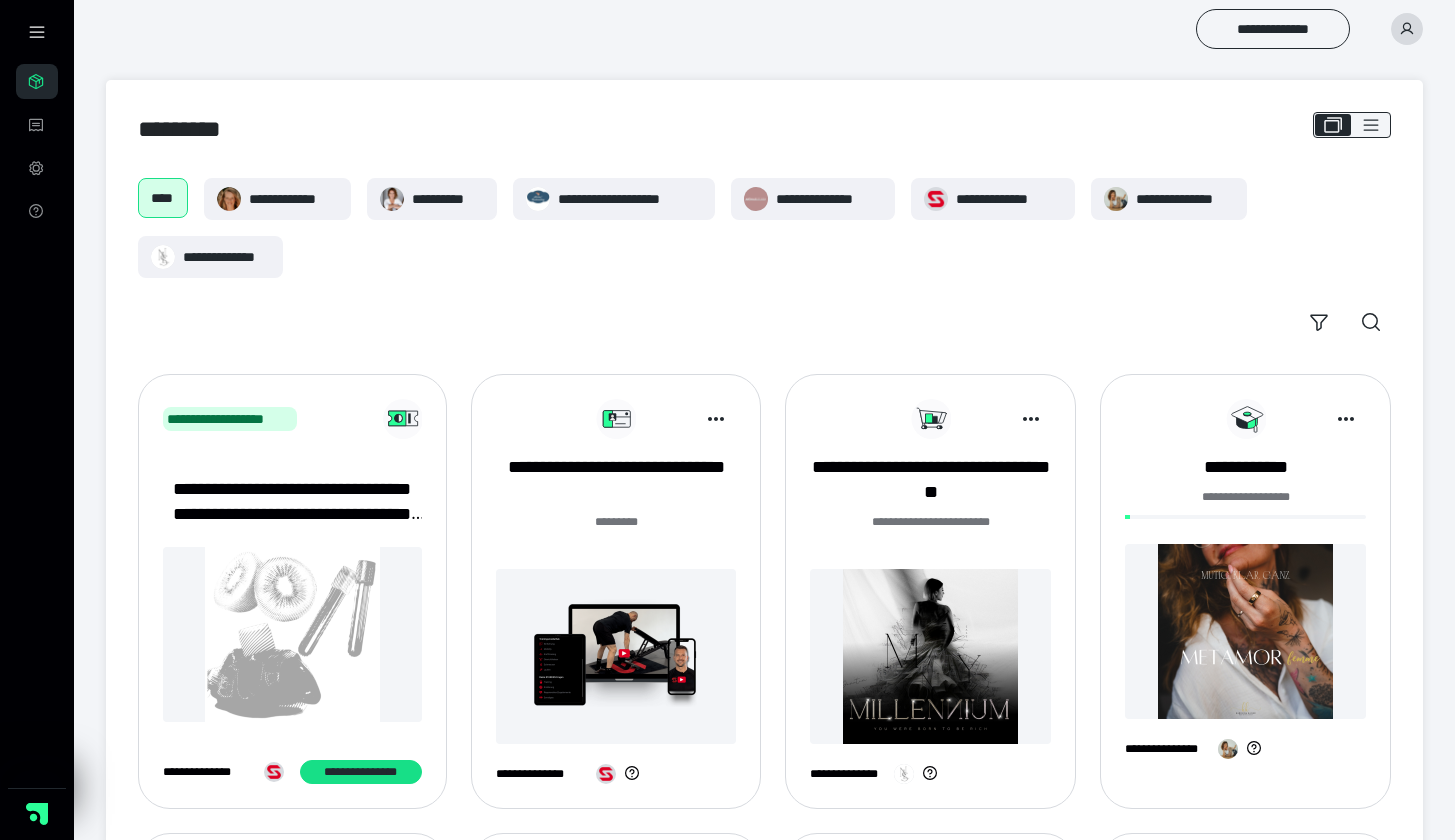 click on "**********" at bounding box center (1245, 497) 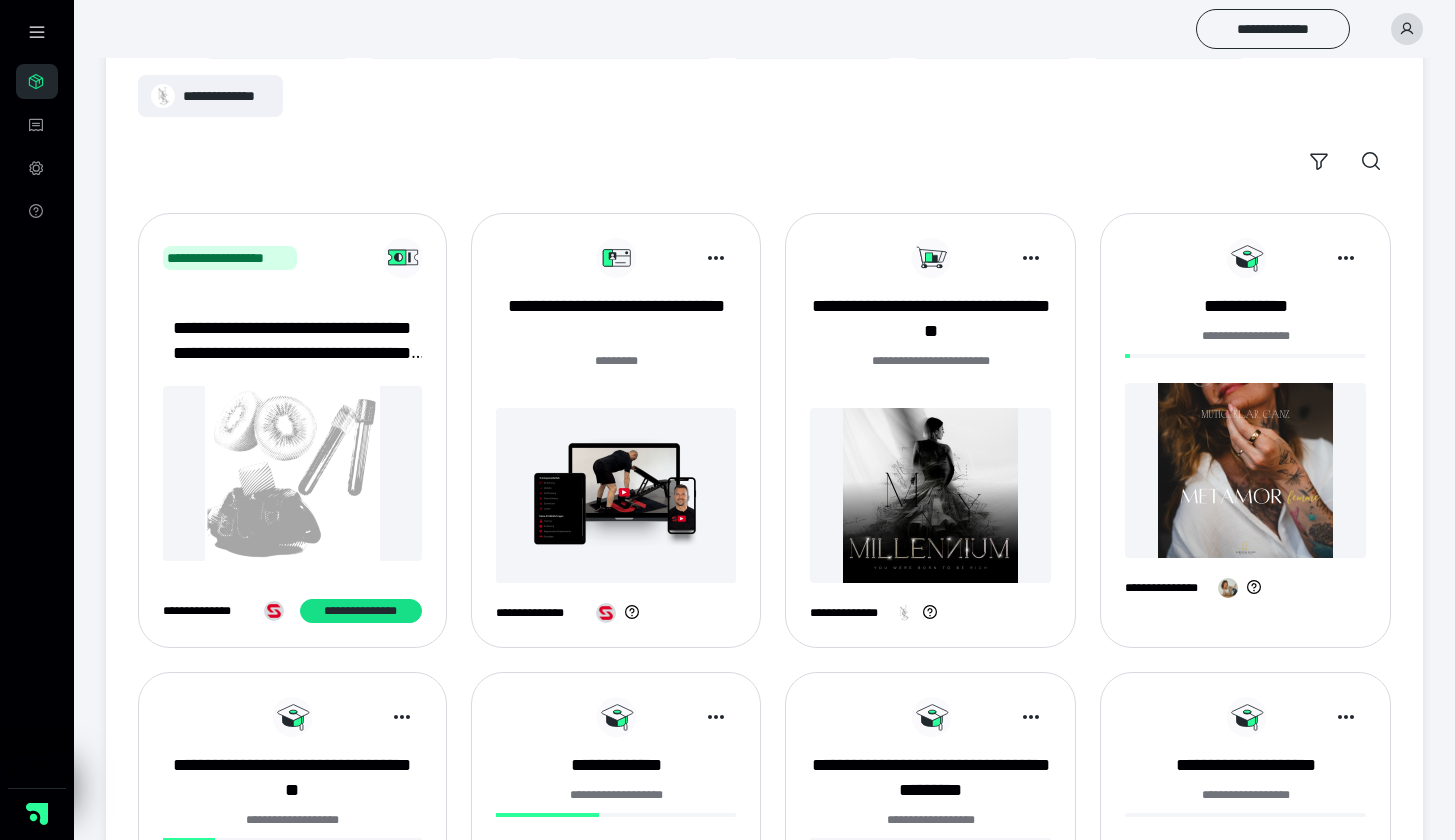scroll, scrollTop: 234, scrollLeft: 0, axis: vertical 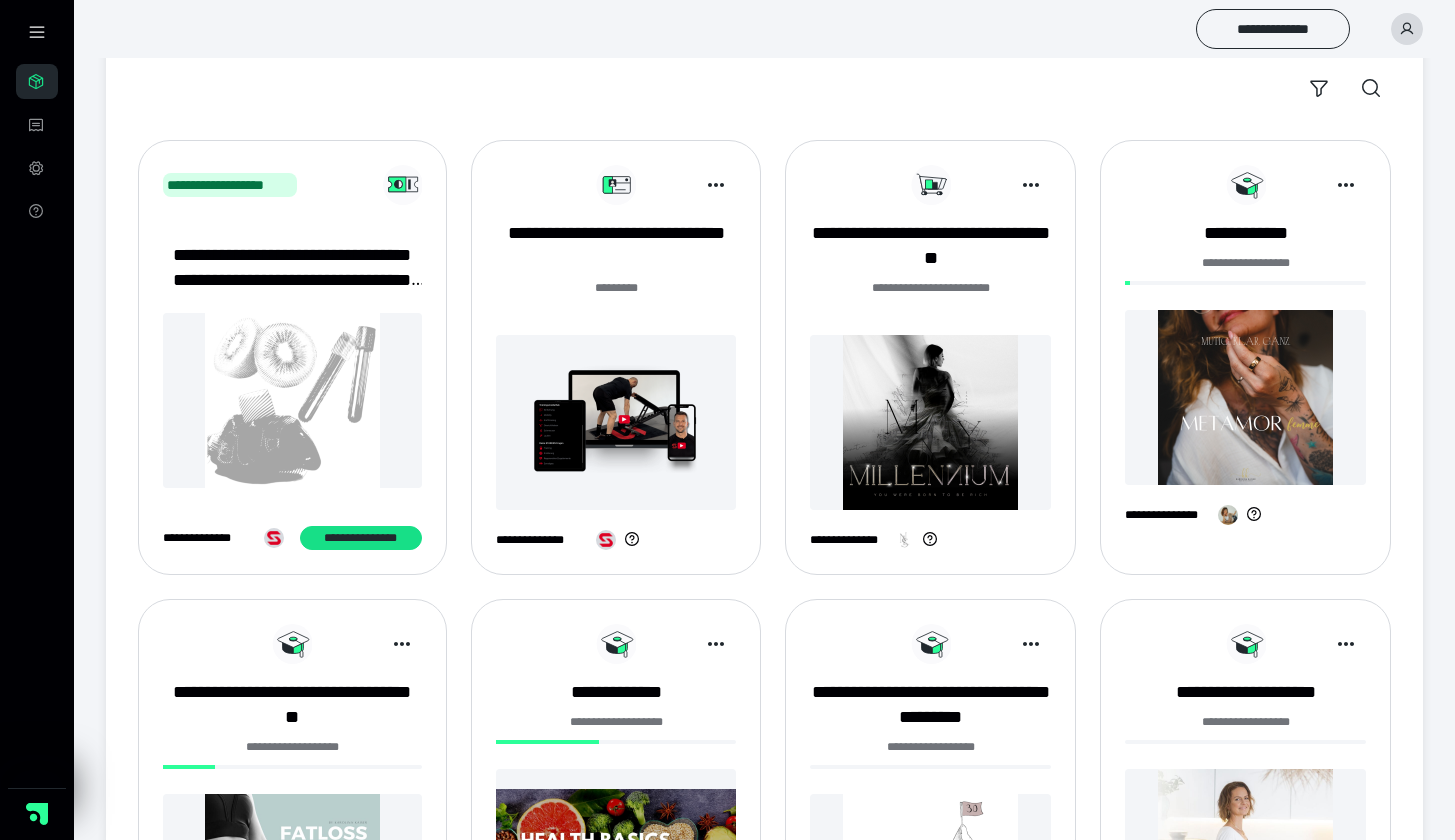 click at bounding box center [1245, 397] 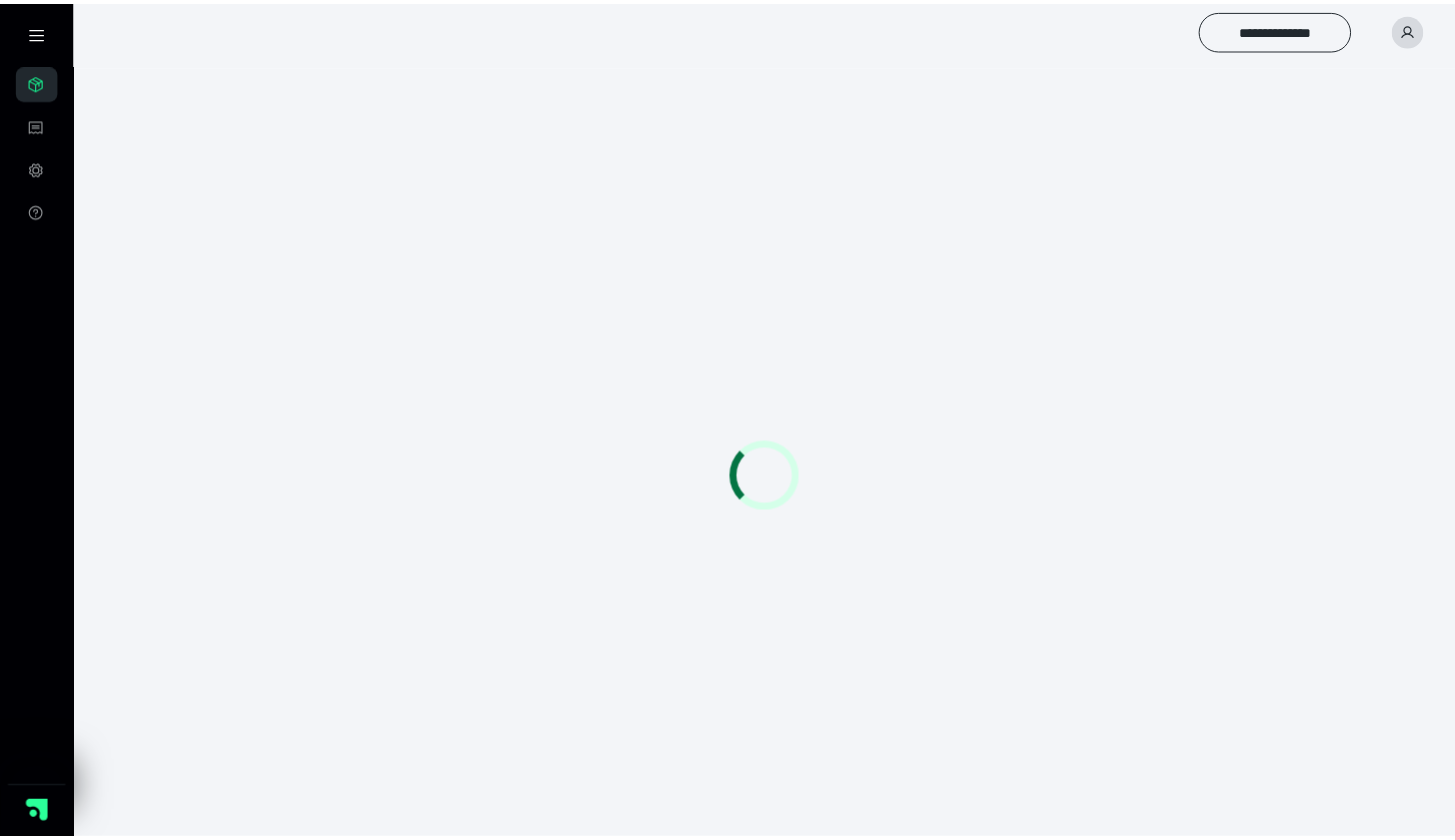 scroll, scrollTop: 0, scrollLeft: 0, axis: both 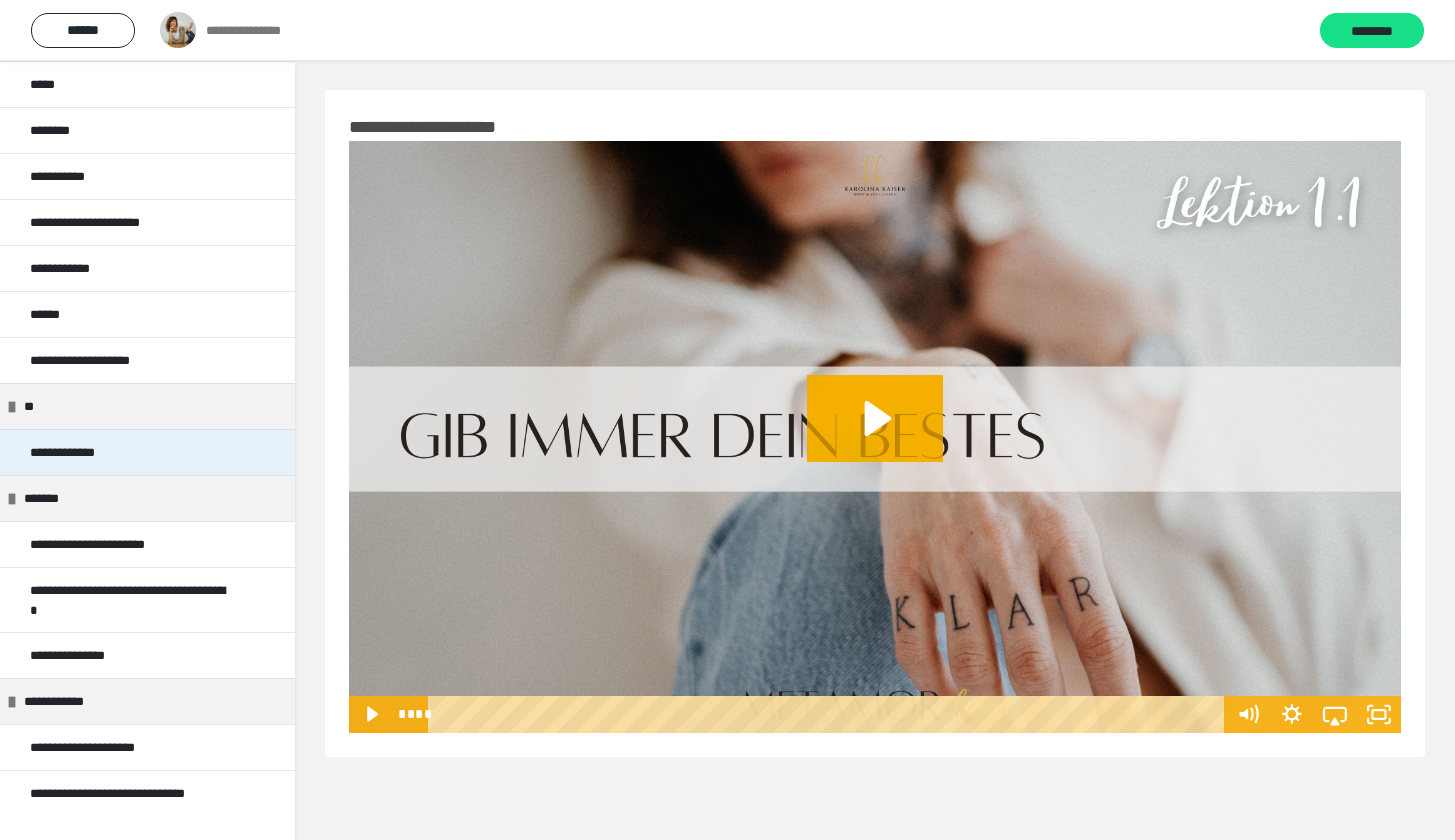 click on "**********" at bounding box center [85, 452] 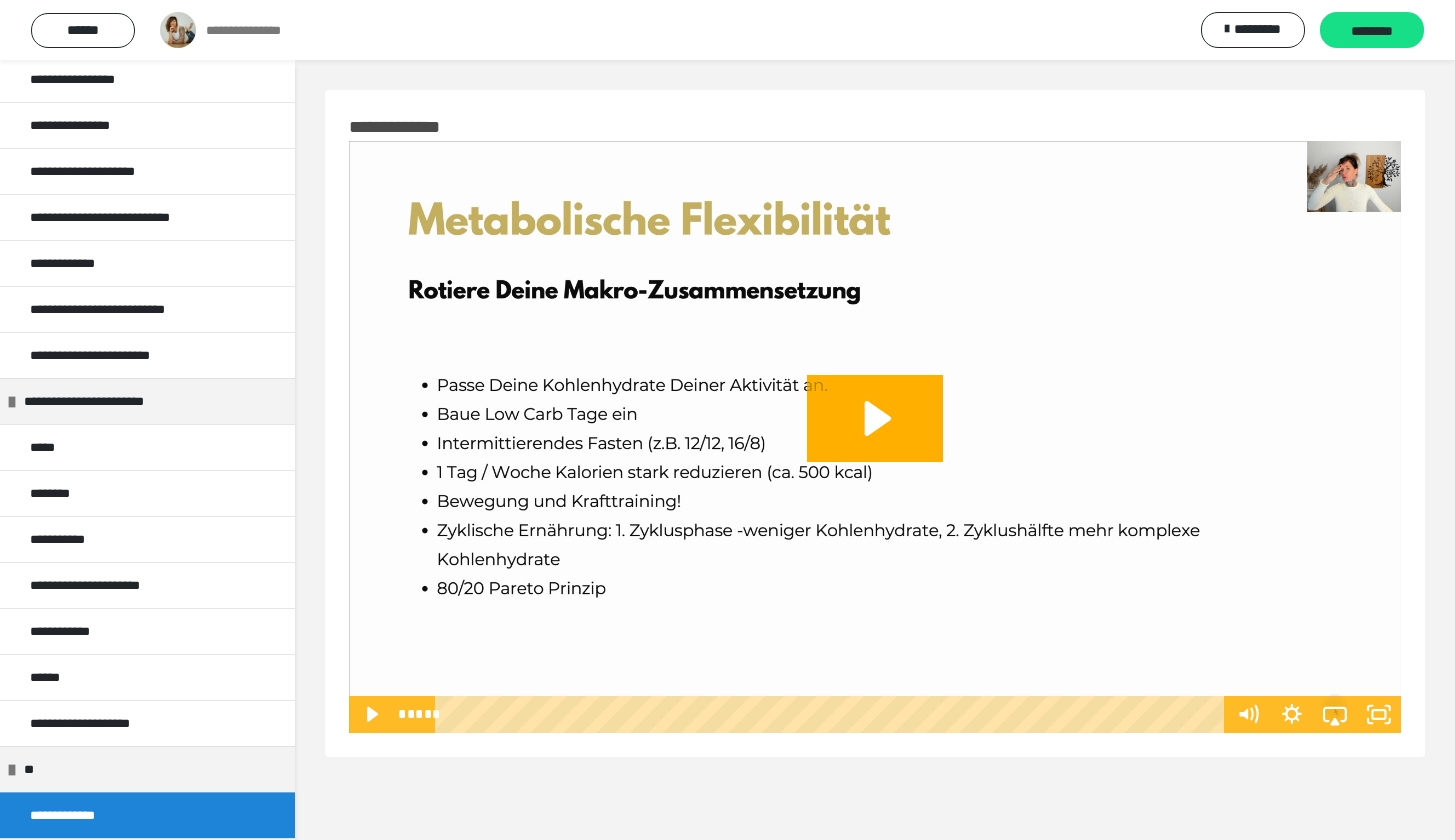 scroll, scrollTop: 3308, scrollLeft: 0, axis: vertical 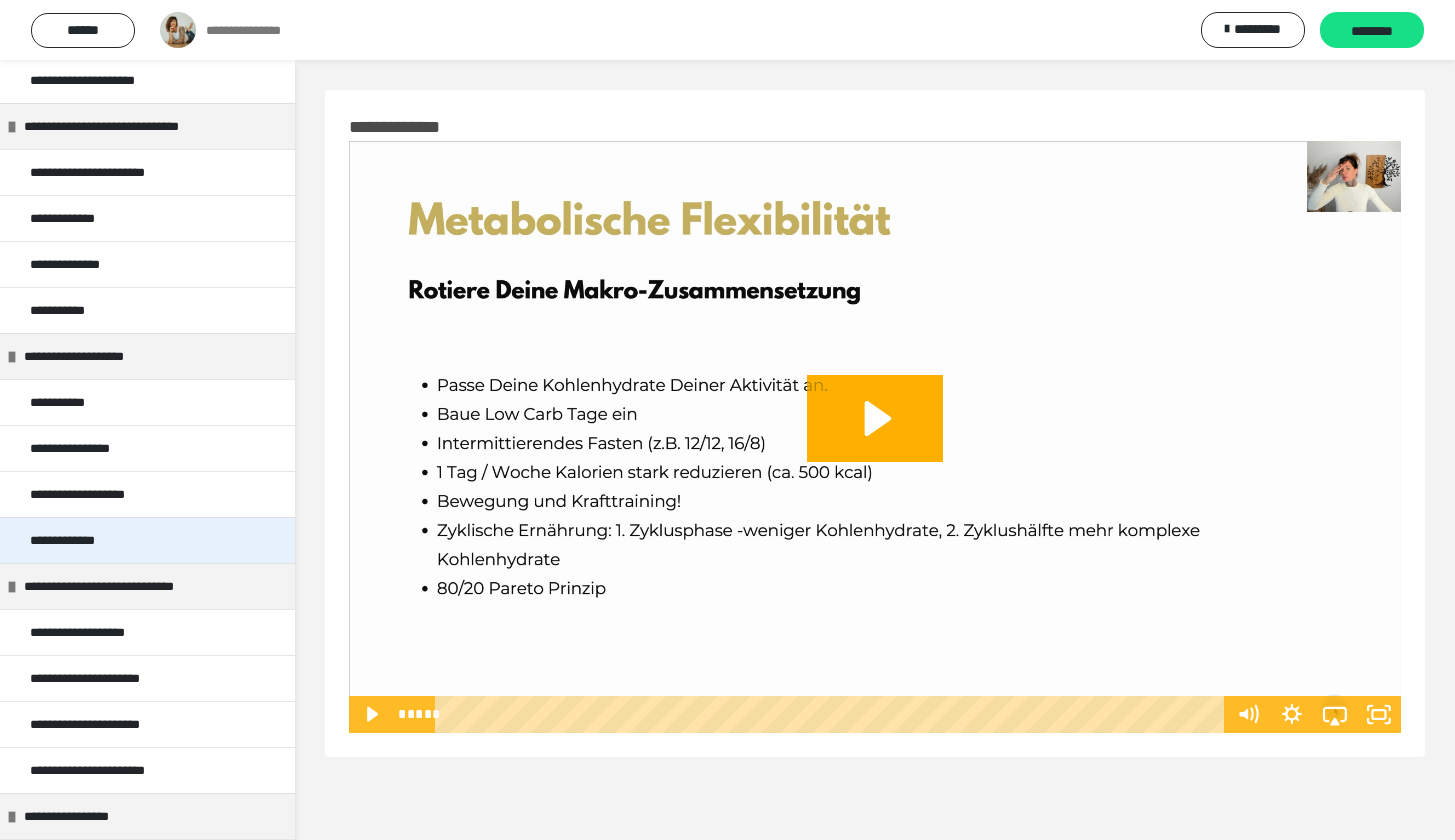 click on "**********" at bounding box center (76, 540) 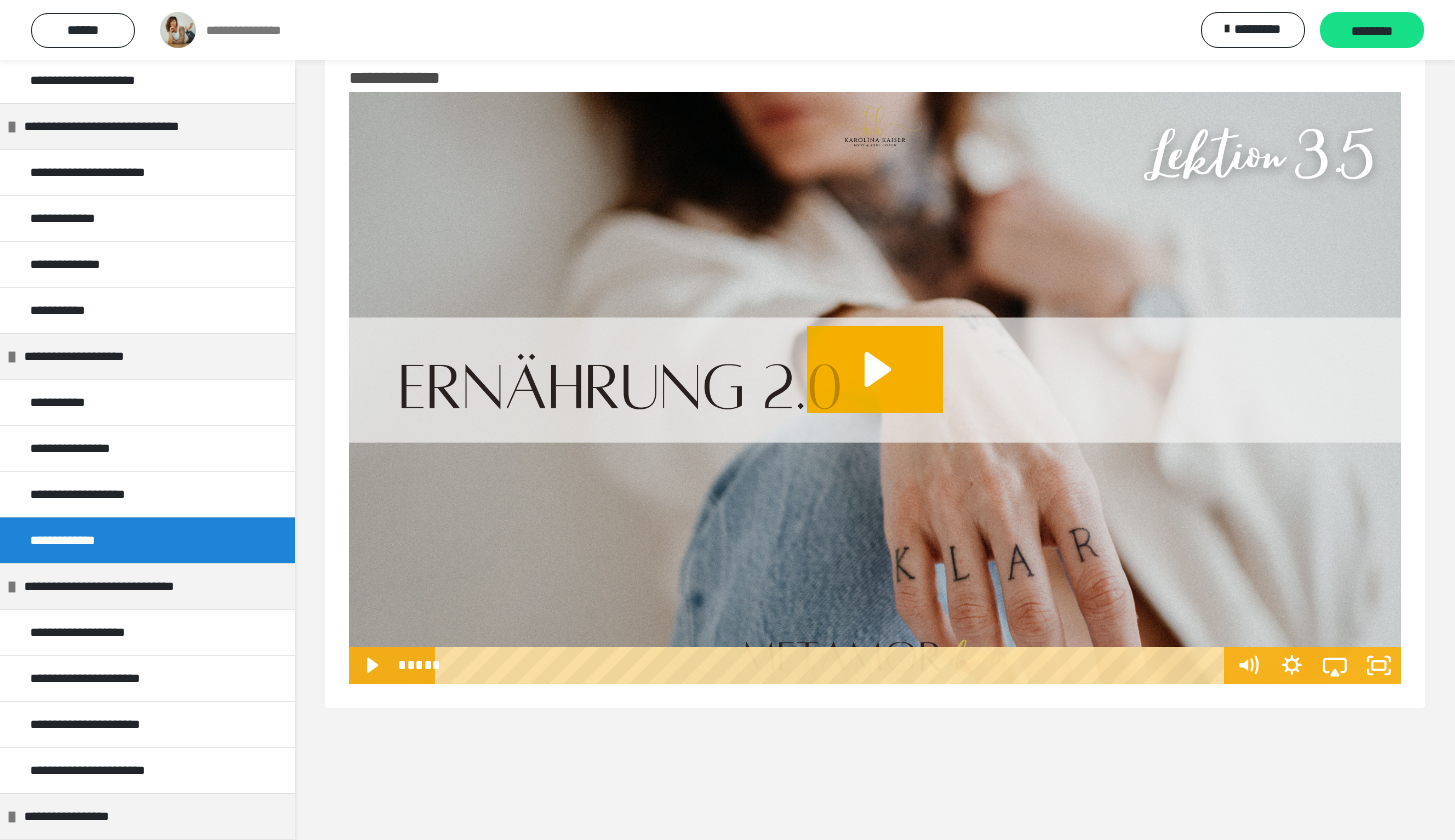 scroll, scrollTop: 60, scrollLeft: 0, axis: vertical 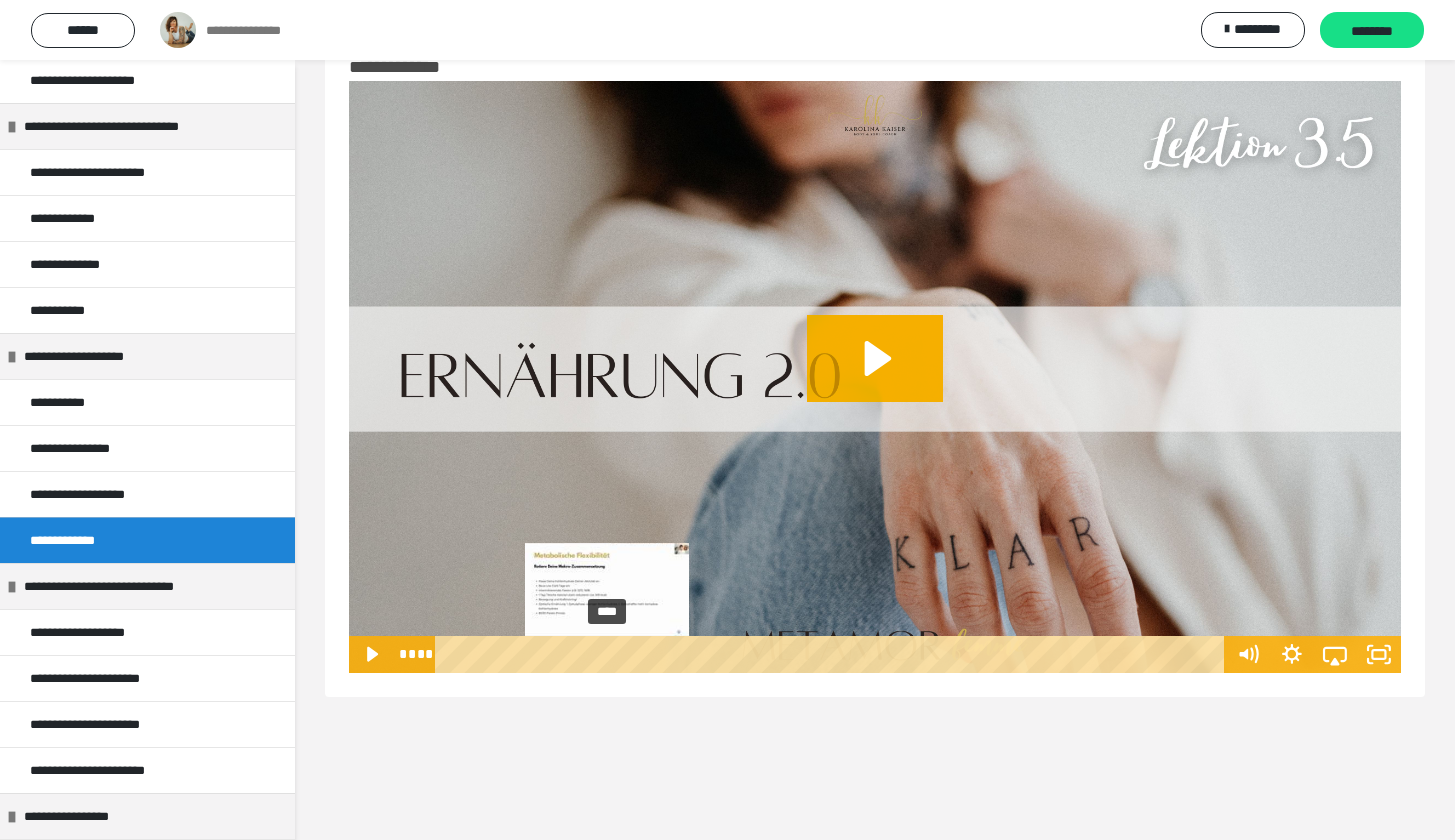 drag, startPoint x: 454, startPoint y: 652, endPoint x: 607, endPoint y: 654, distance: 153.01308 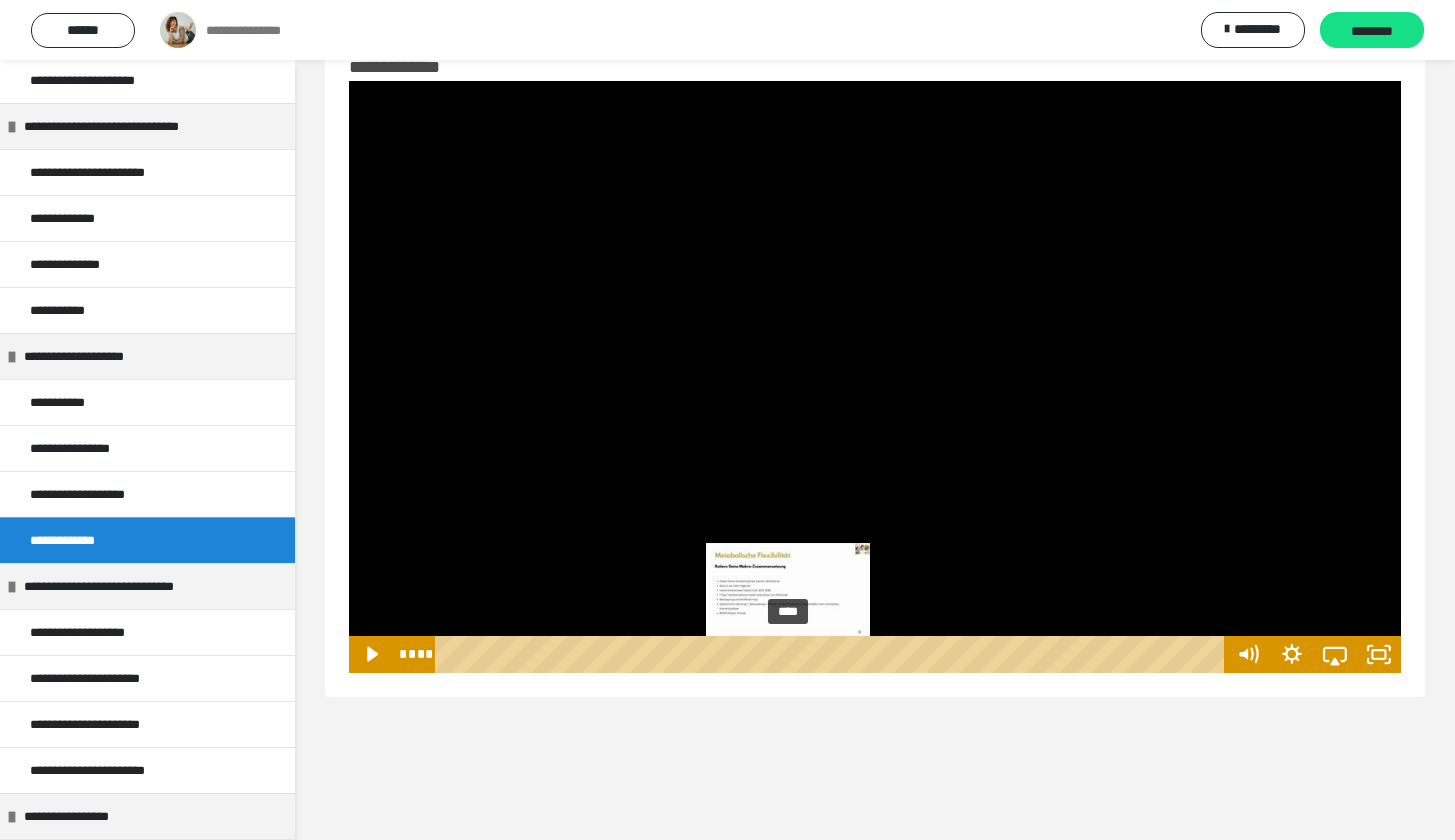drag, startPoint x: 610, startPoint y: 652, endPoint x: 855, endPoint y: 652, distance: 245 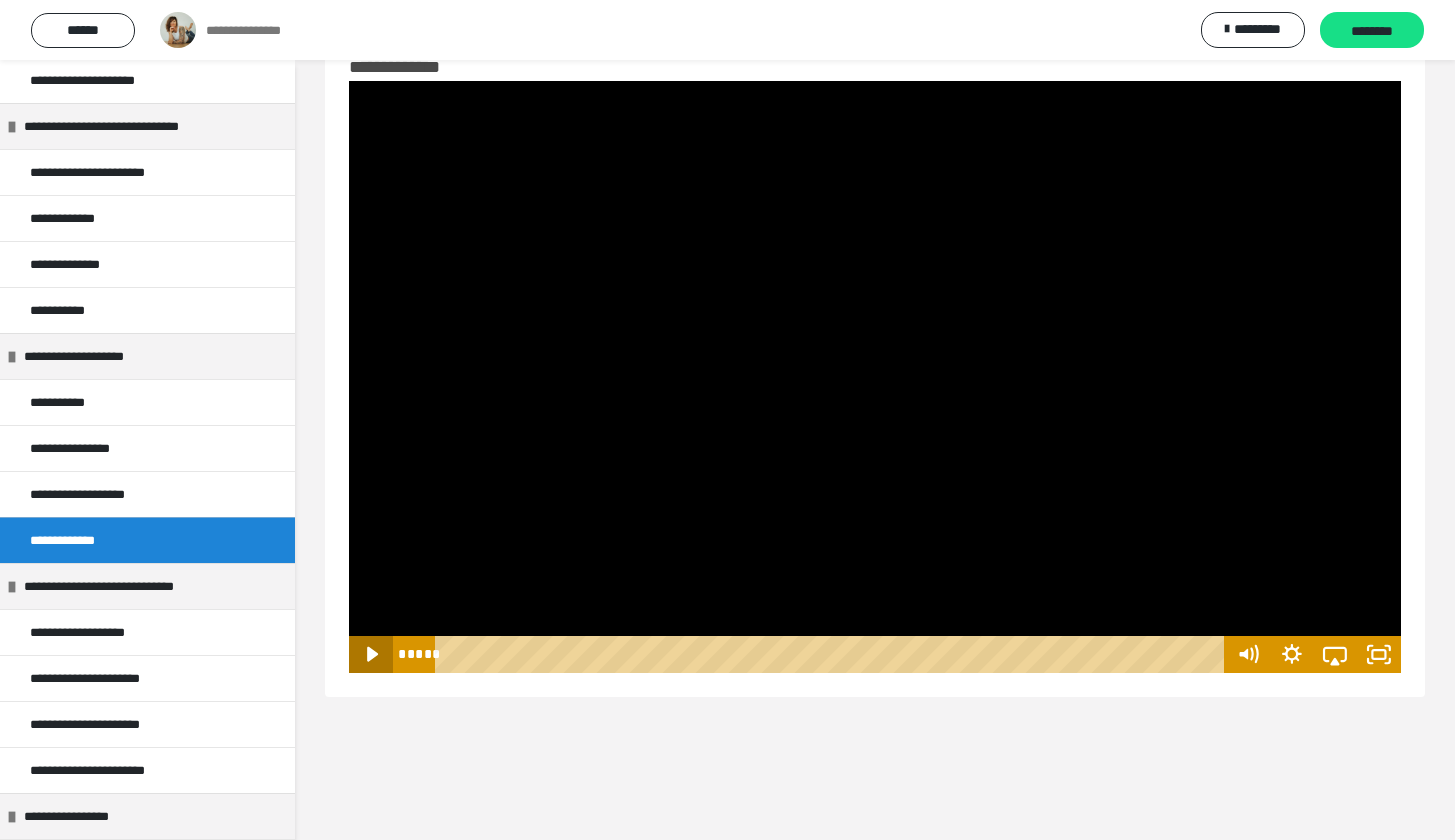 click 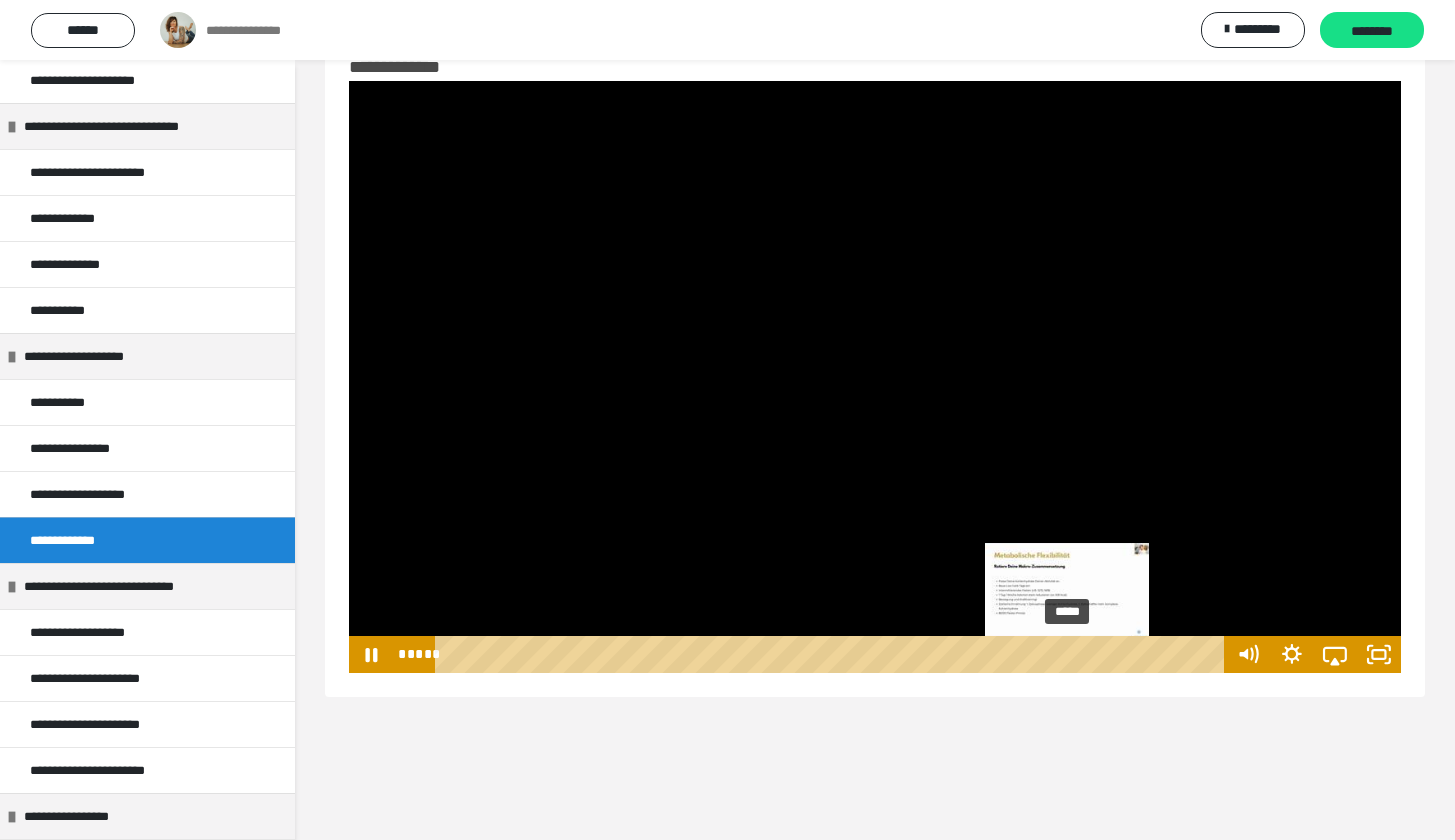 drag, startPoint x: 854, startPoint y: 658, endPoint x: 1069, endPoint y: 653, distance: 215.05814 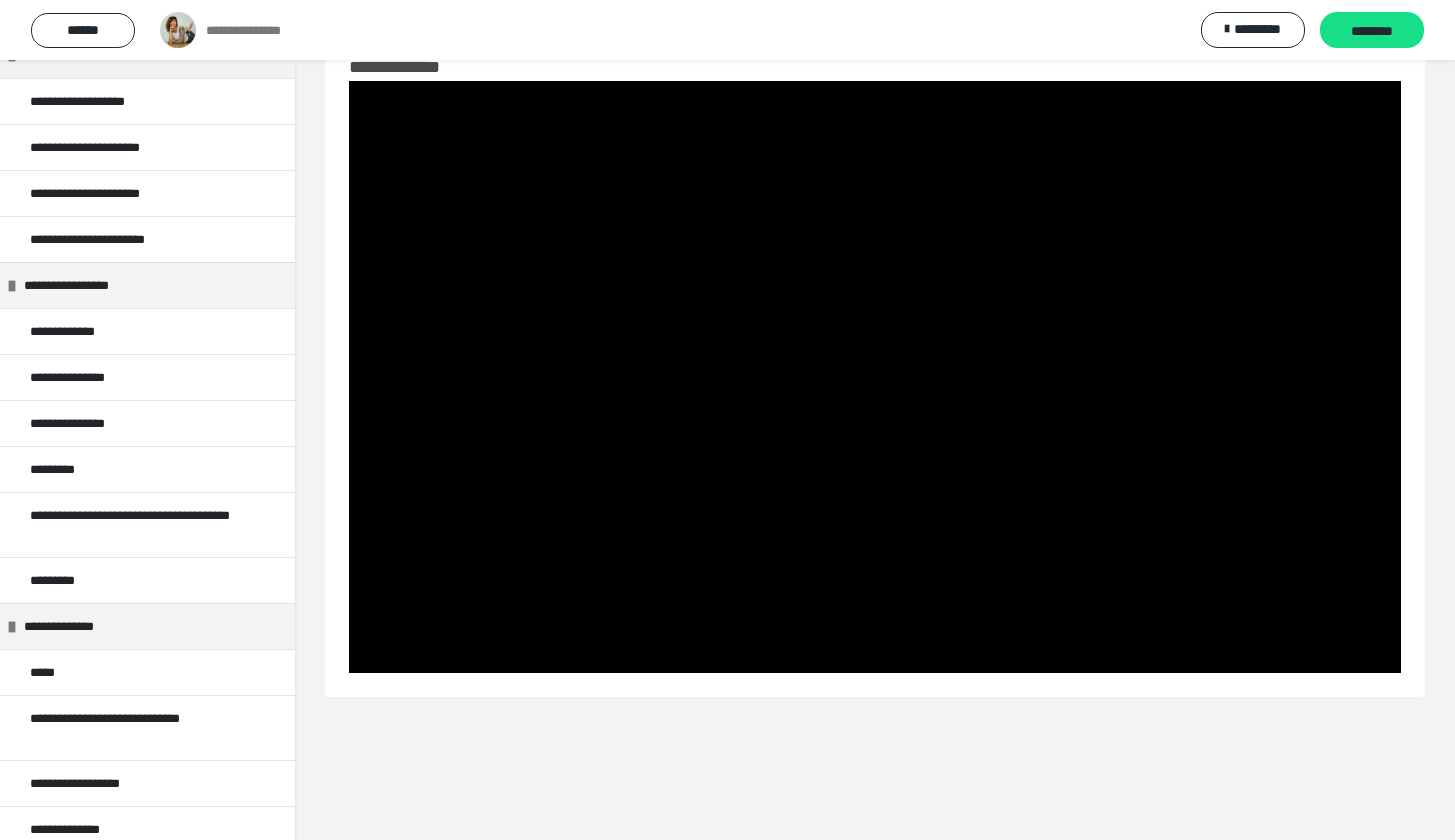 scroll, scrollTop: 797, scrollLeft: 0, axis: vertical 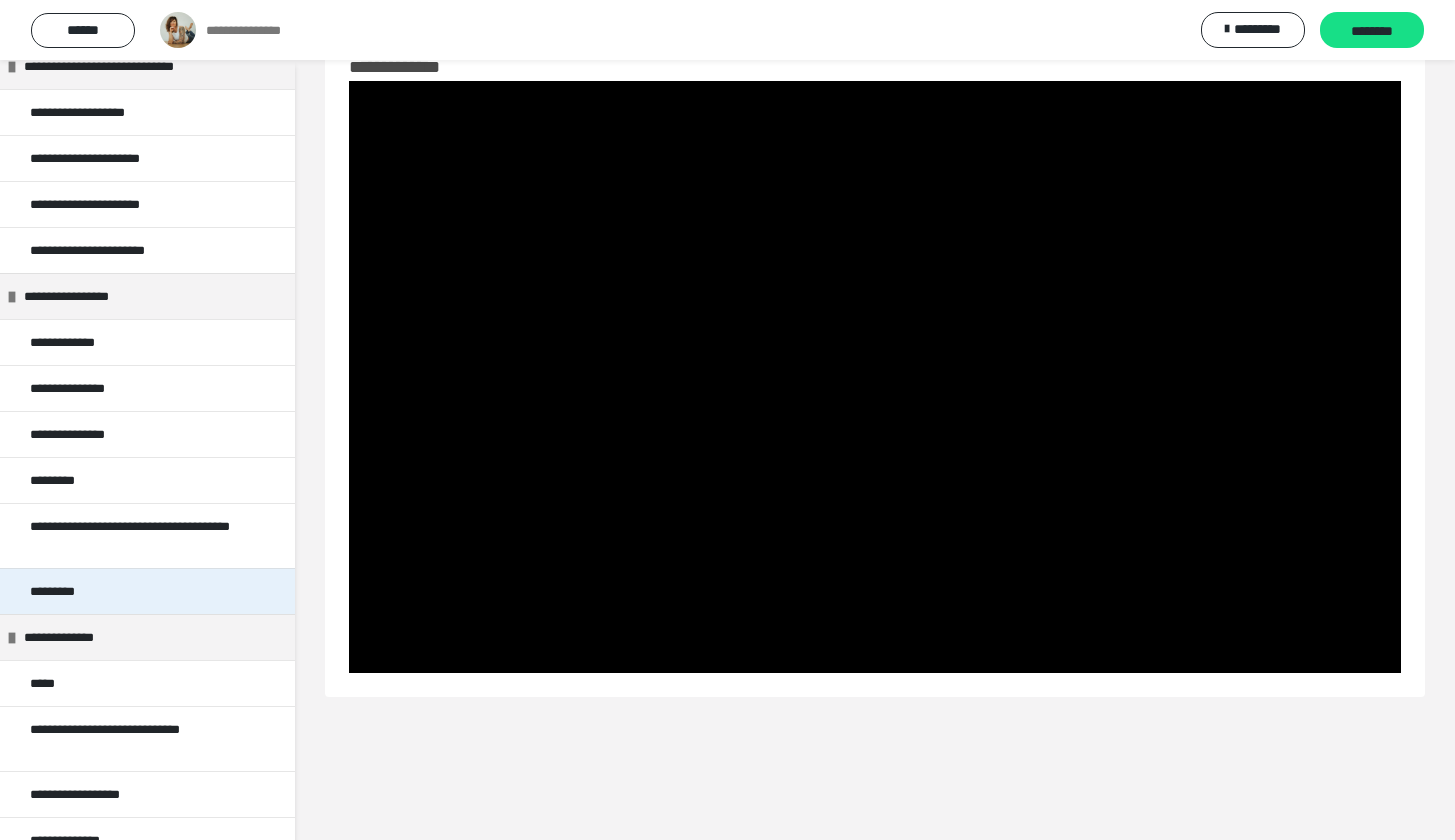 click on "*********" at bounding box center [63, 591] 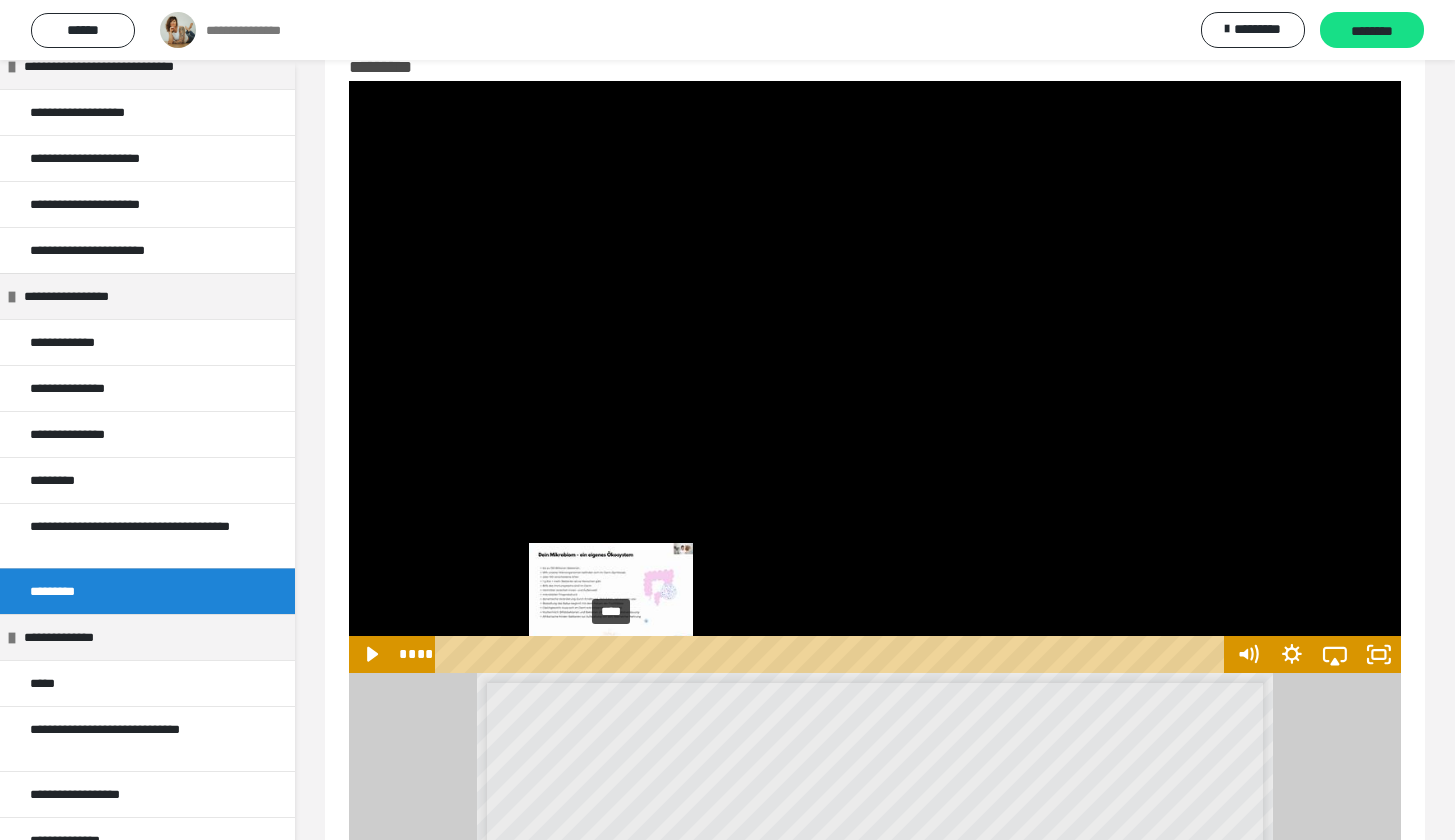 drag, startPoint x: 448, startPoint y: 653, endPoint x: 620, endPoint y: 659, distance: 172.10461 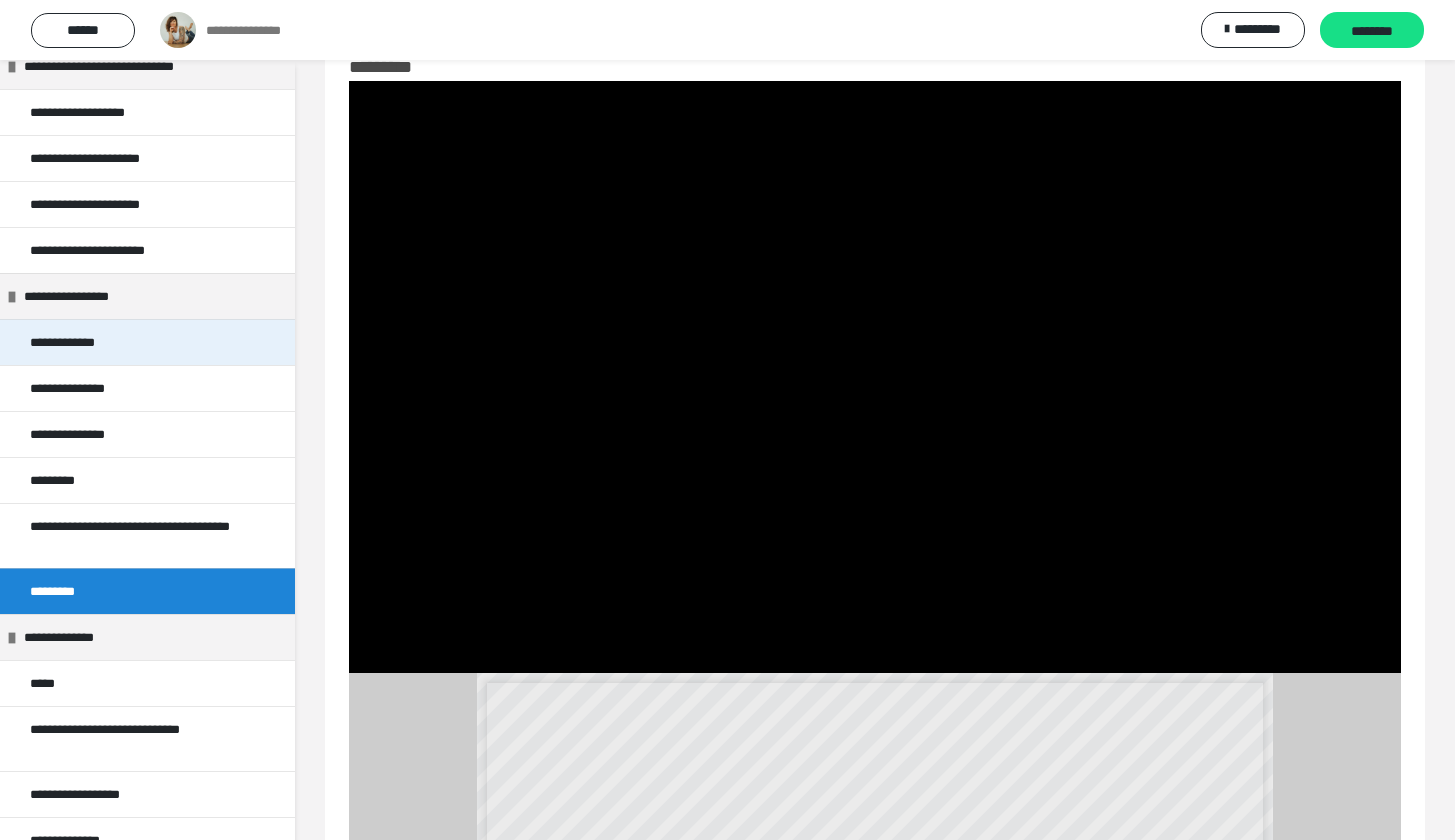 click on "**********" at bounding box center [147, 342] 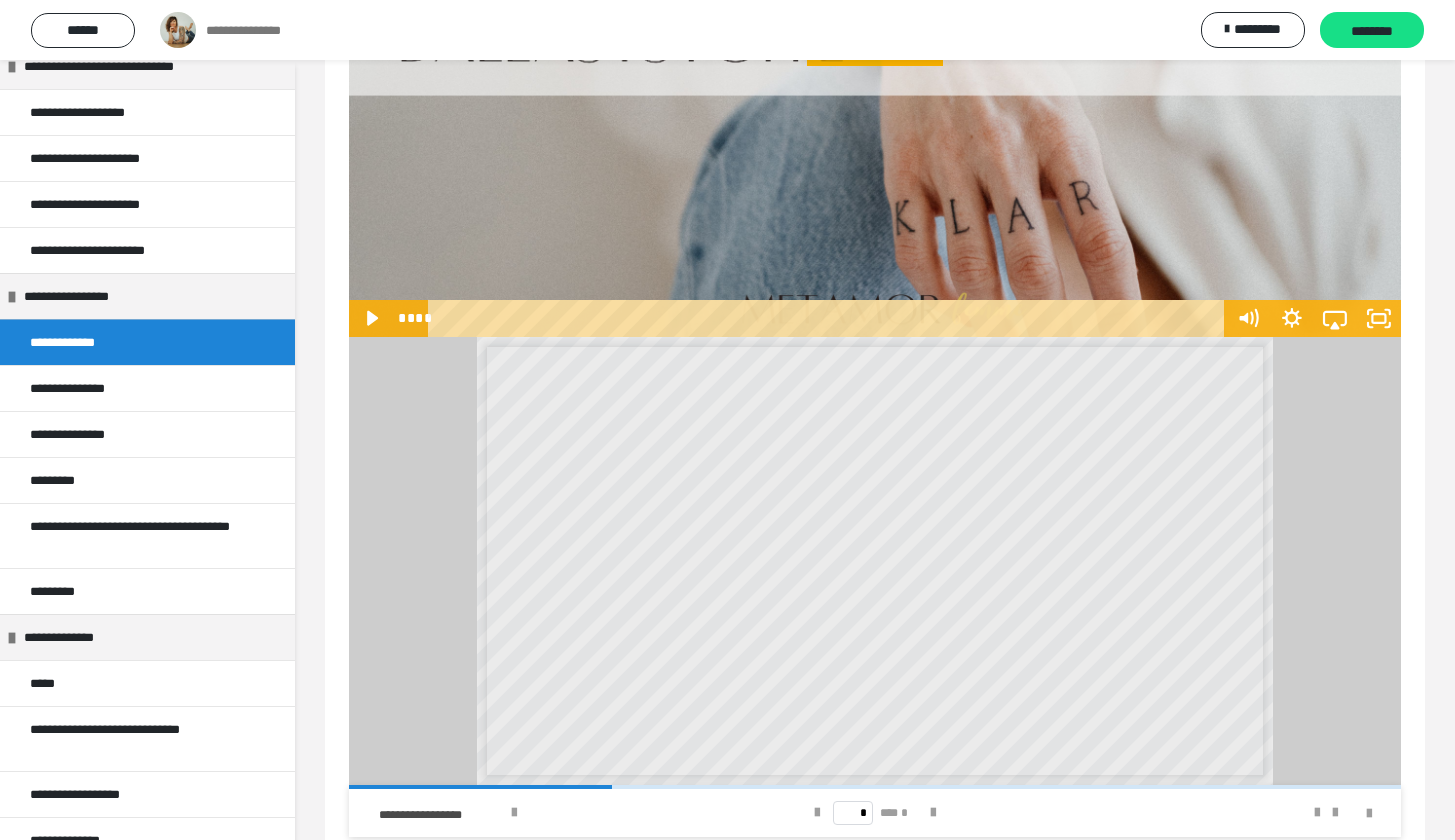 scroll, scrollTop: 447, scrollLeft: 0, axis: vertical 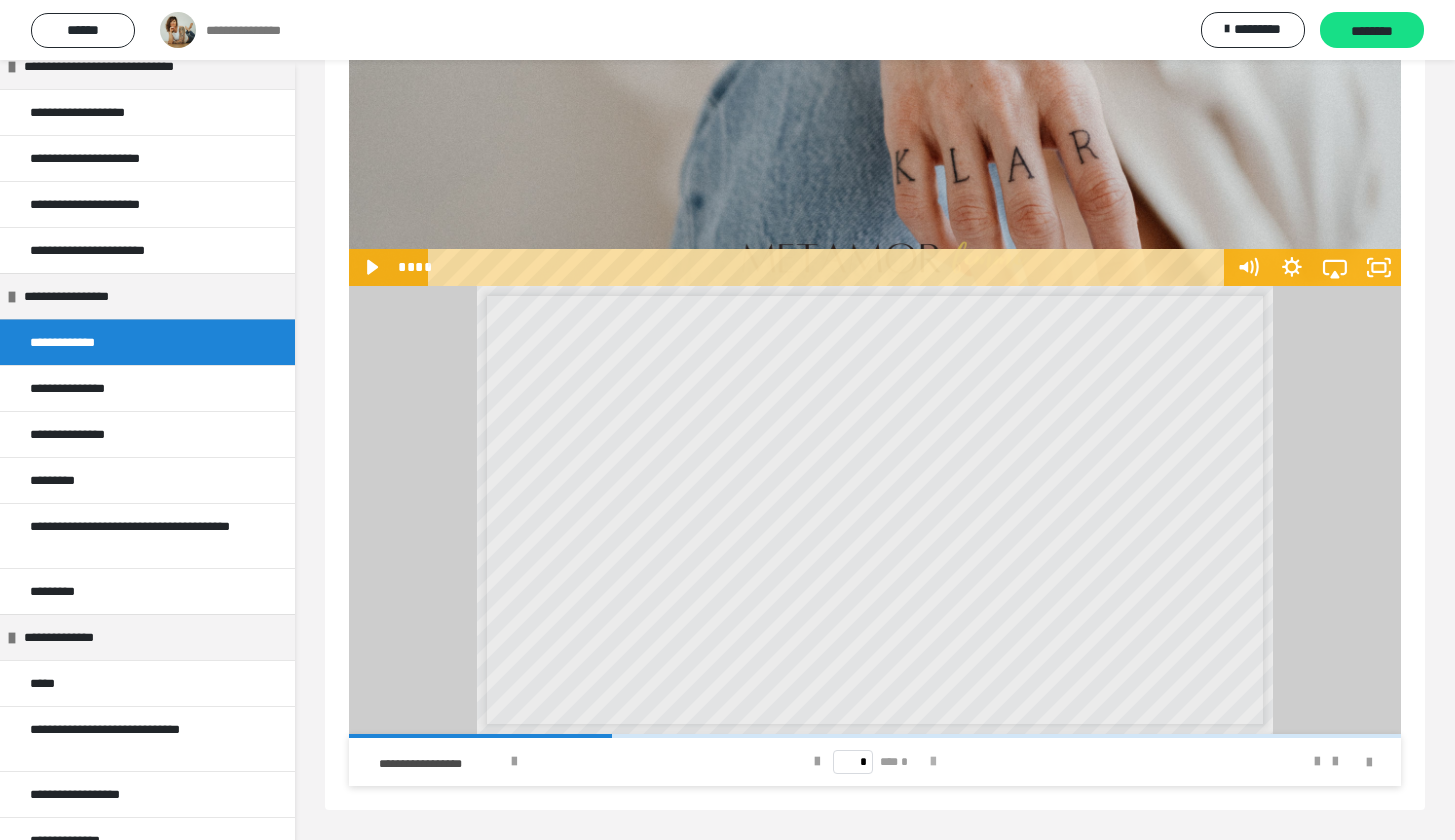 click at bounding box center [933, 762] 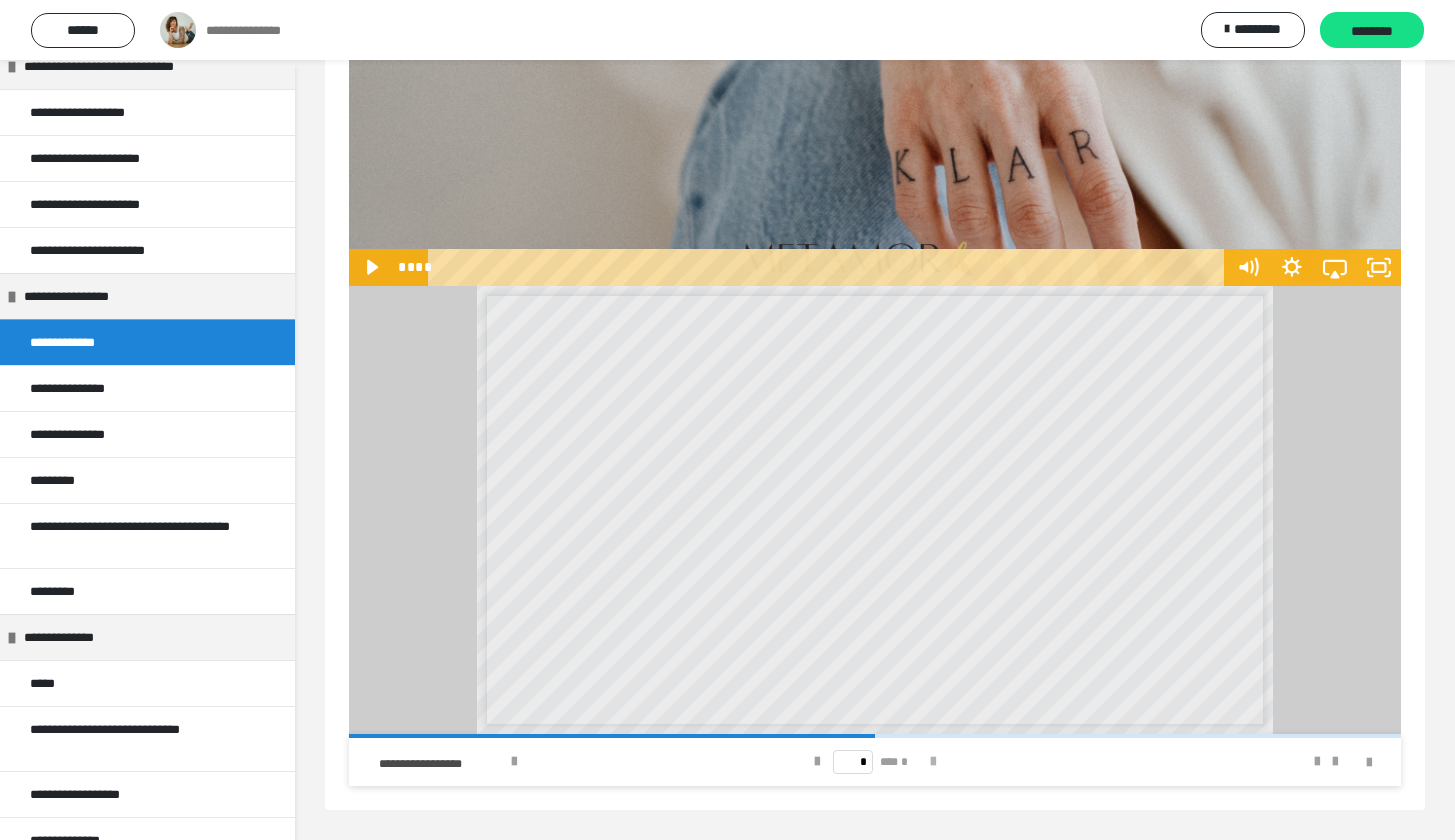 click at bounding box center [933, 762] 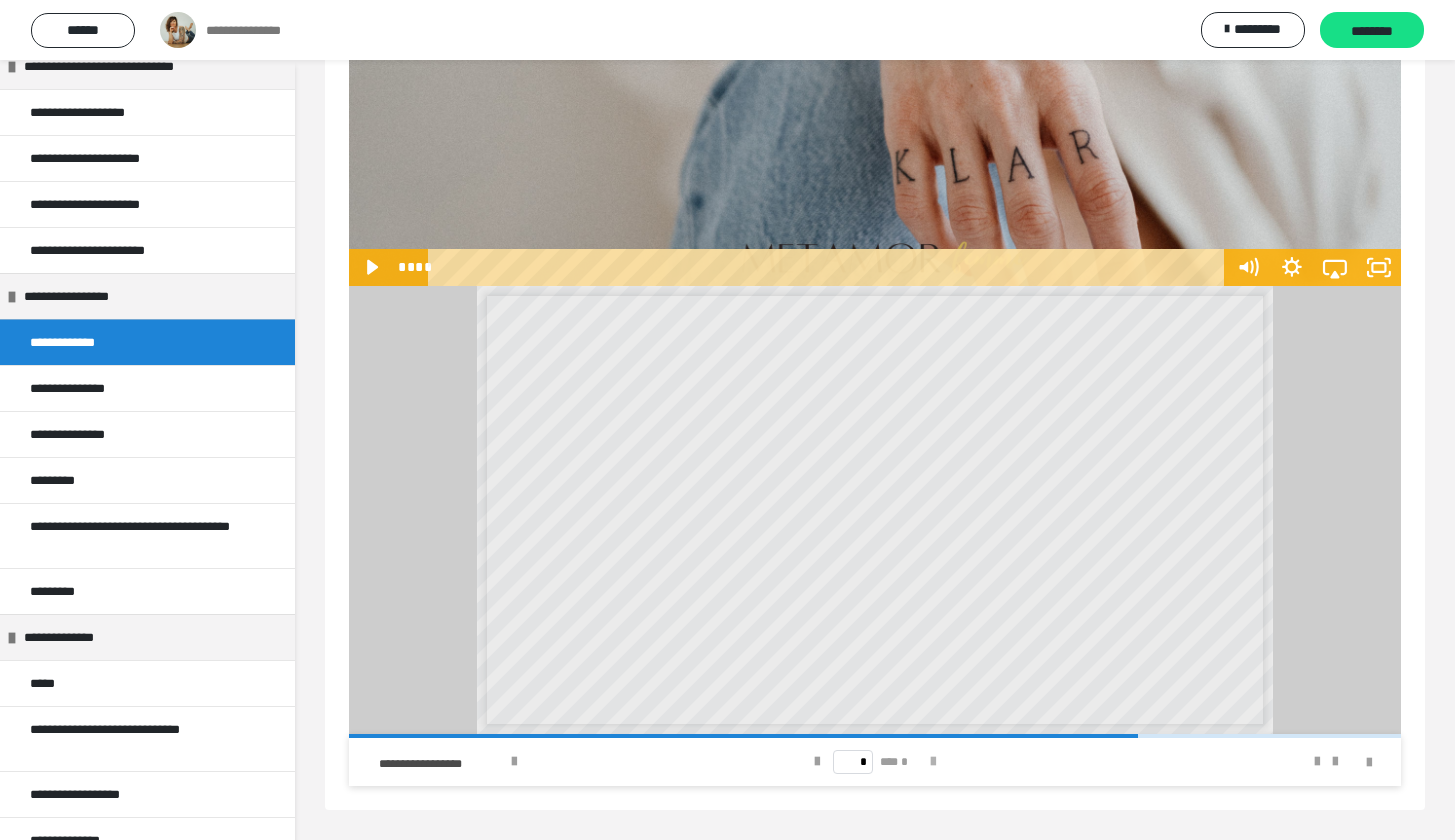click at bounding box center [933, 762] 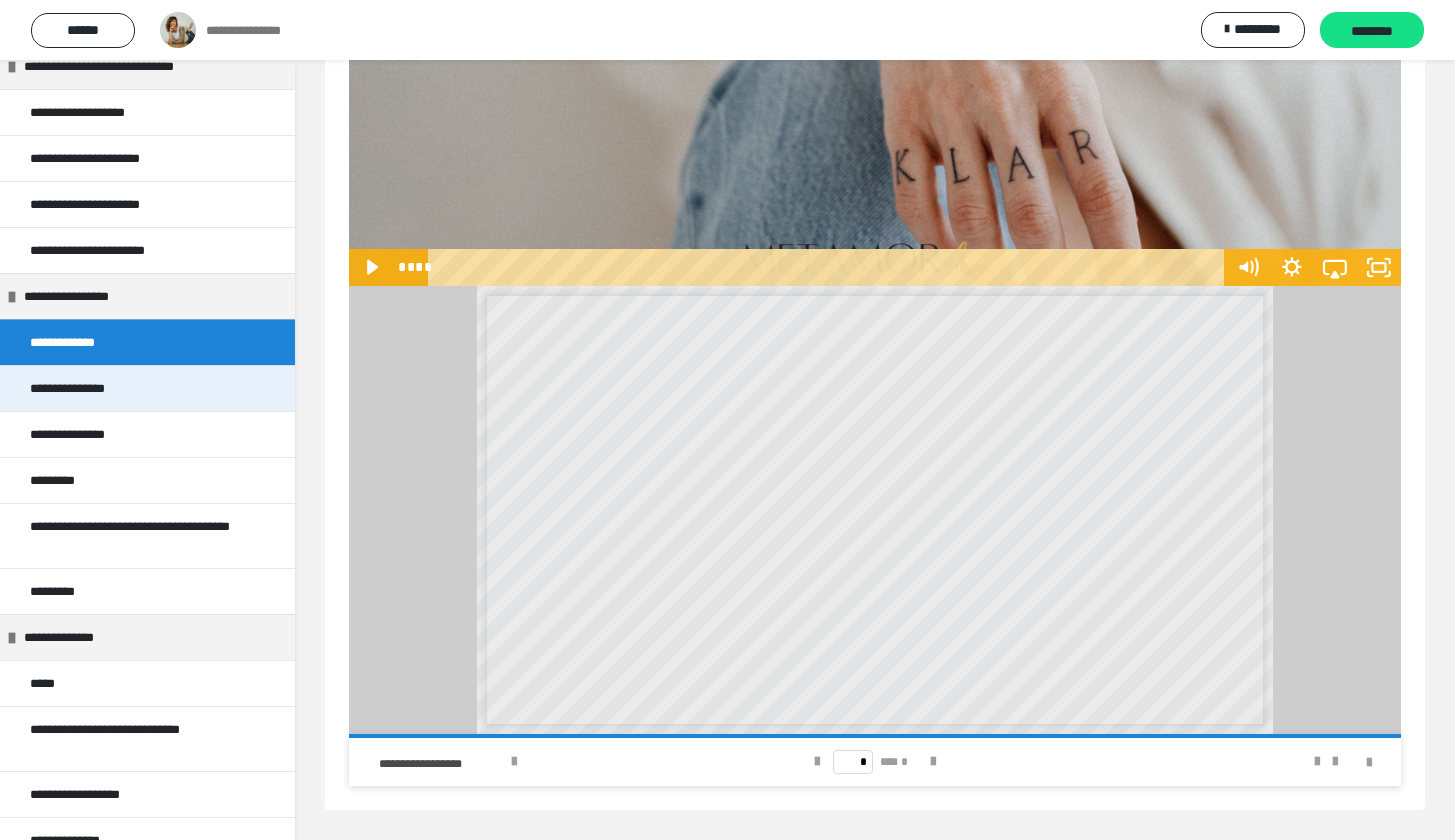 click on "**********" at bounding box center [79, 388] 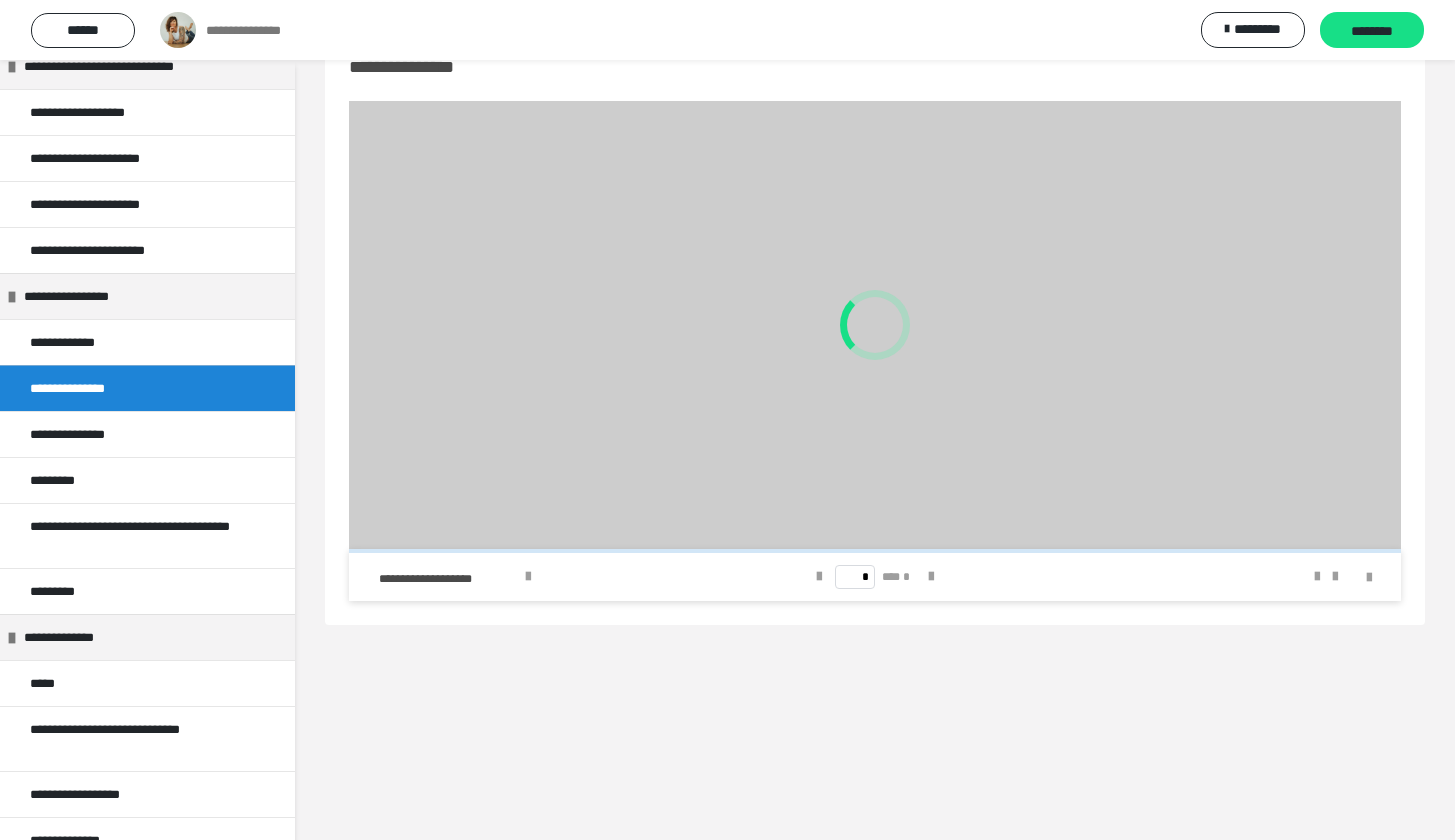 scroll, scrollTop: 60, scrollLeft: 0, axis: vertical 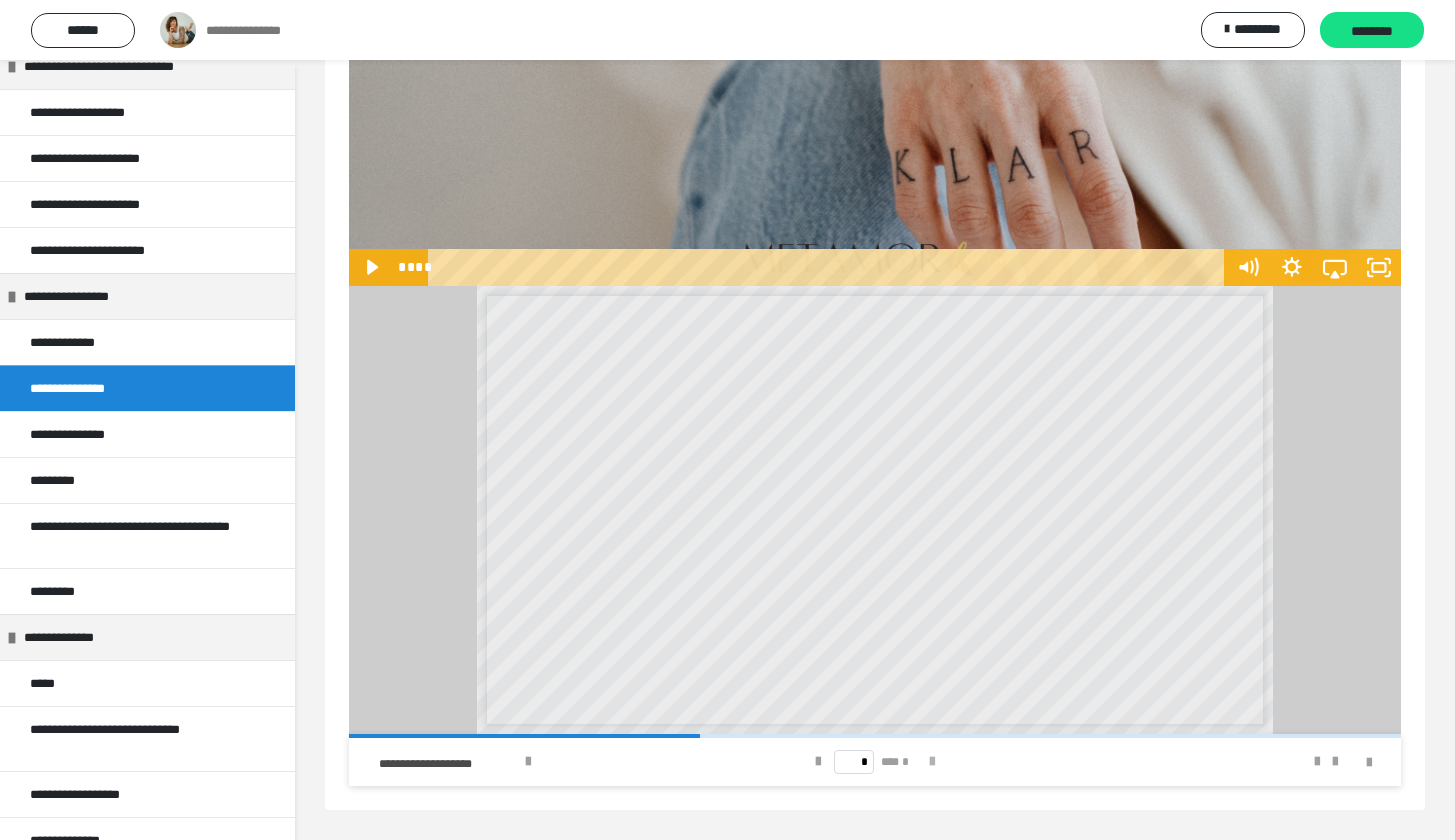 click at bounding box center (932, 762) 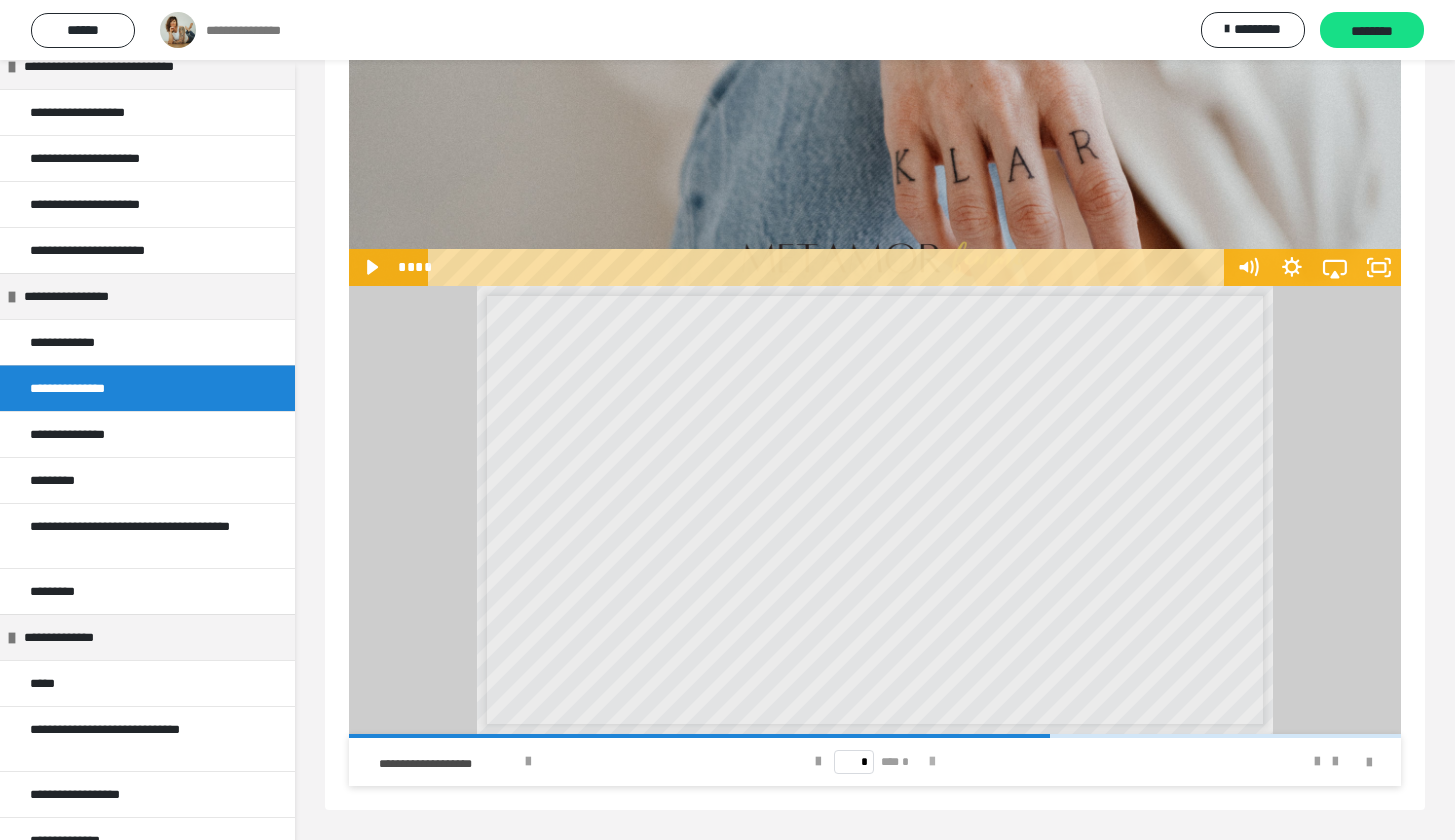 click at bounding box center [932, 762] 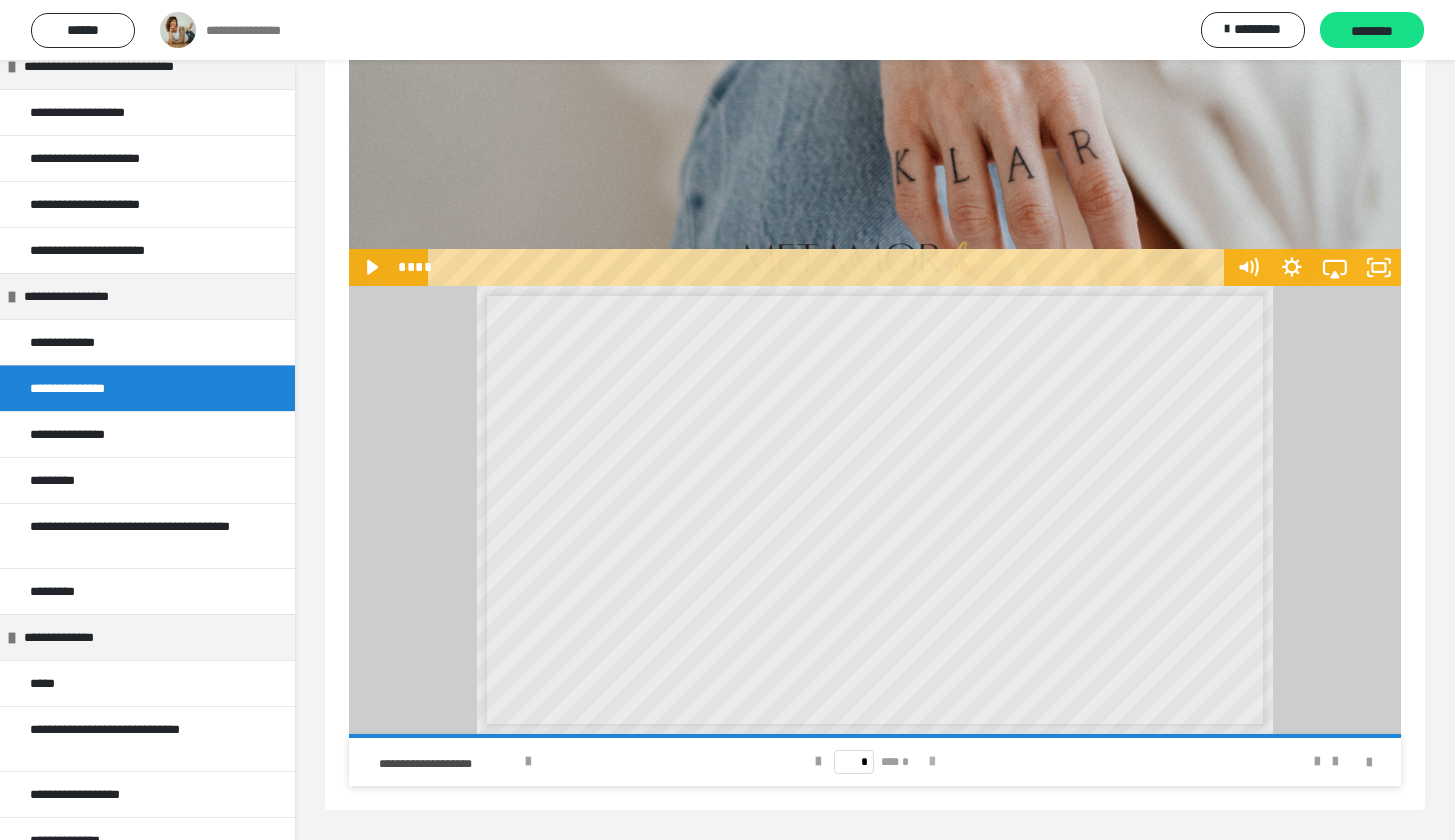 click on "* *** *" at bounding box center [875, 762] 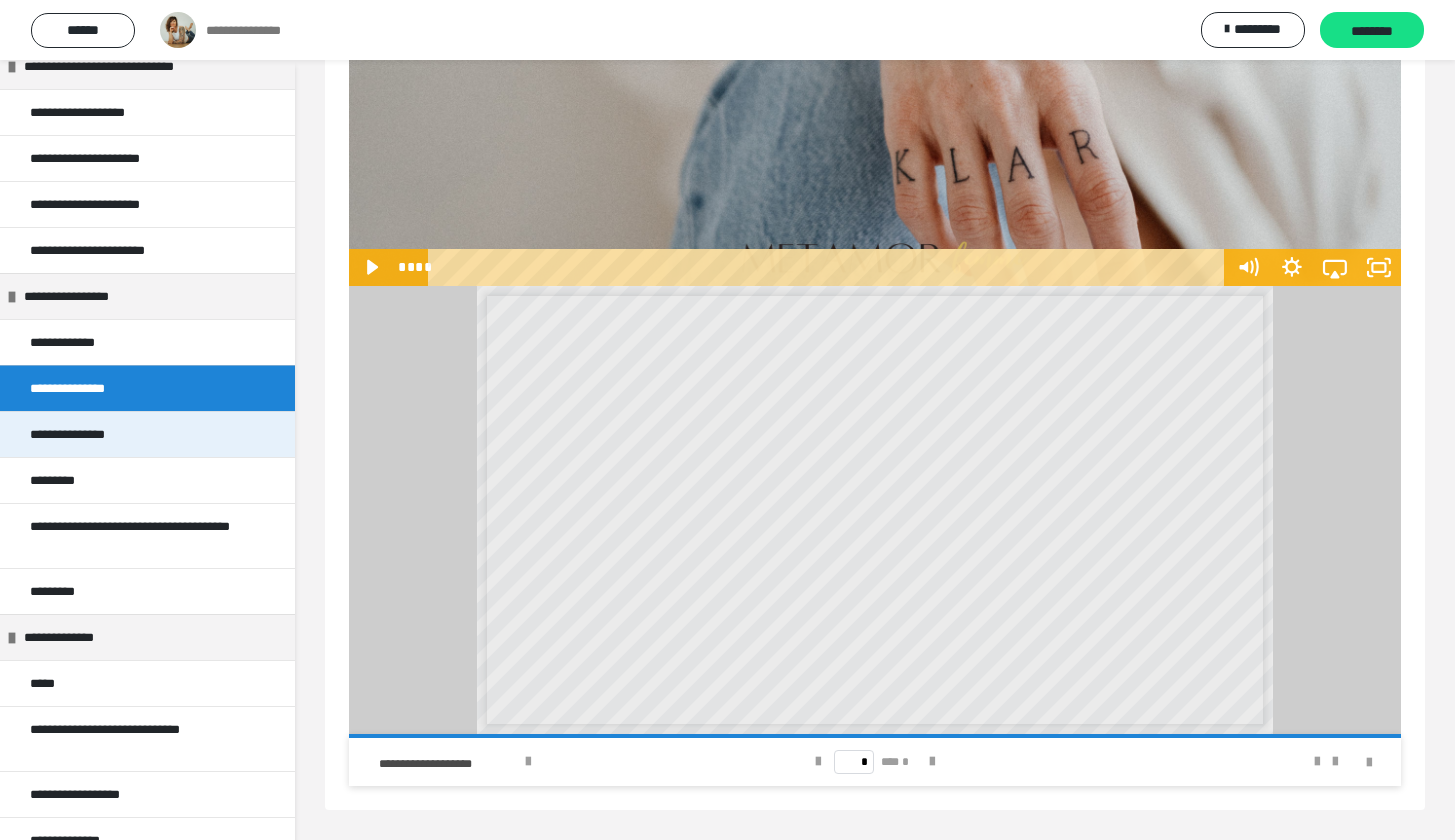 click on "**********" at bounding box center [87, 434] 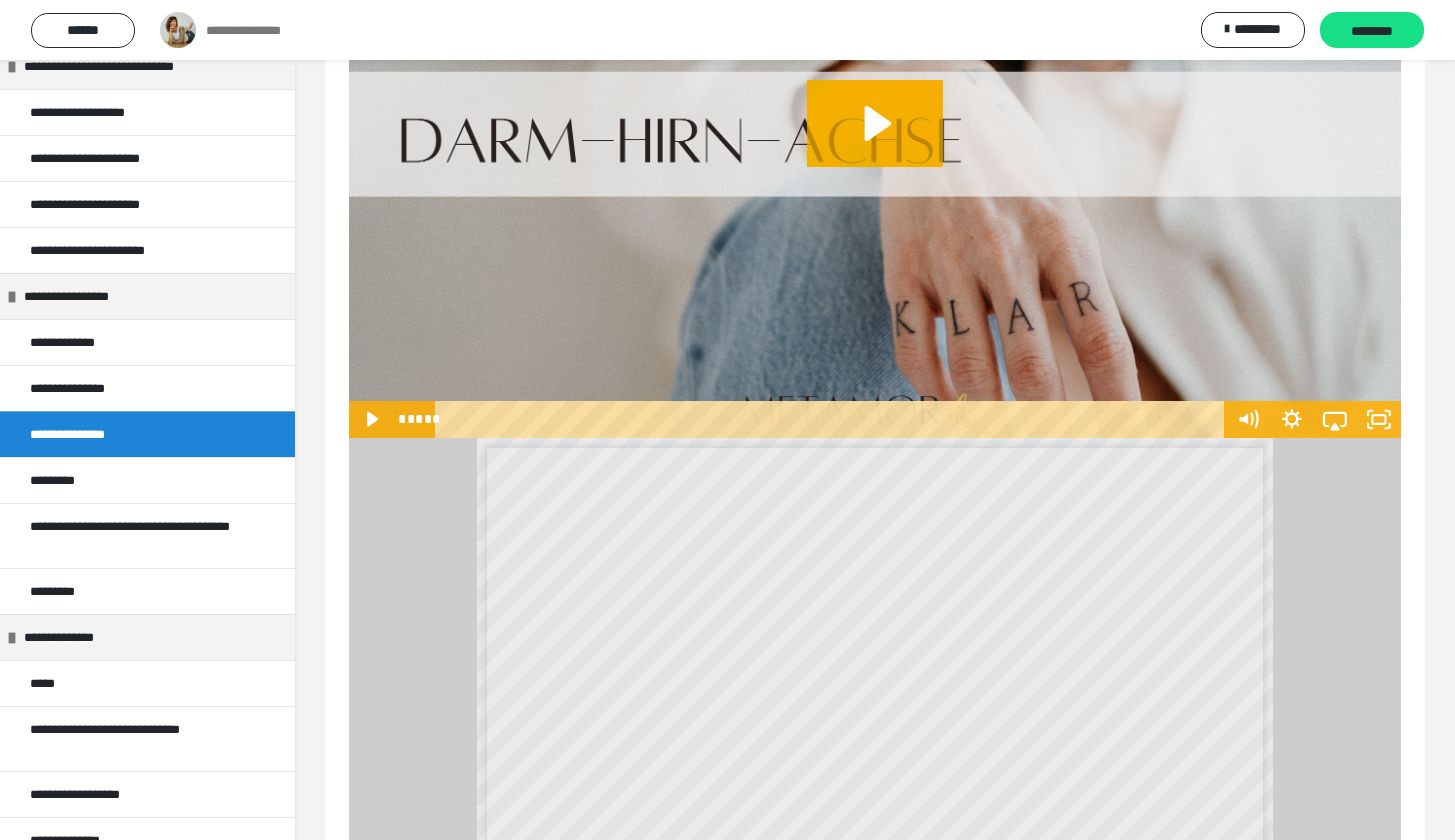 scroll, scrollTop: 447, scrollLeft: 0, axis: vertical 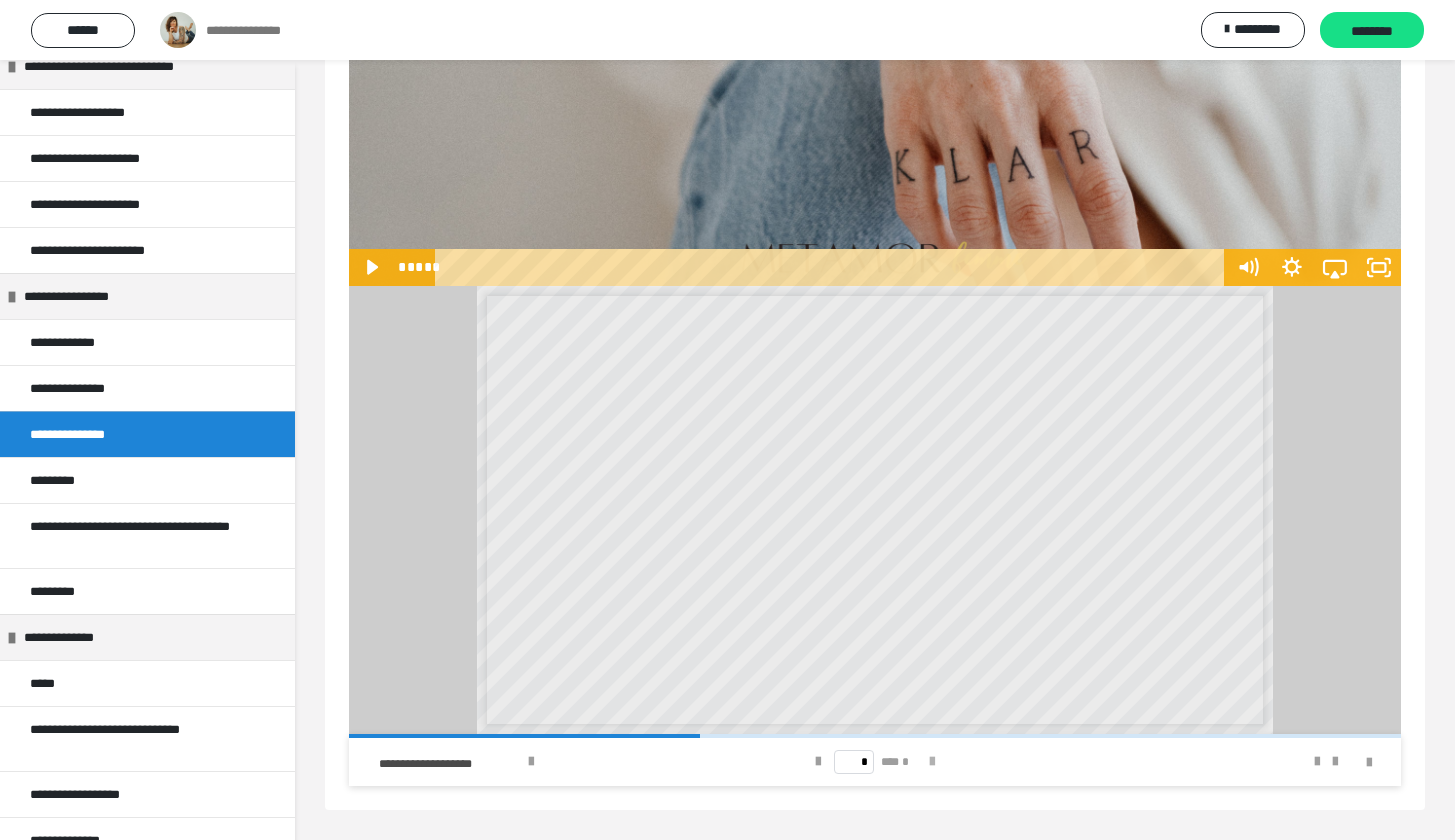 click at bounding box center [932, 762] 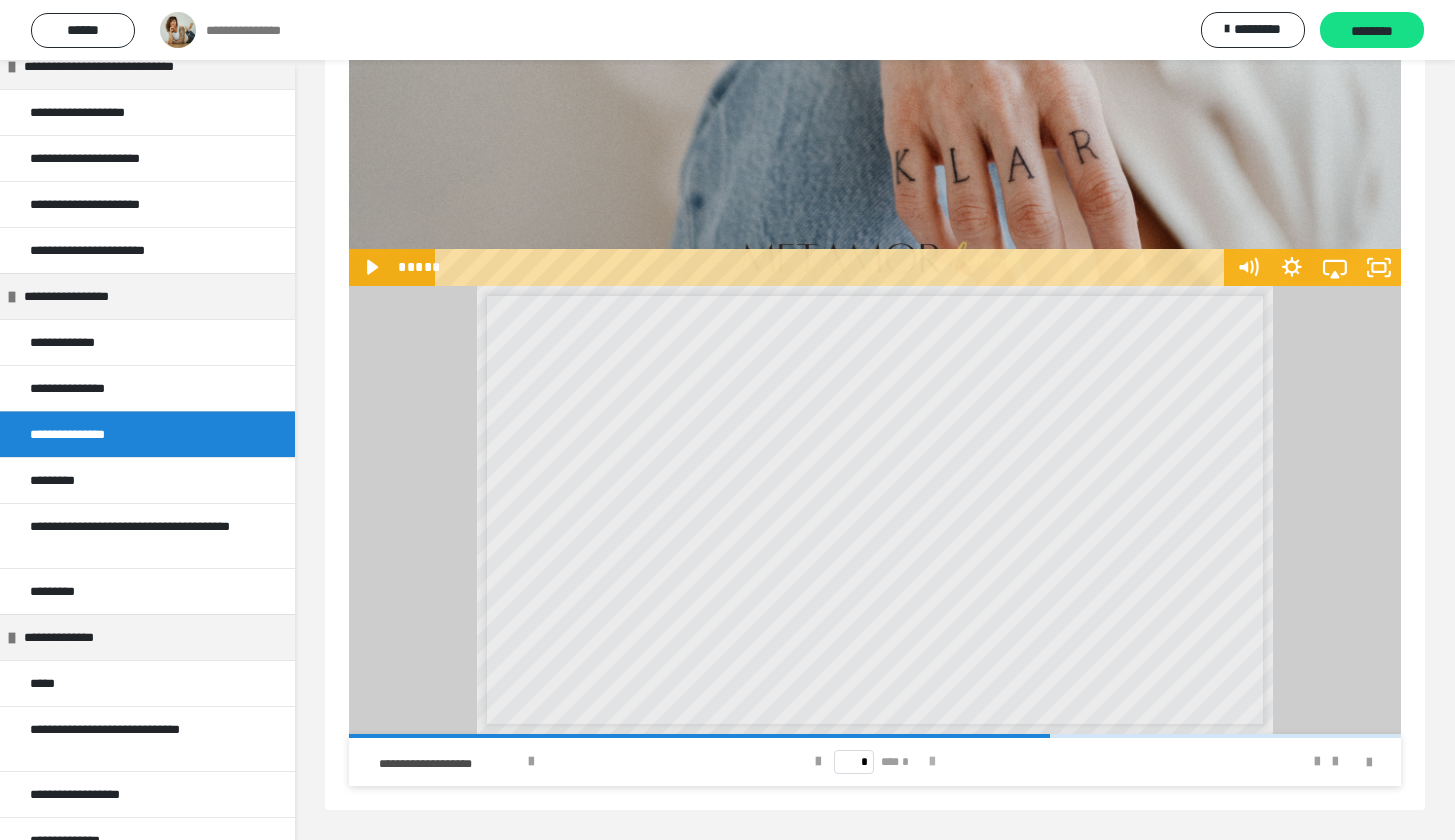 click at bounding box center (932, 762) 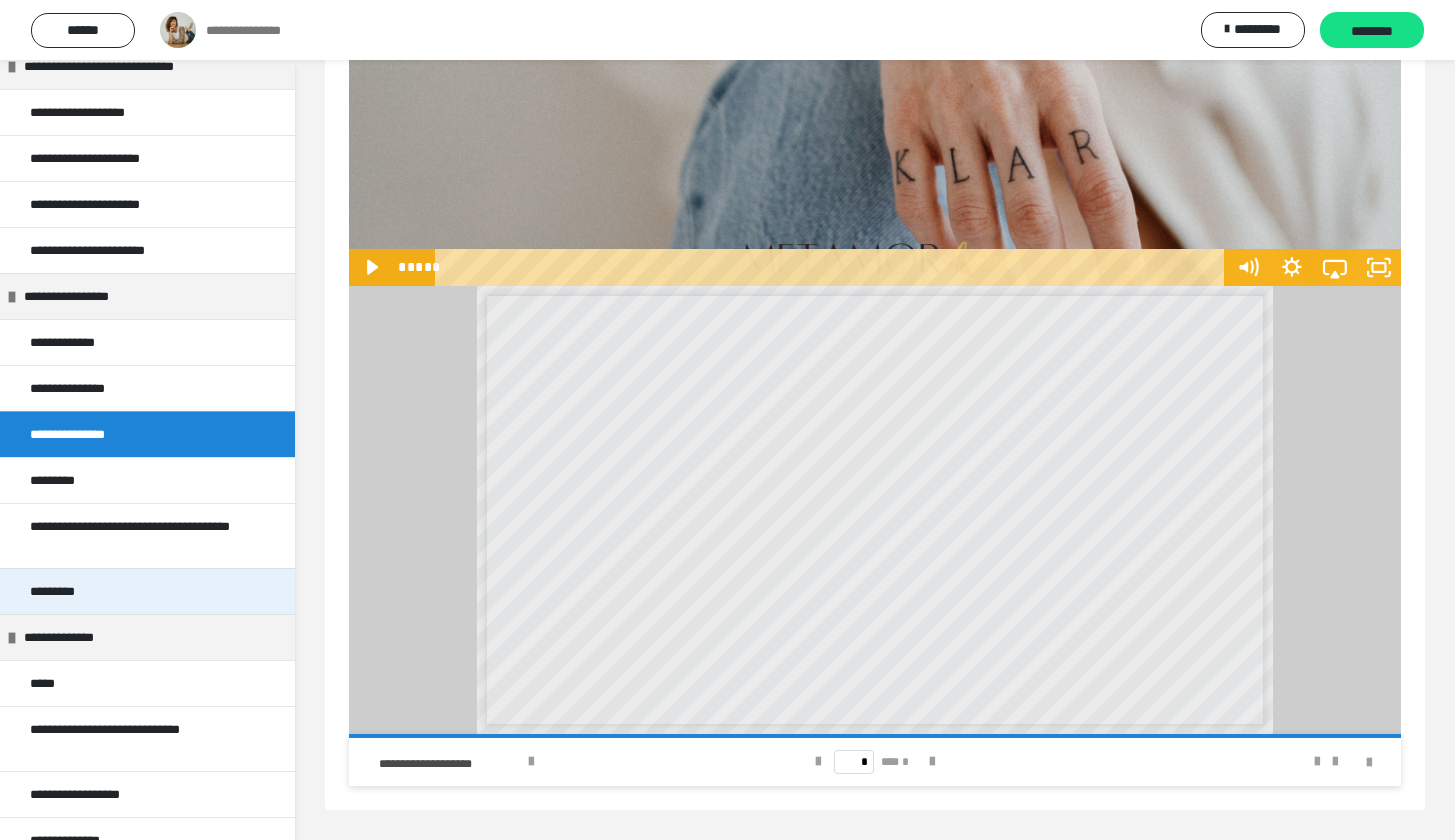 click on "*********" at bounding box center (63, 591) 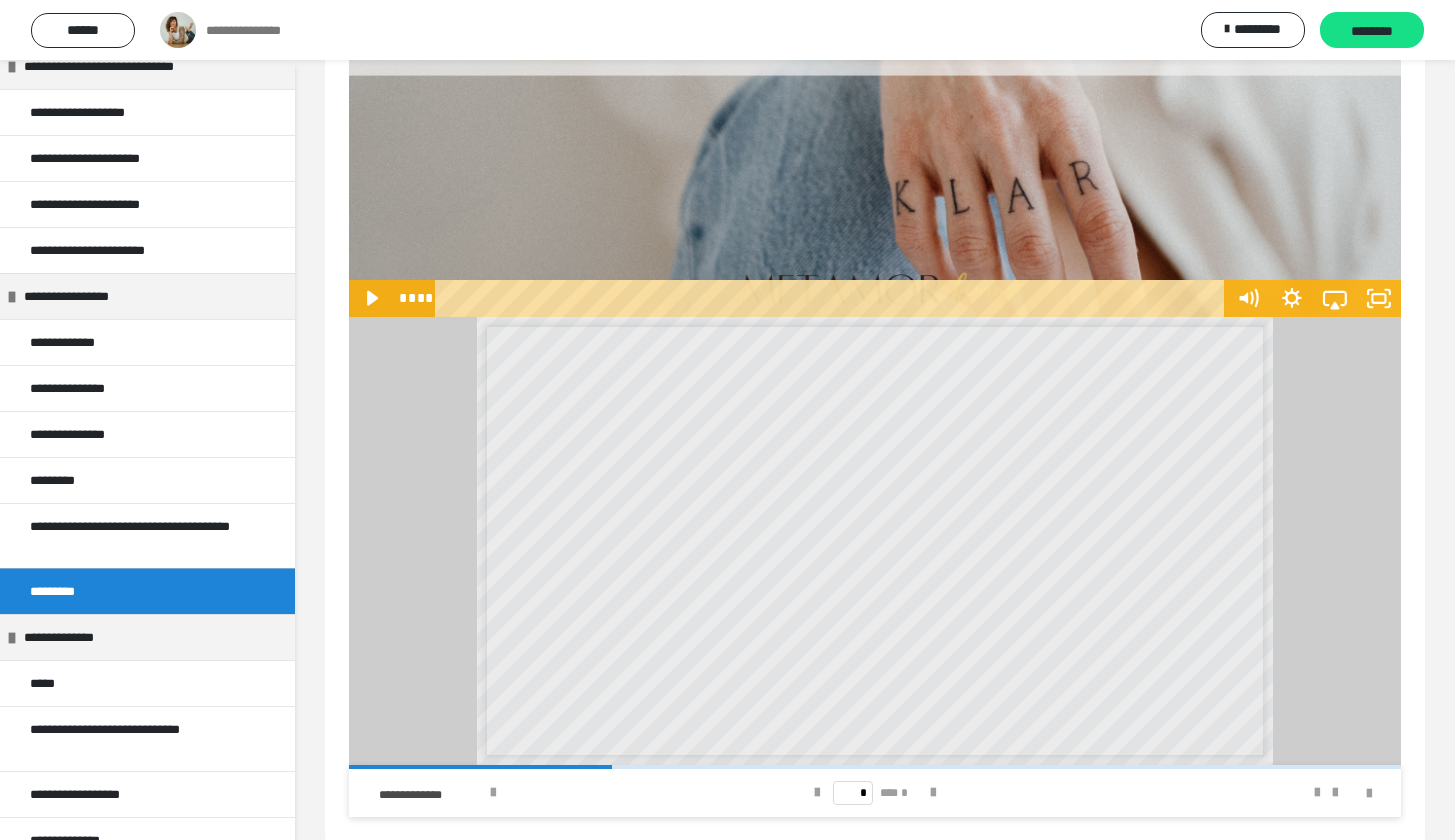 scroll, scrollTop: 447, scrollLeft: 0, axis: vertical 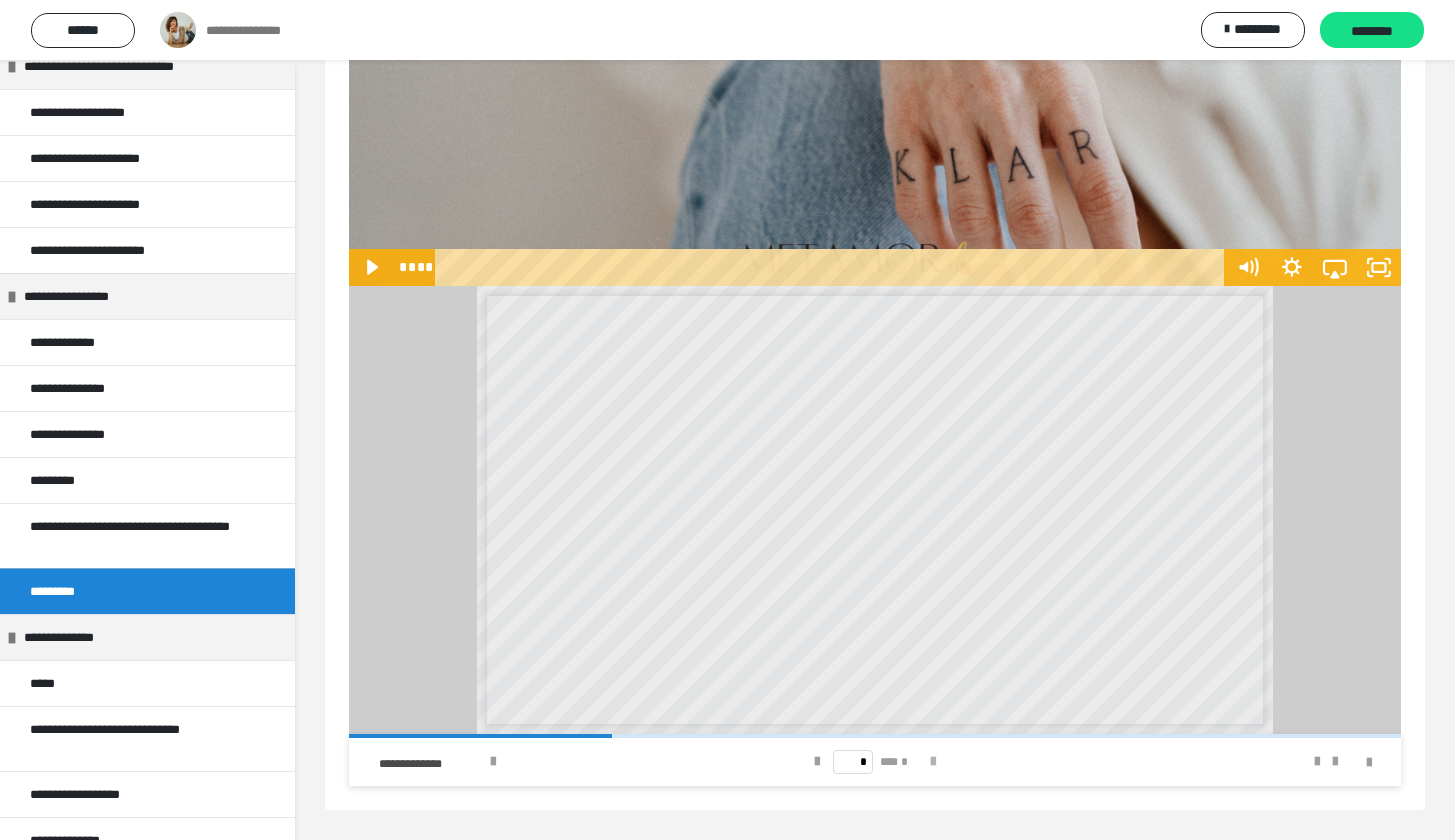 click at bounding box center [933, 762] 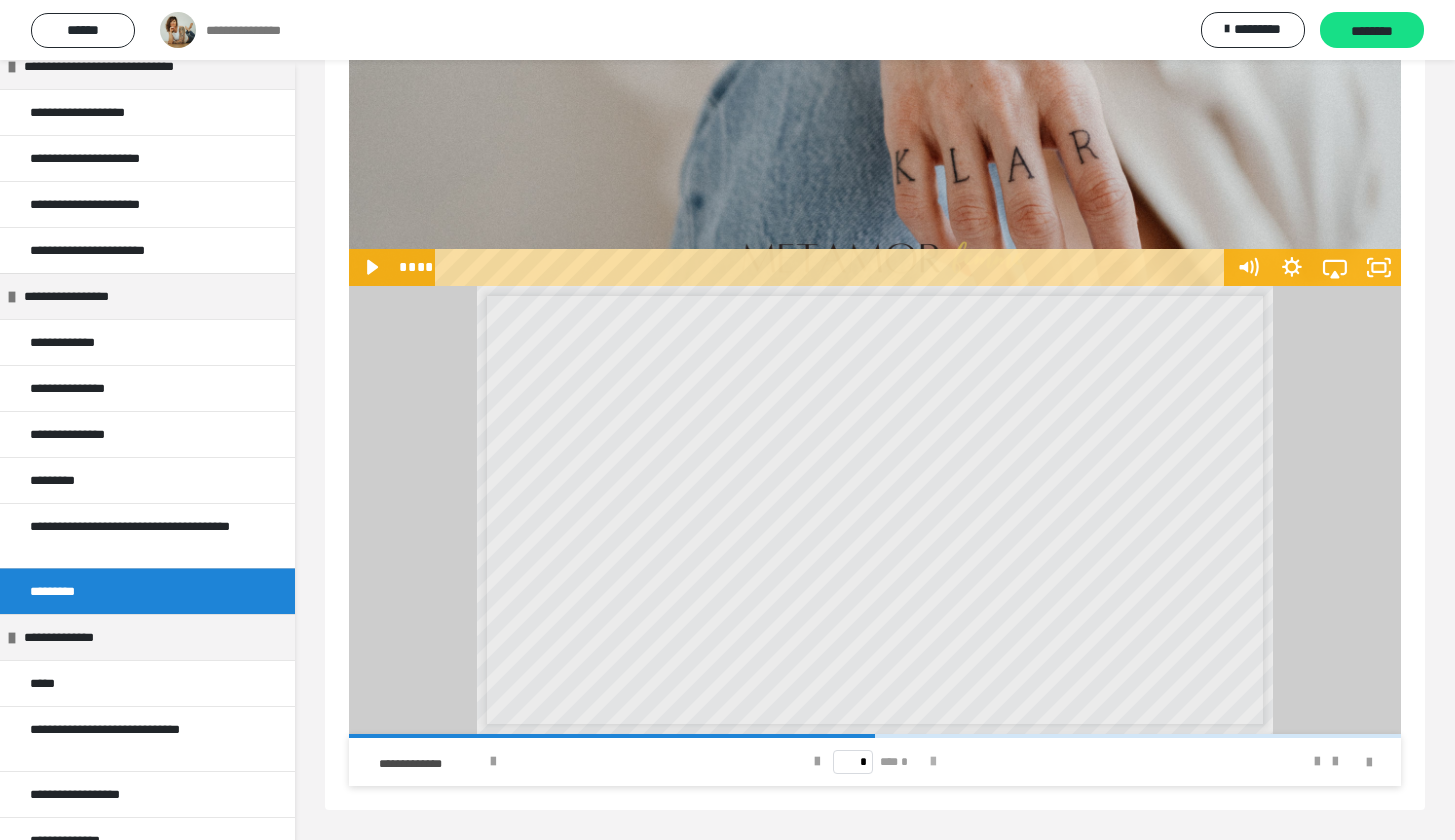 click at bounding box center [933, 762] 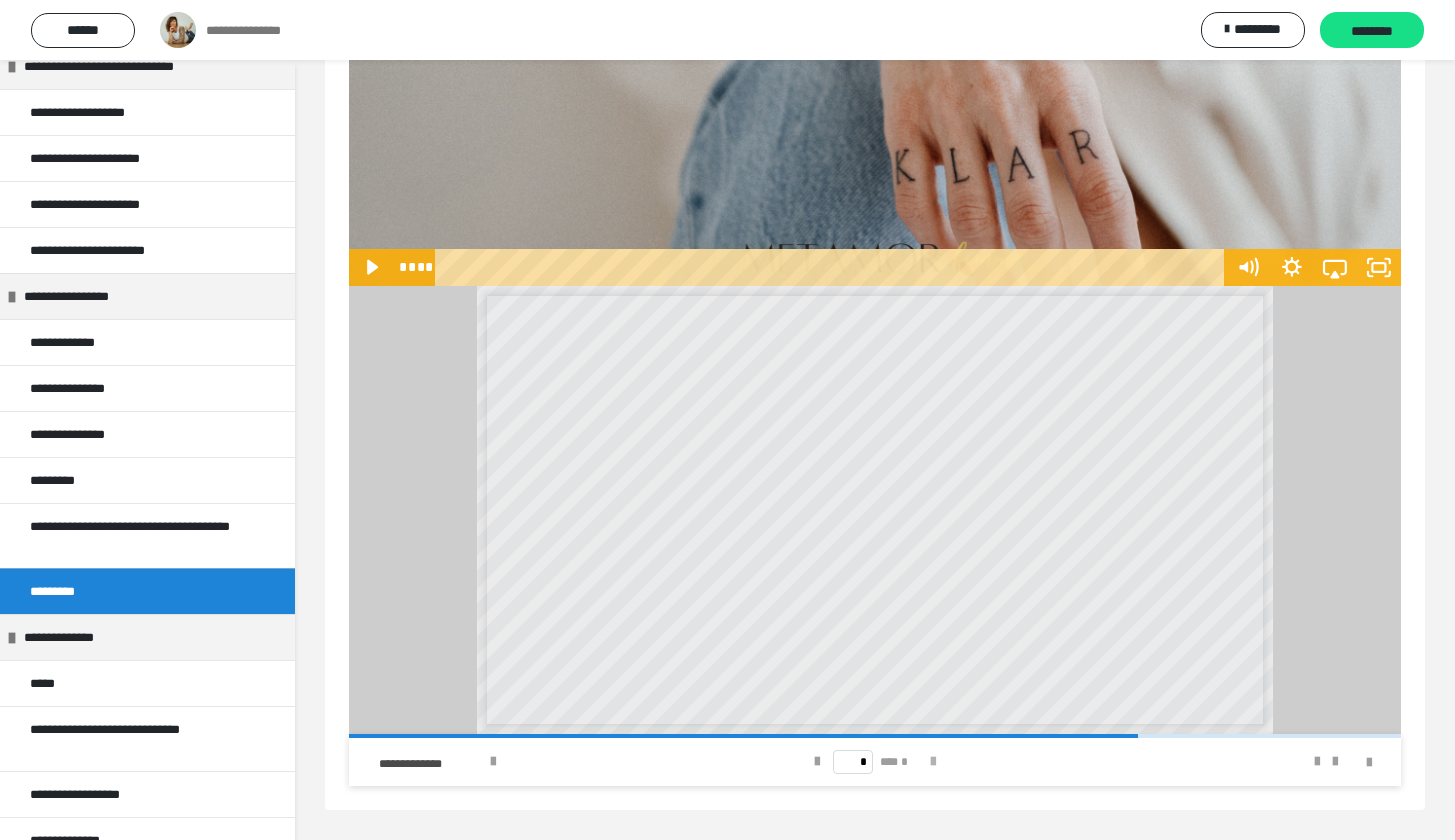 click at bounding box center [933, 762] 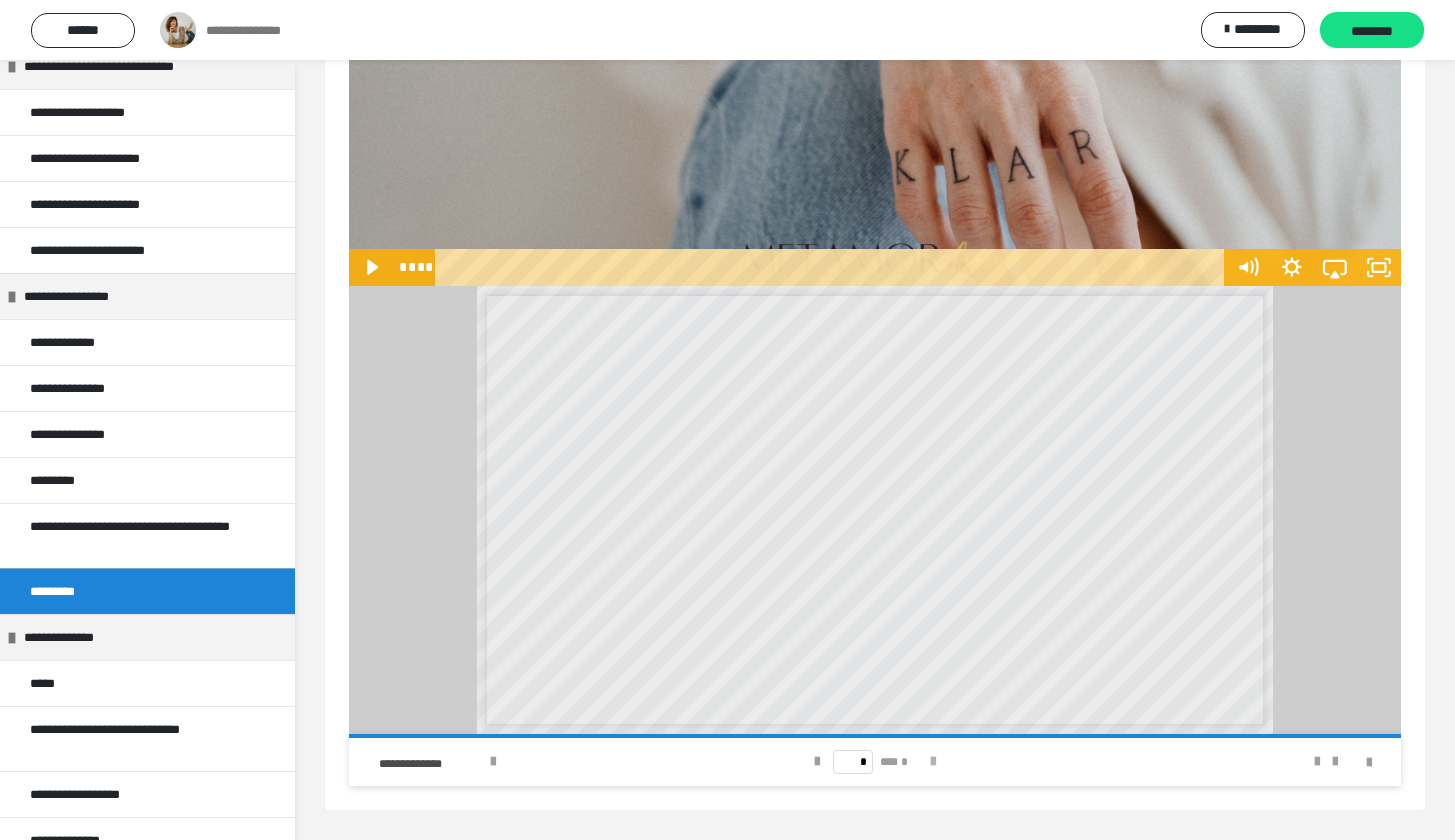 click on "* *** *" at bounding box center (875, 762) 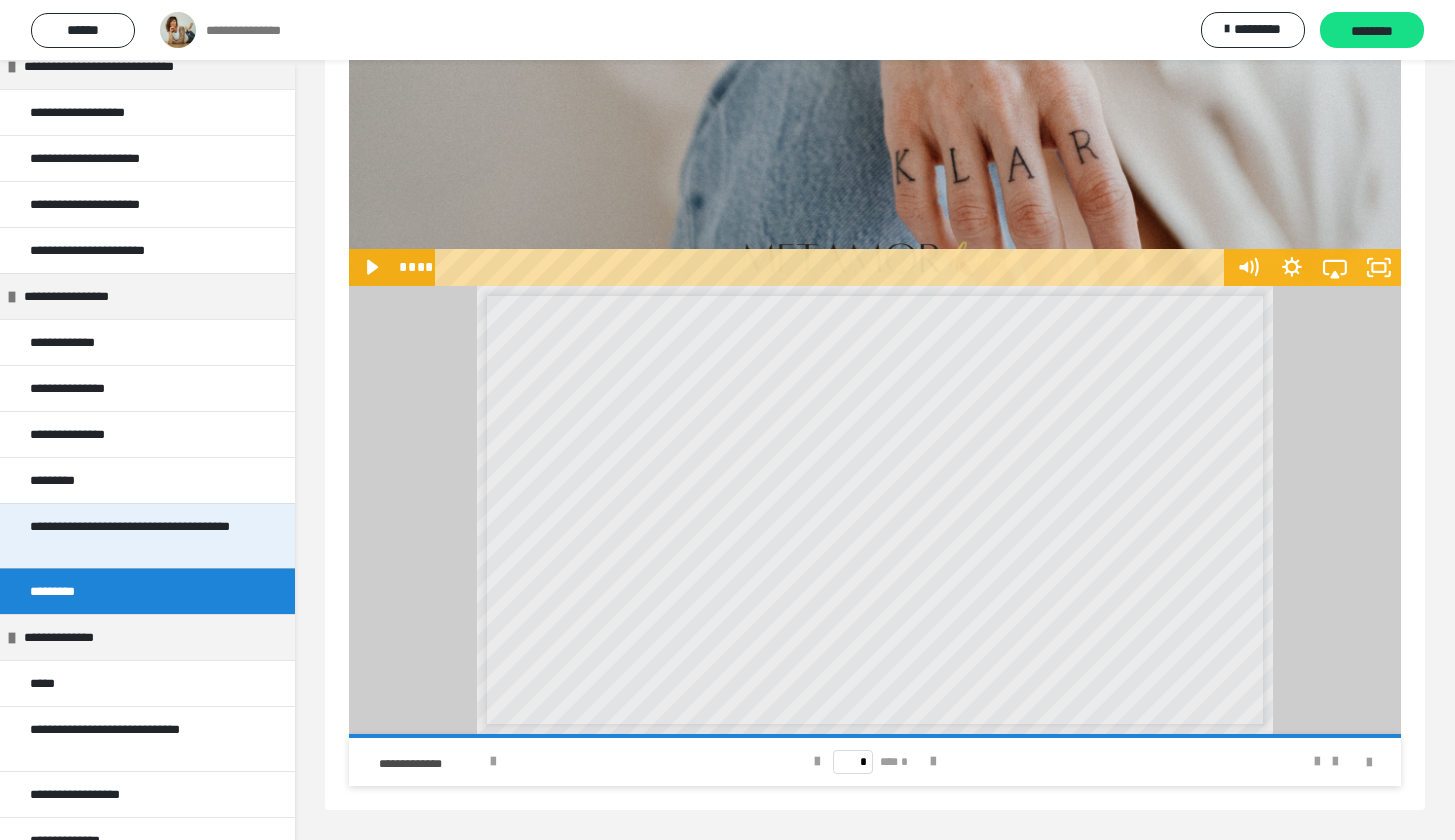 click on "**********" at bounding box center [132, 536] 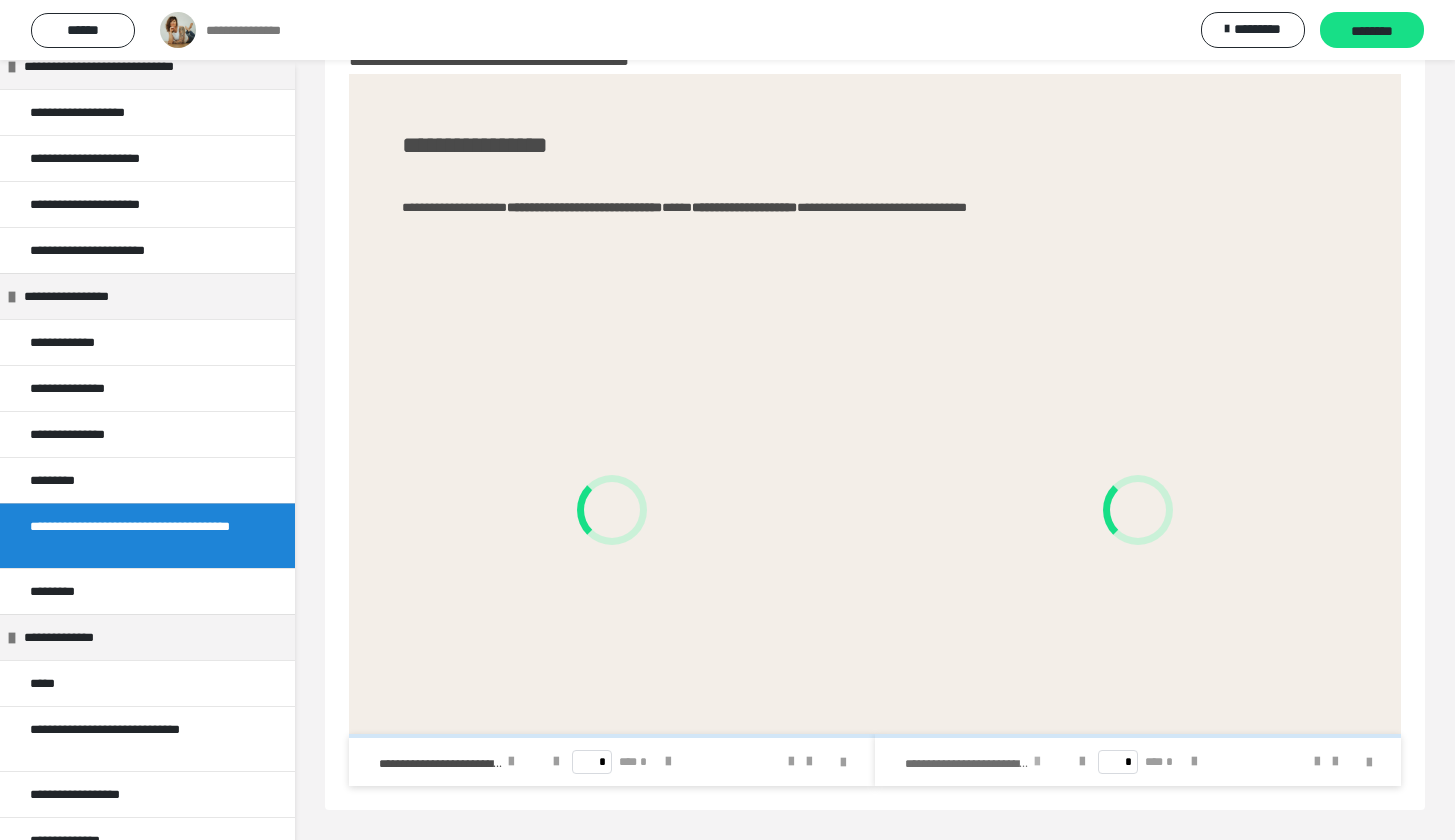 scroll, scrollTop: 66, scrollLeft: 0, axis: vertical 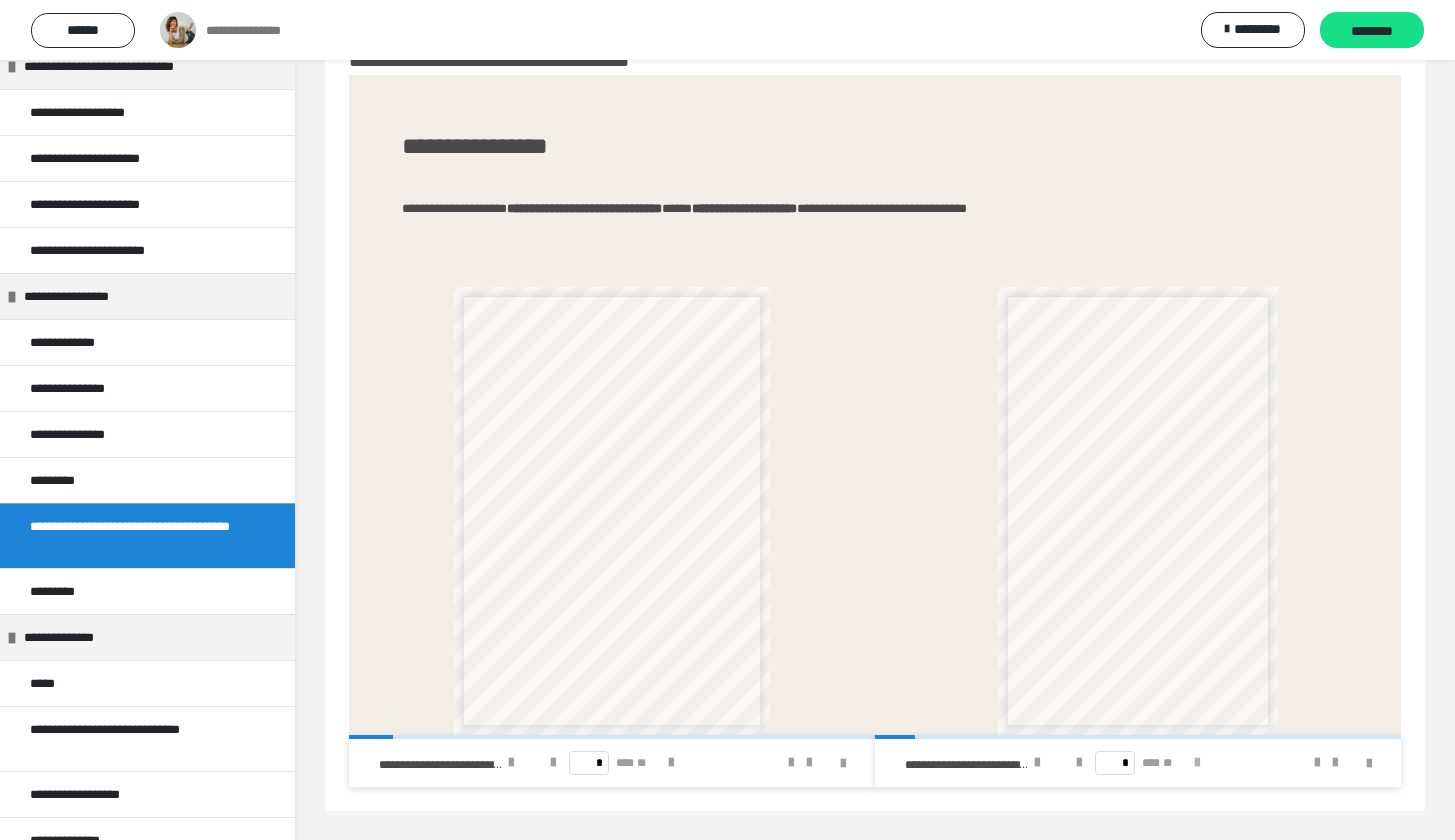 click at bounding box center [1197, 763] 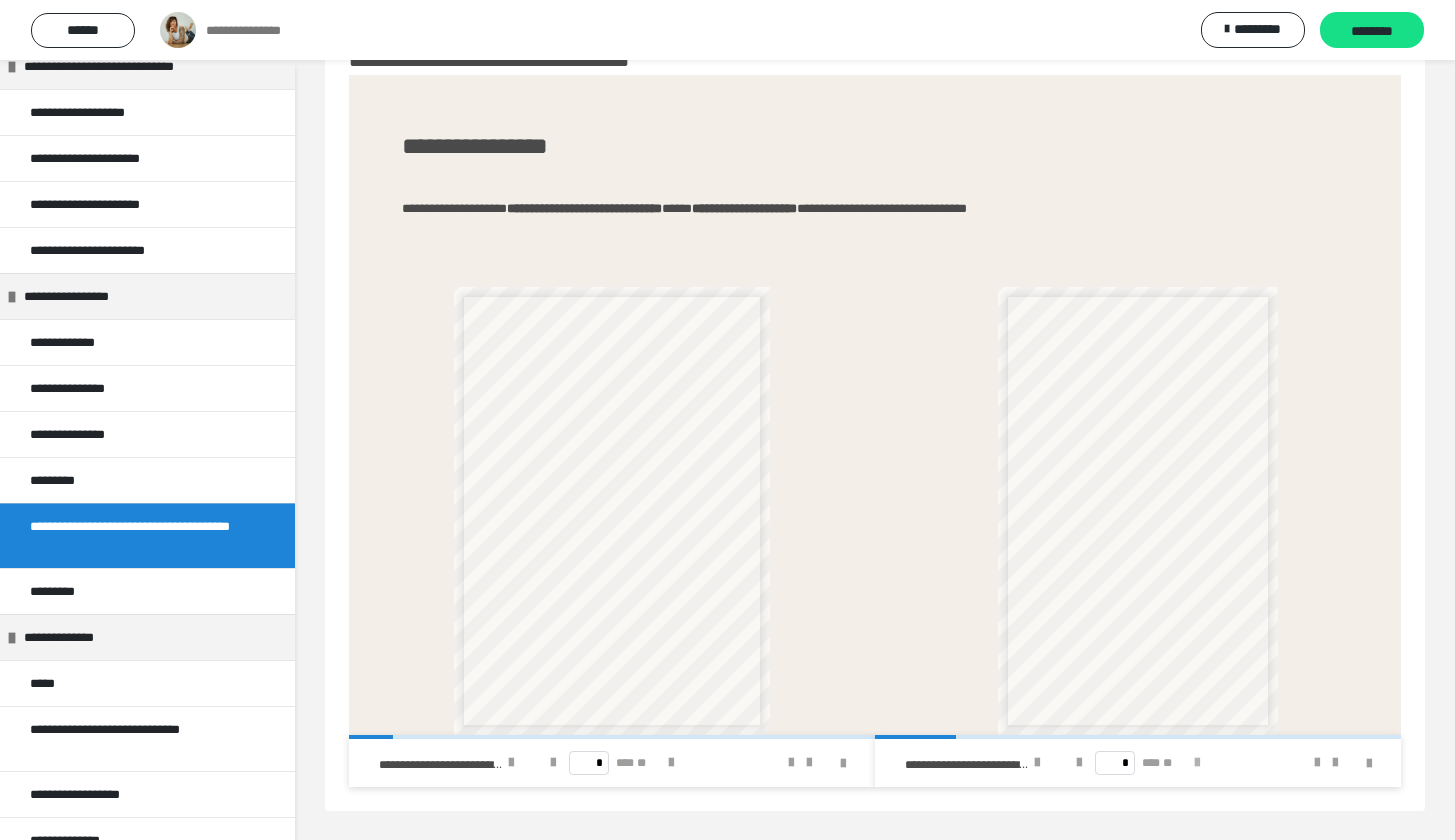 click at bounding box center (1197, 763) 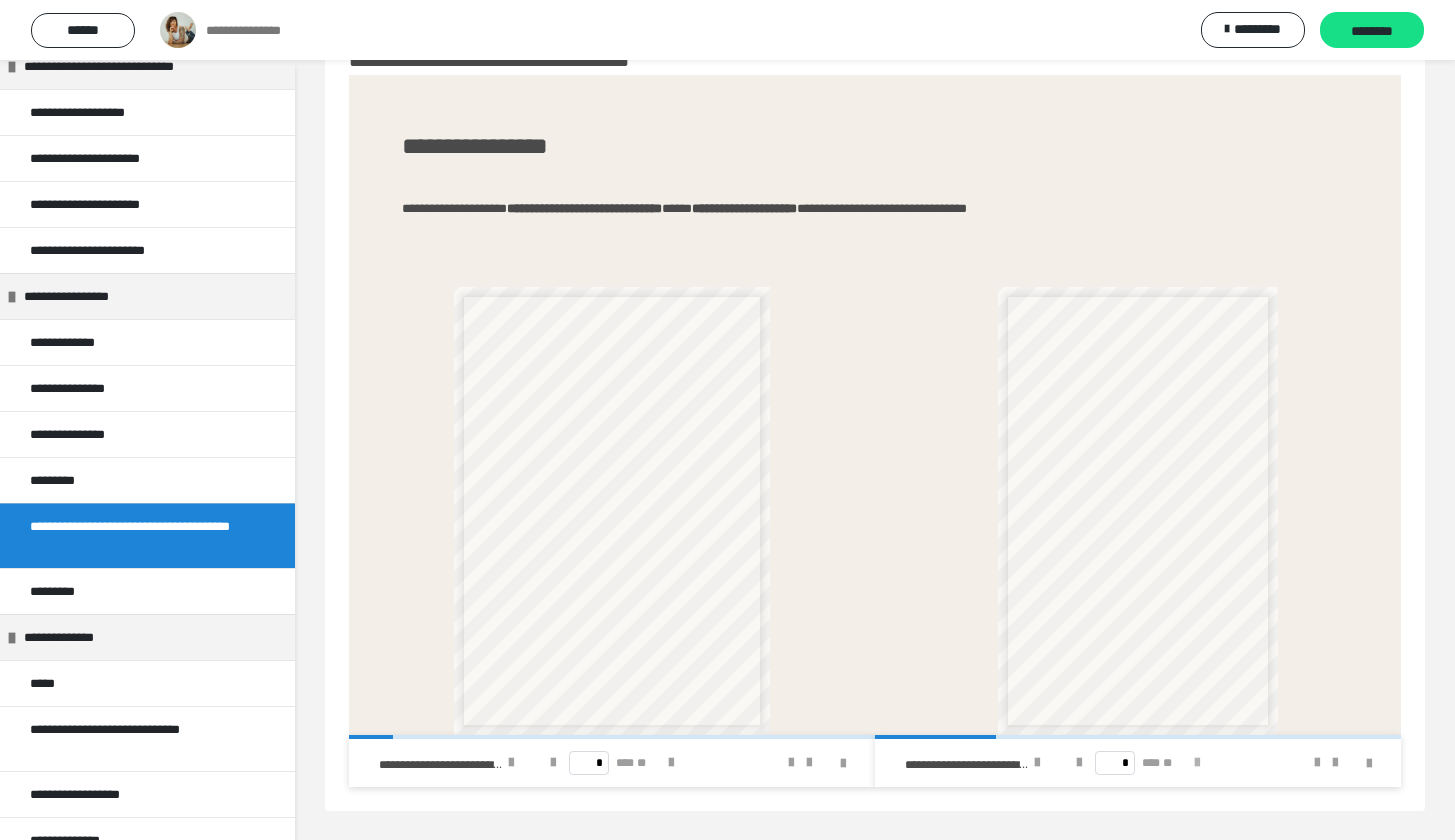 click at bounding box center [1197, 763] 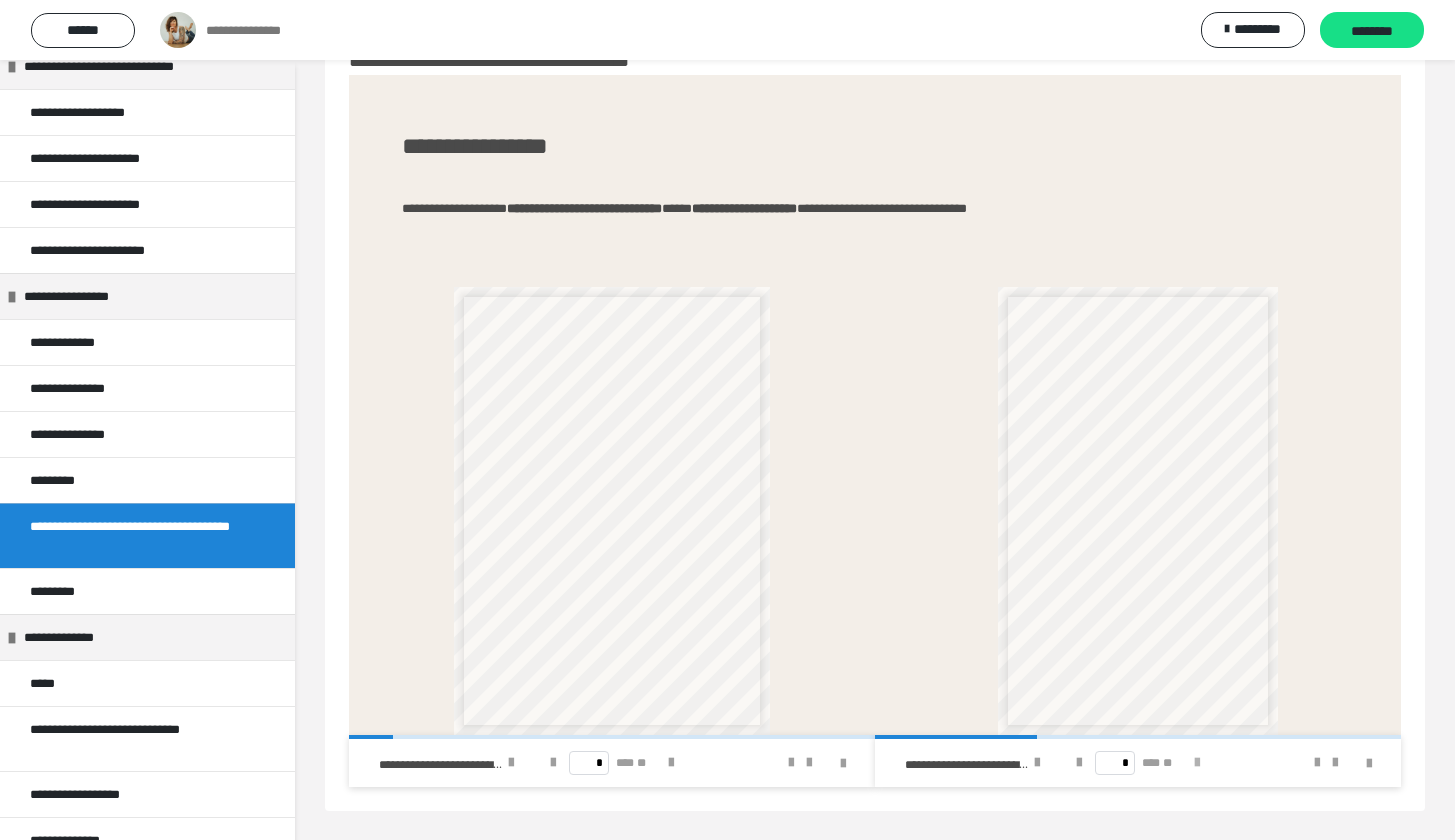 click at bounding box center [1197, 763] 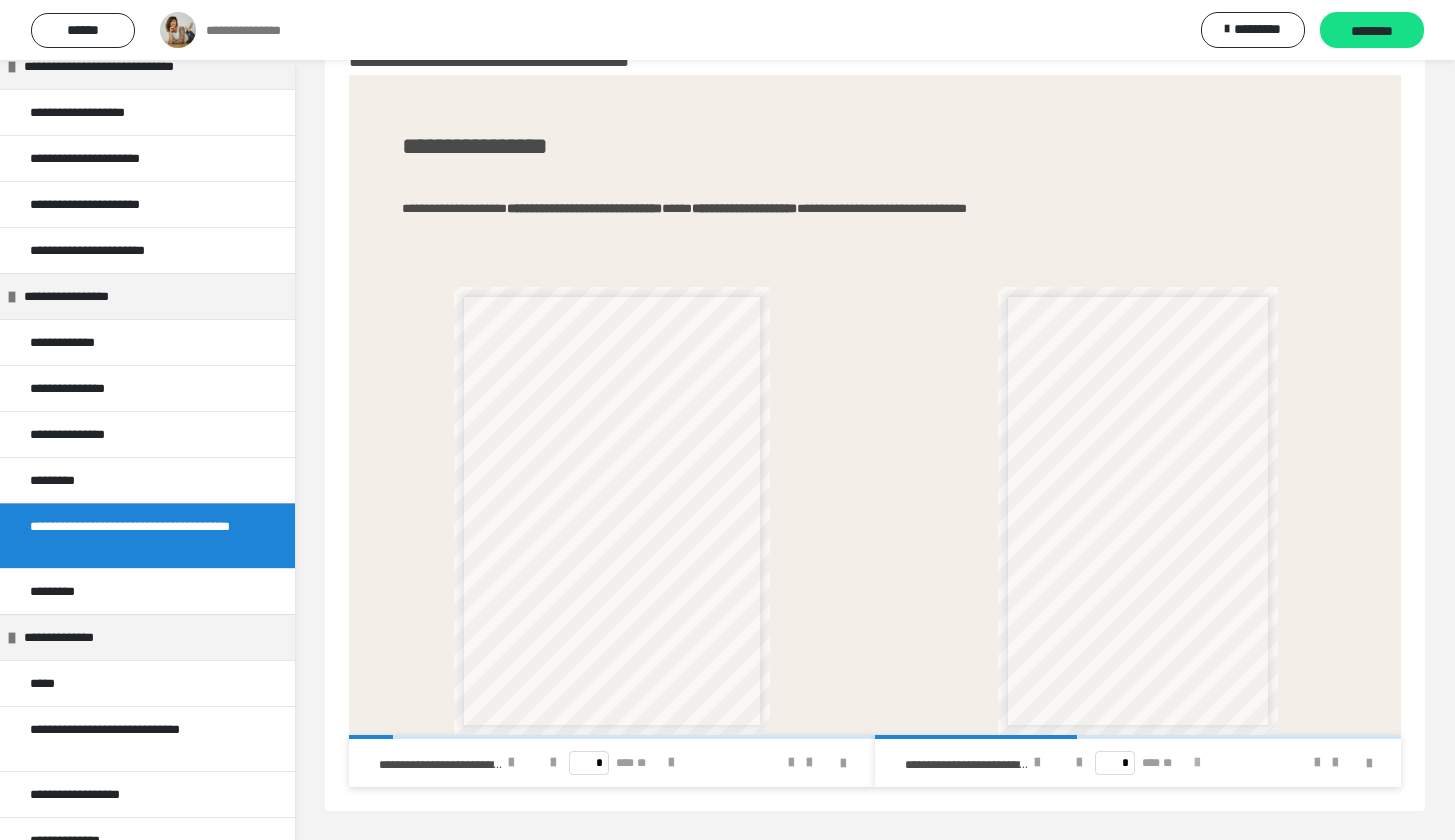 click at bounding box center (1197, 763) 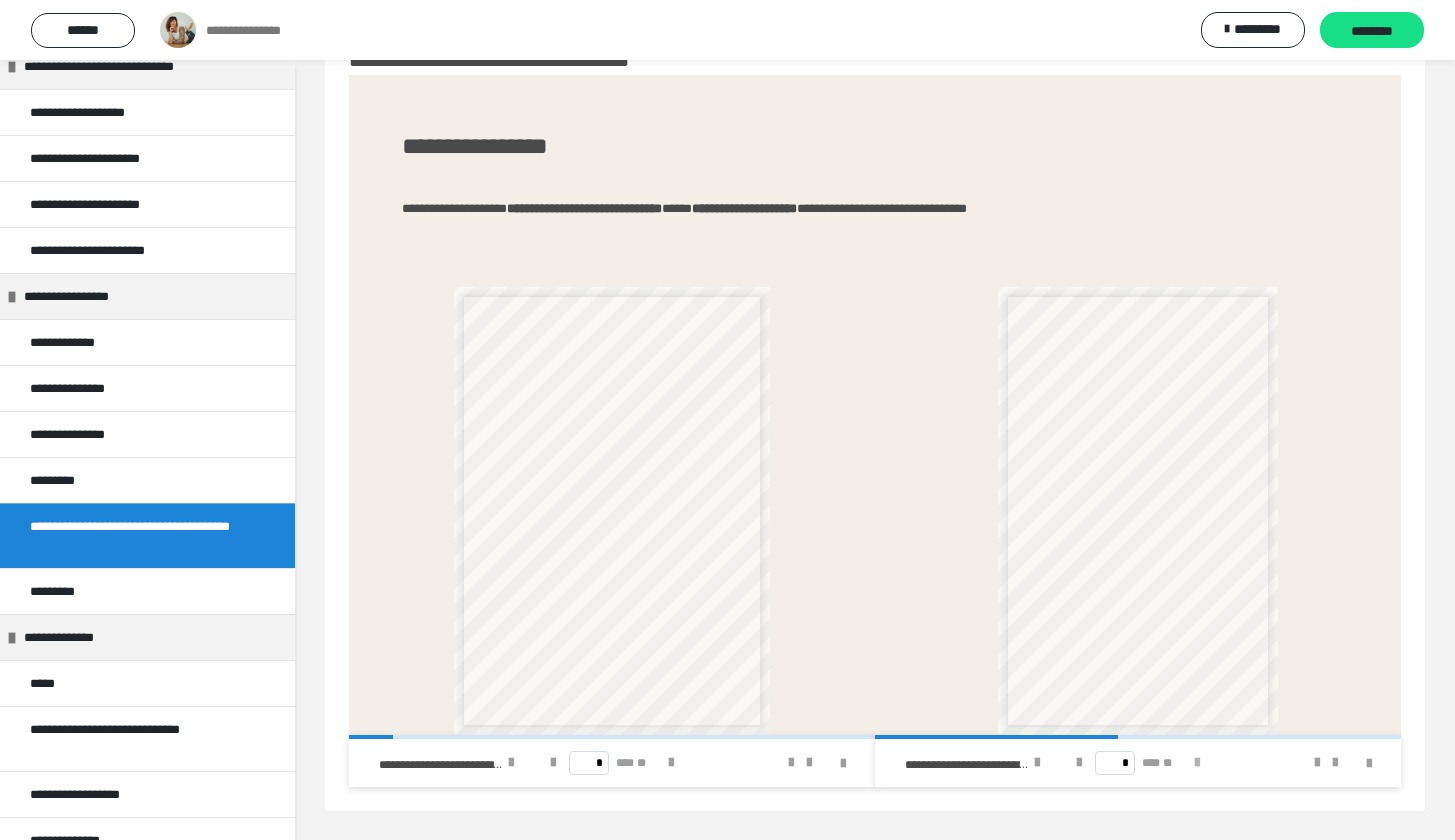 click at bounding box center [1197, 763] 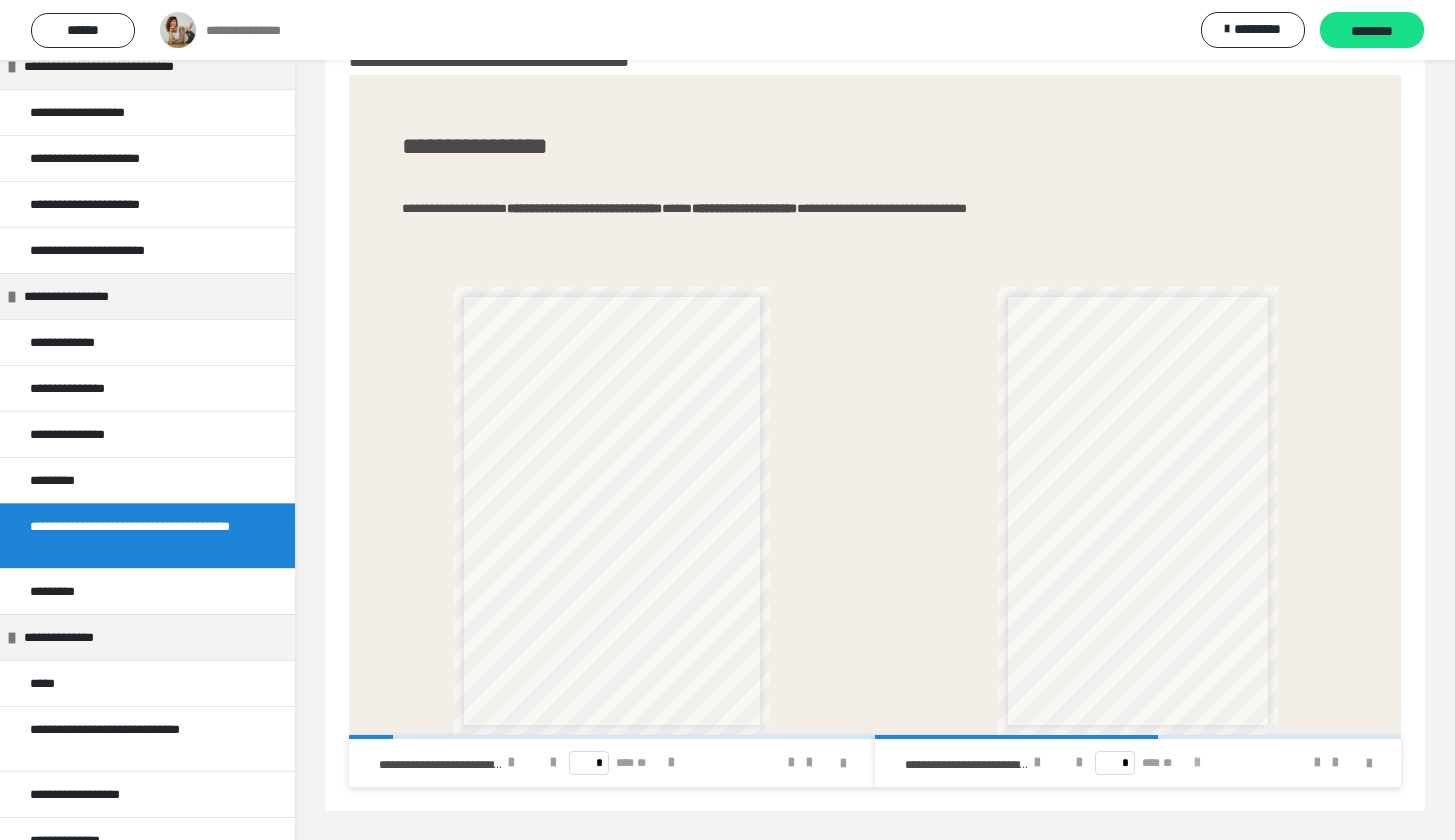 click at bounding box center (1197, 763) 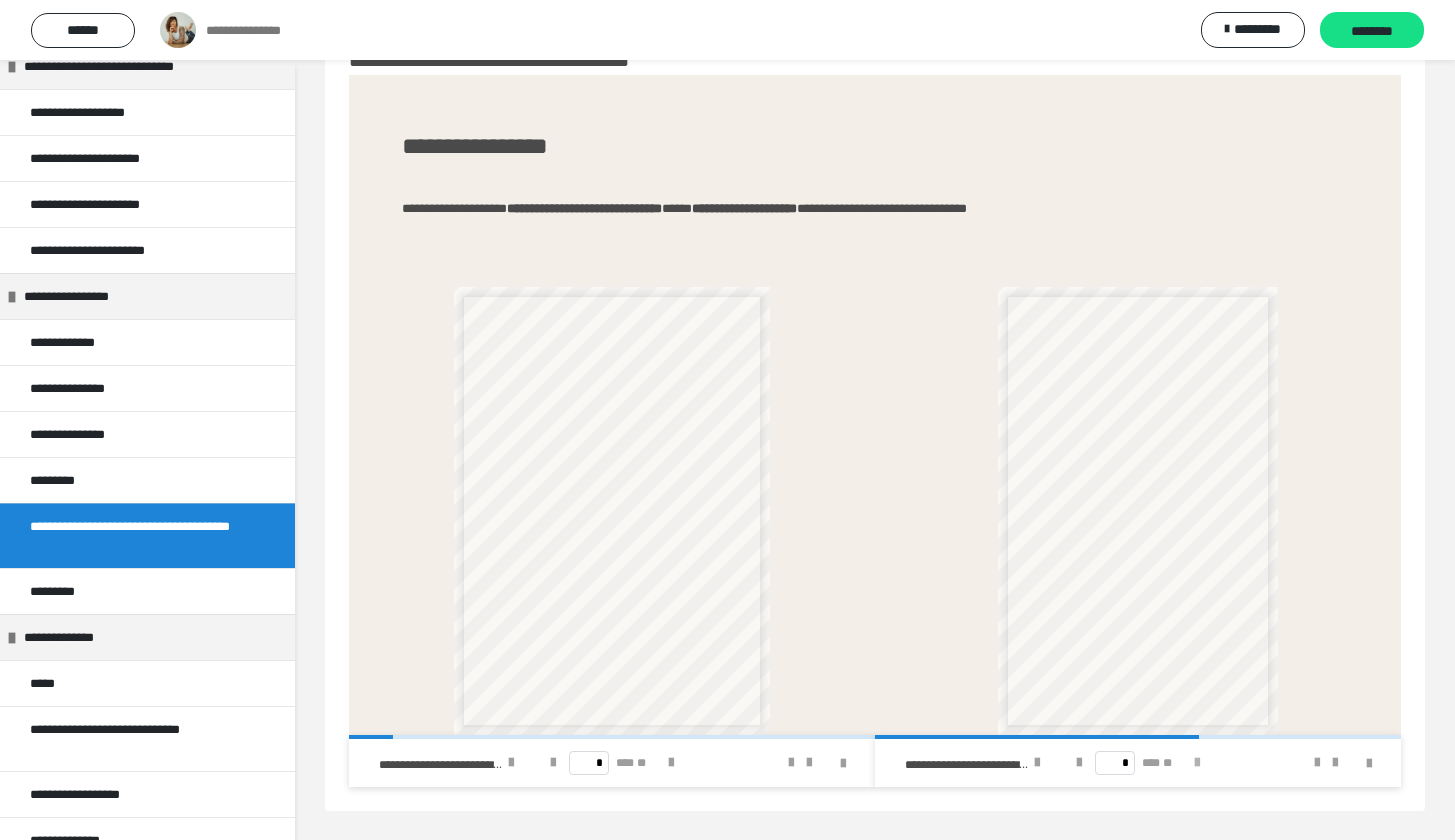 click at bounding box center (1197, 763) 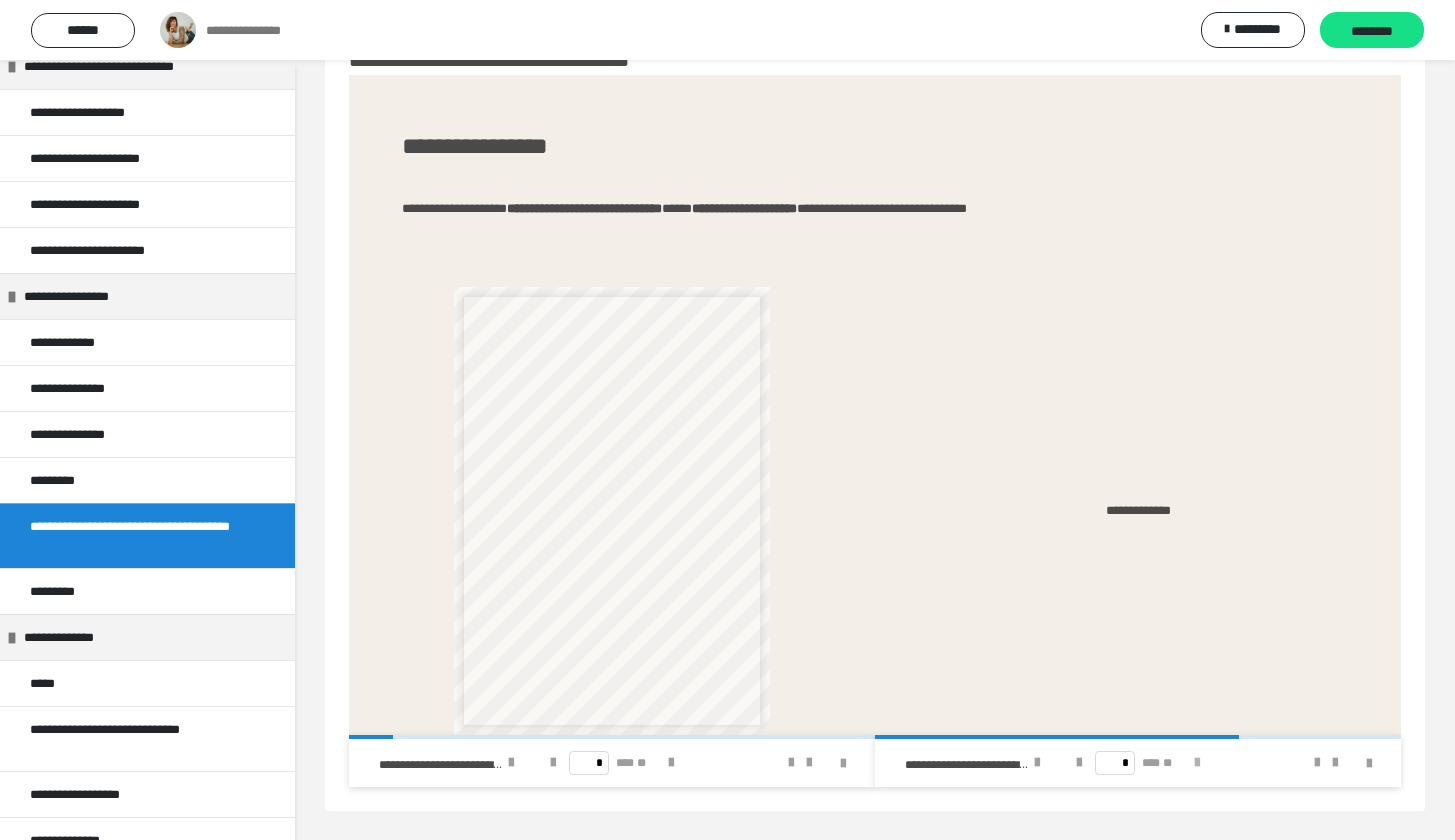 click at bounding box center (1197, 763) 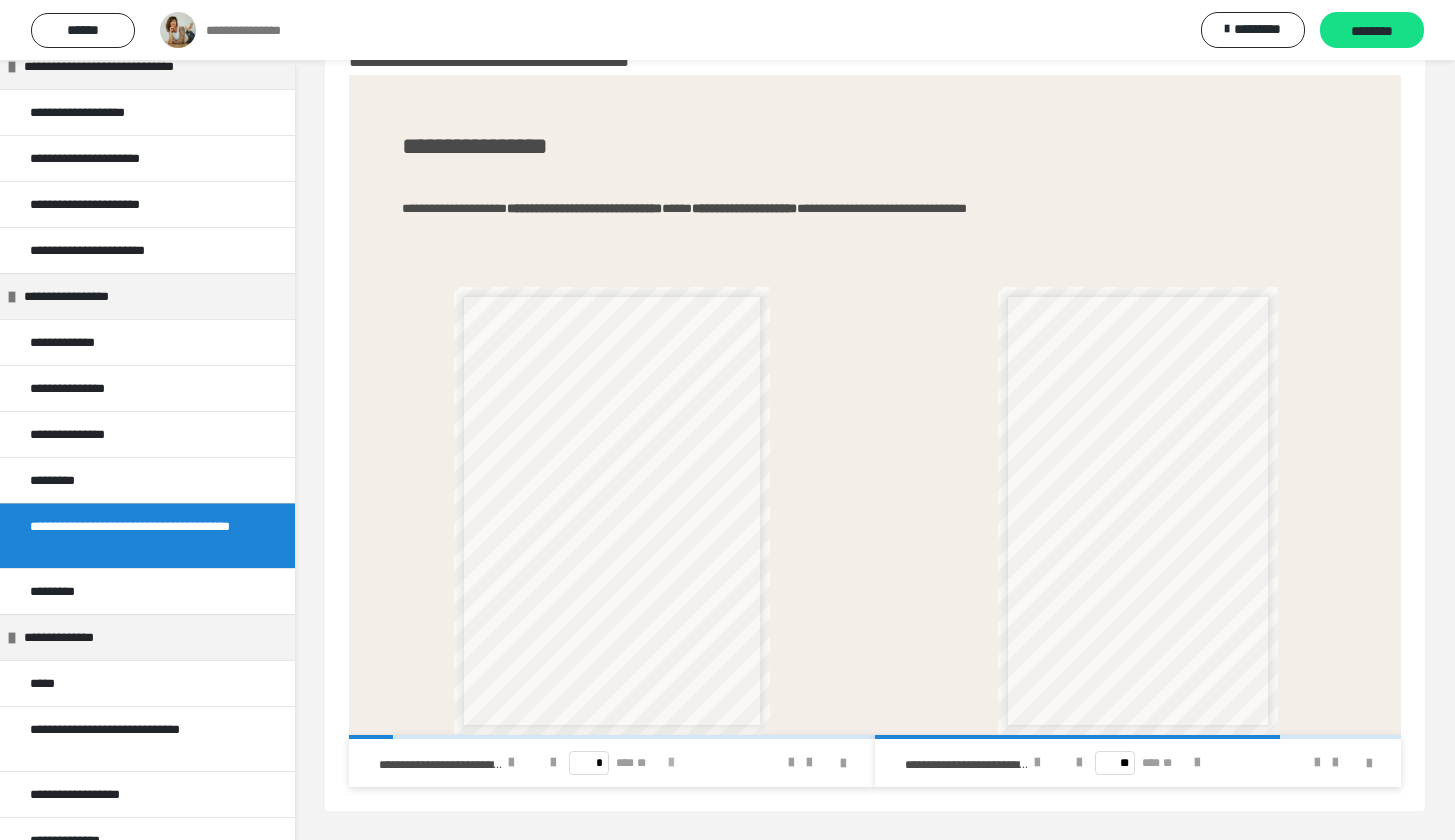 click at bounding box center [671, 763] 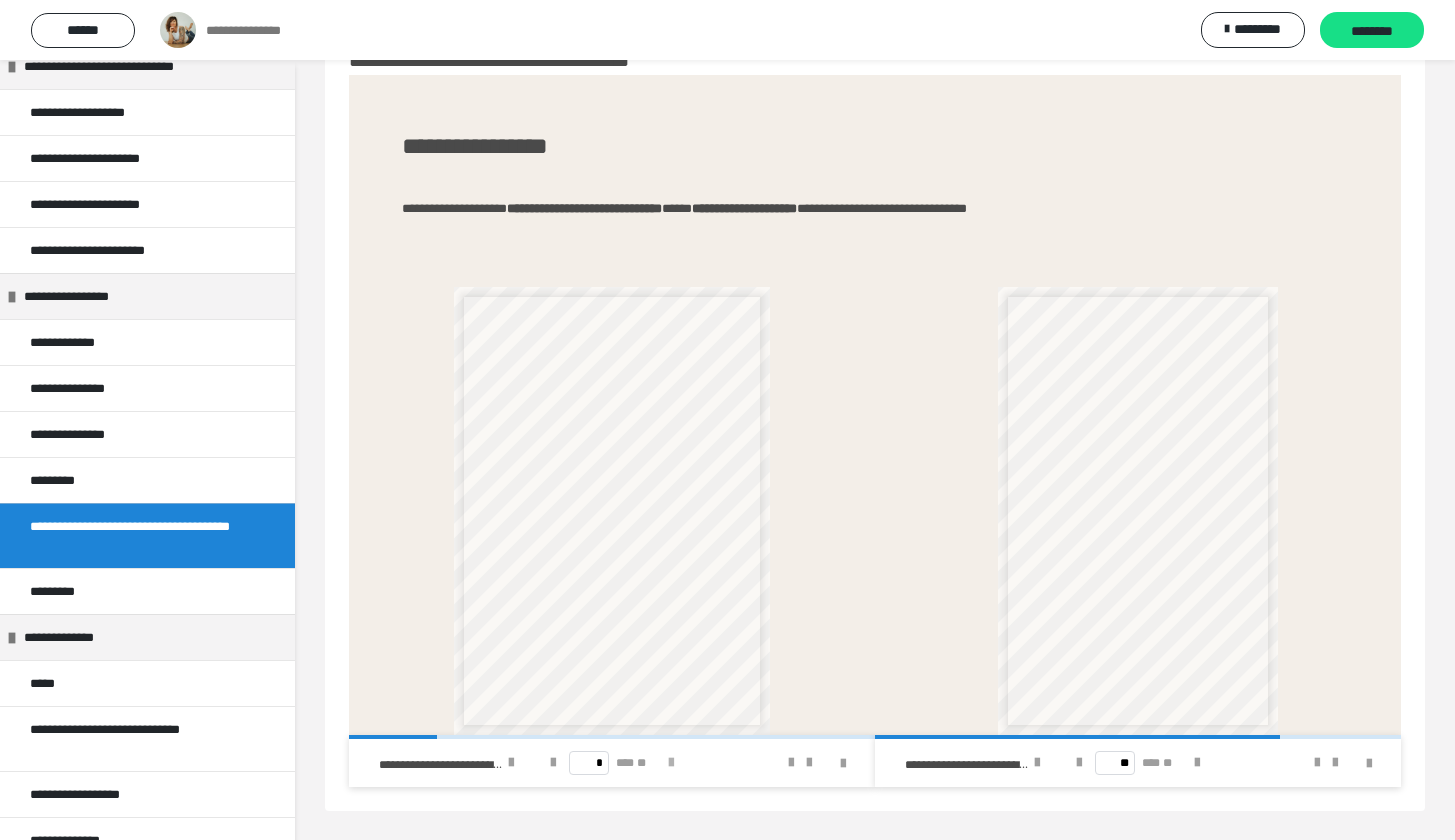 click at bounding box center [671, 763] 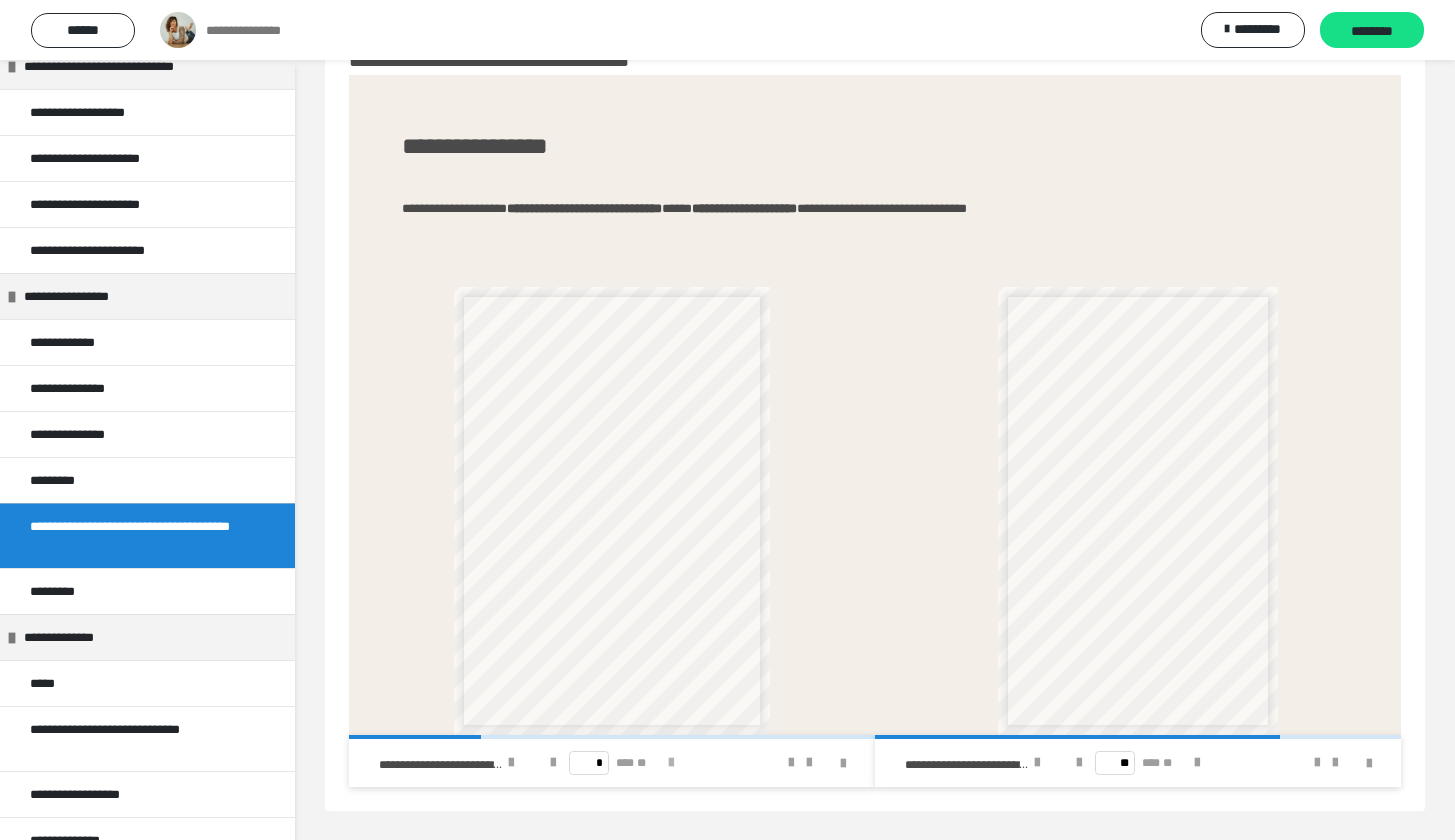 click at bounding box center [671, 763] 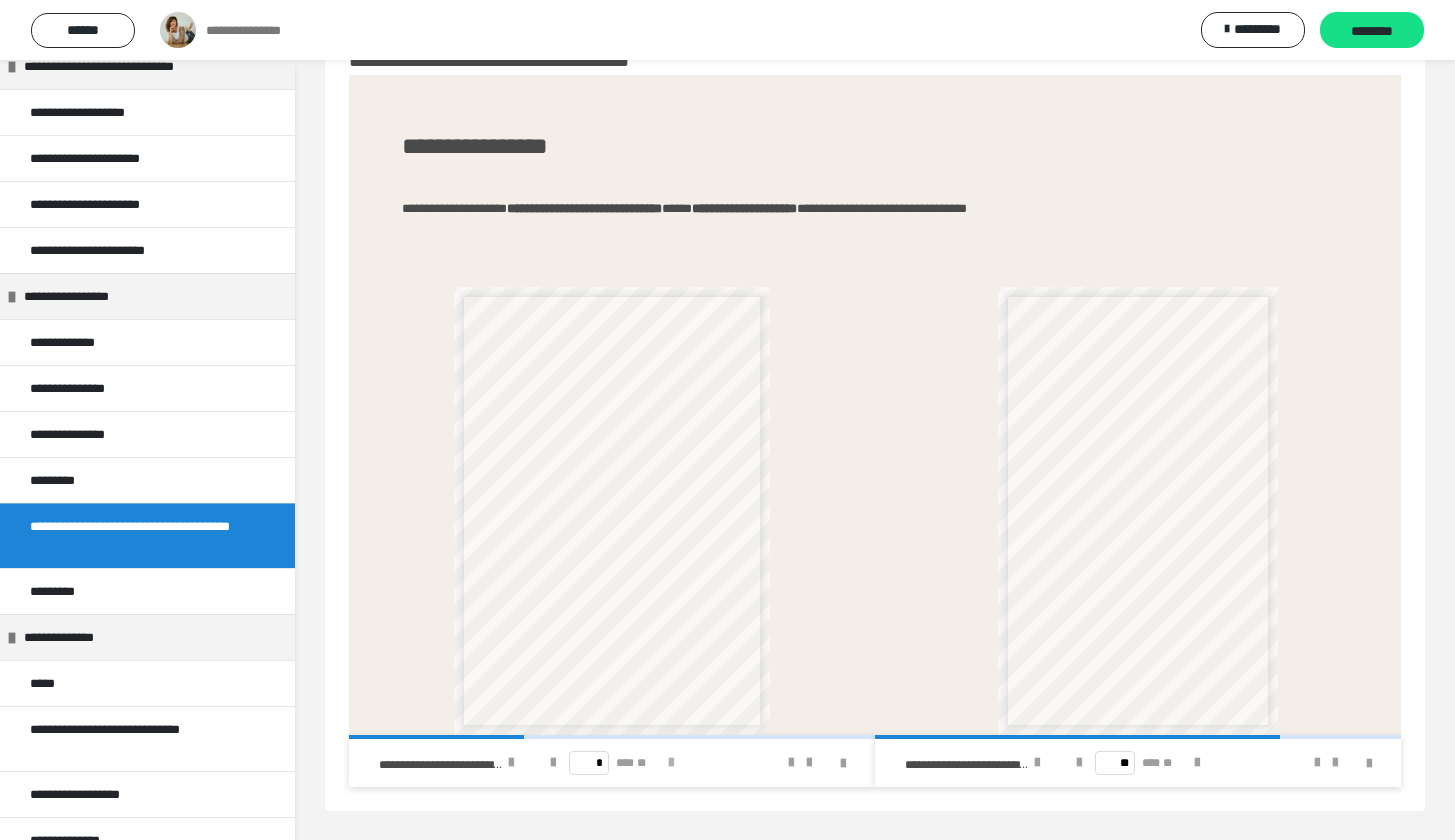 click at bounding box center (671, 763) 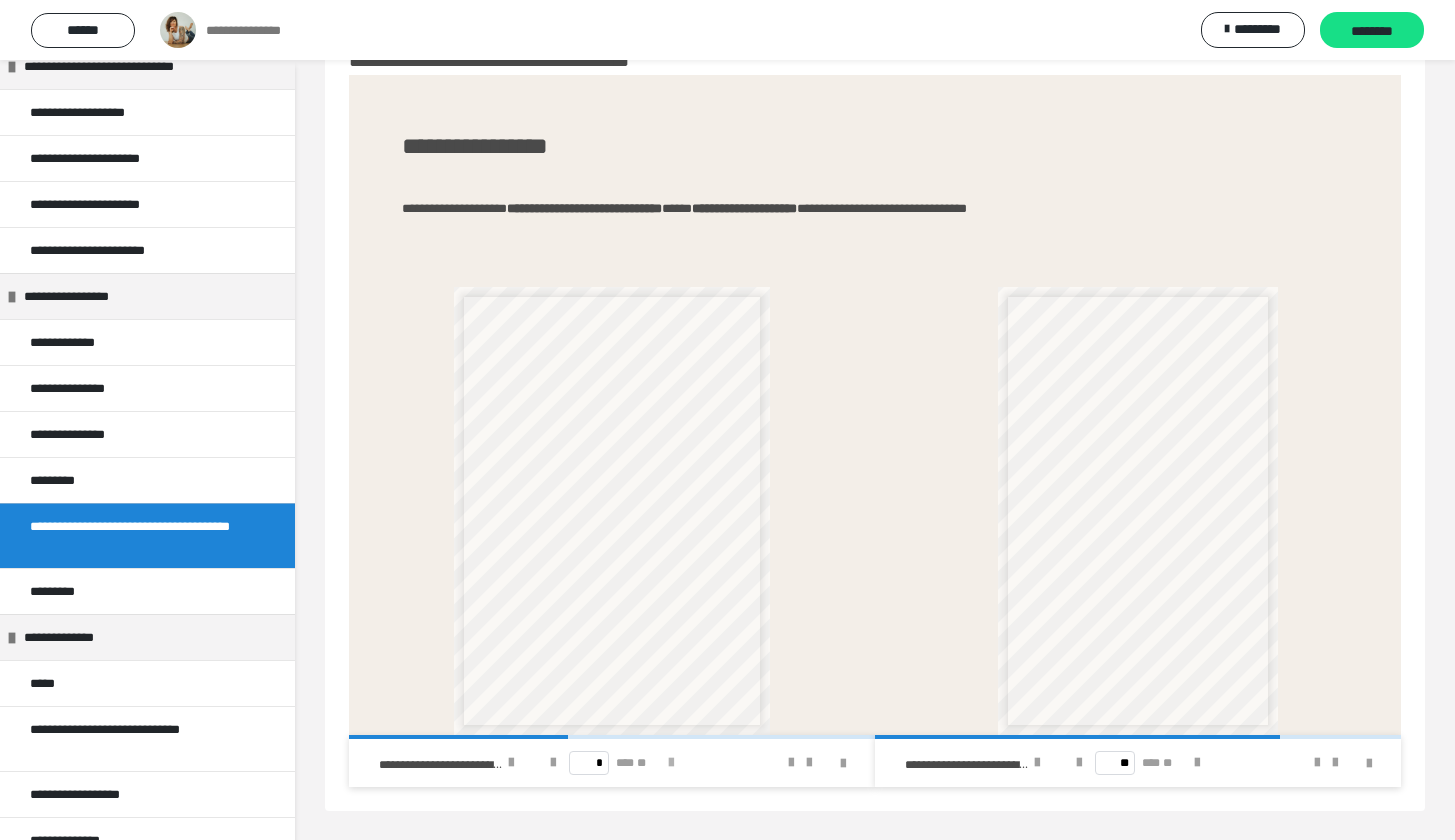click at bounding box center (671, 763) 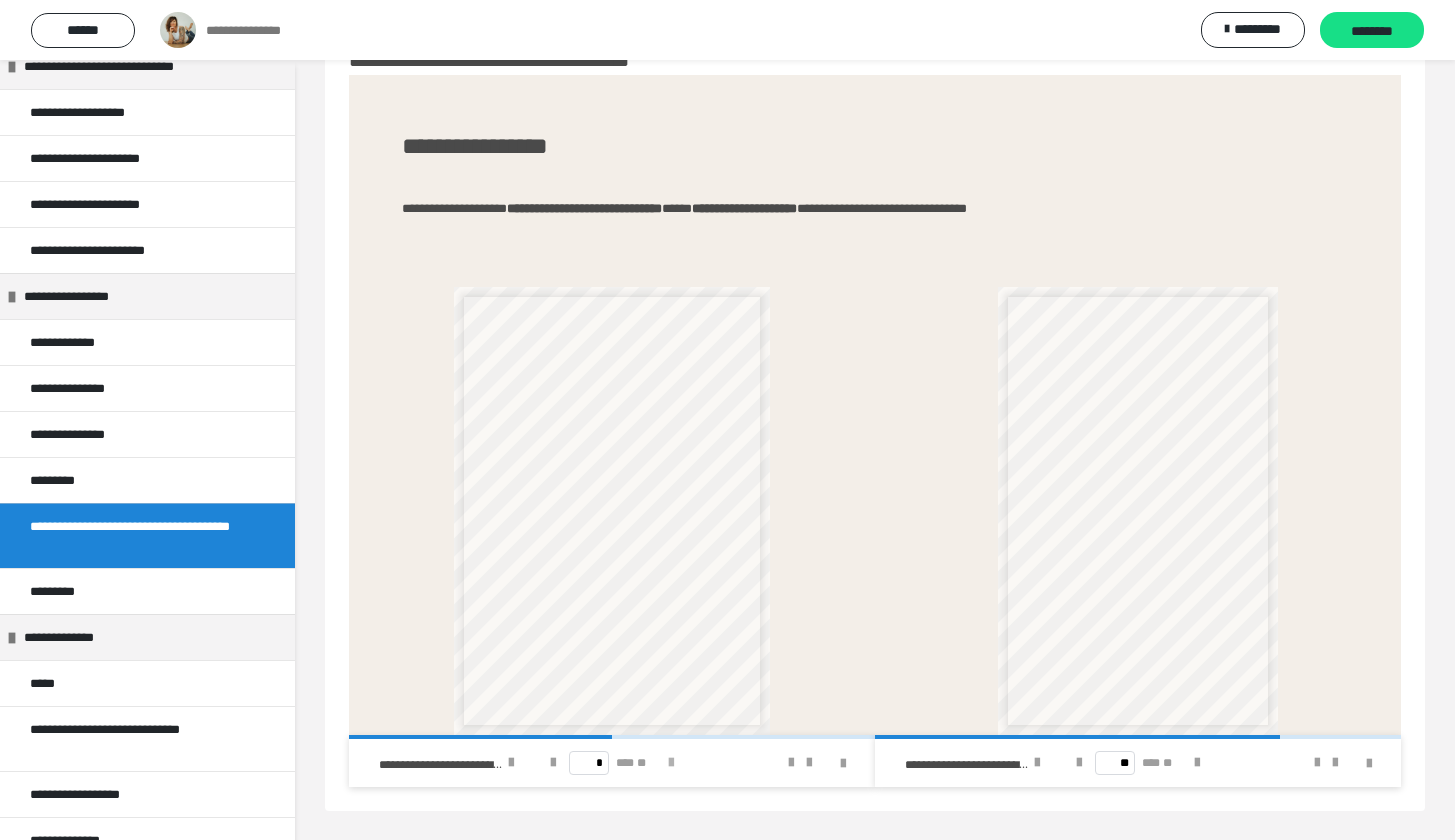 click at bounding box center [671, 763] 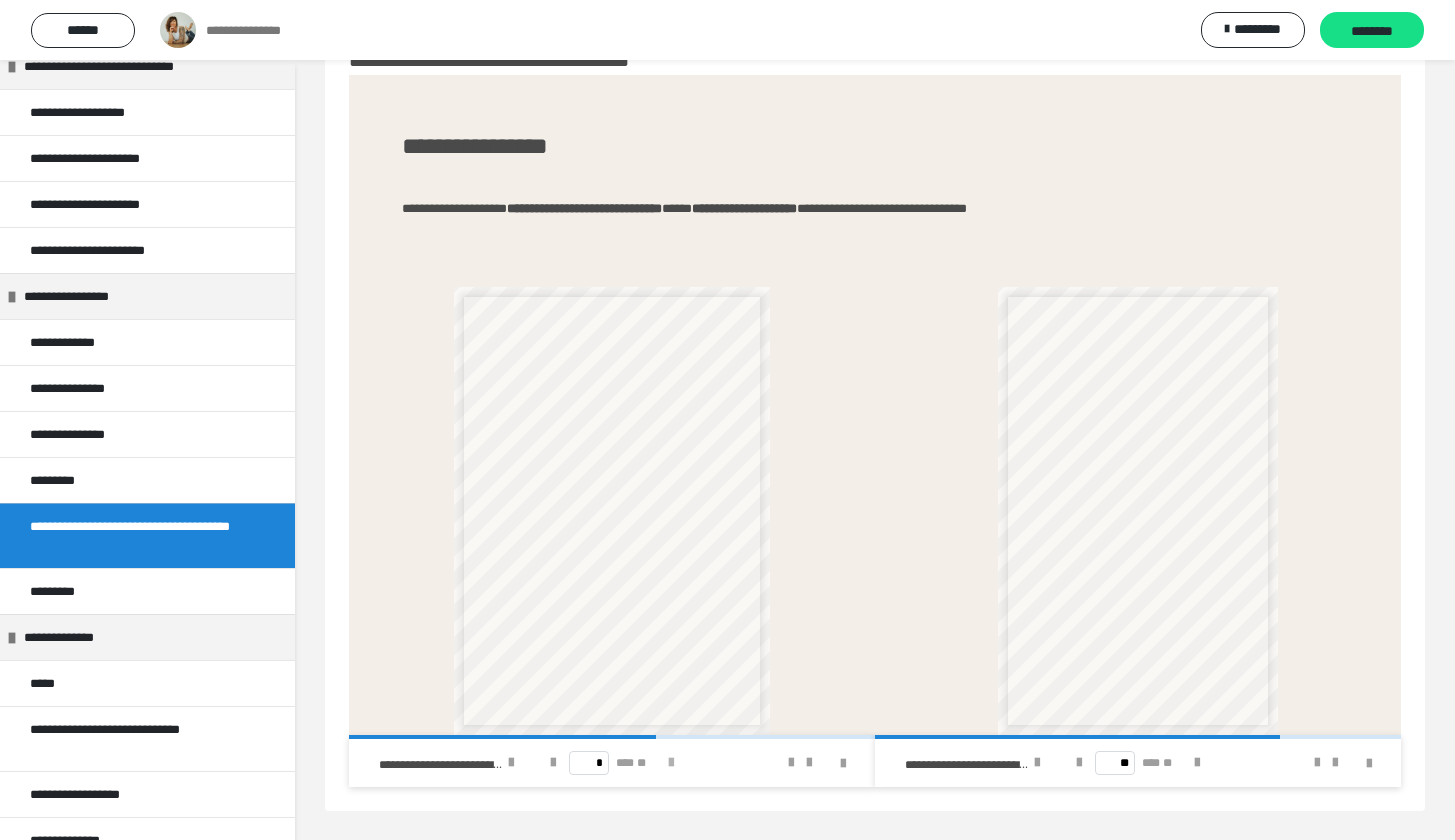 click at bounding box center [671, 763] 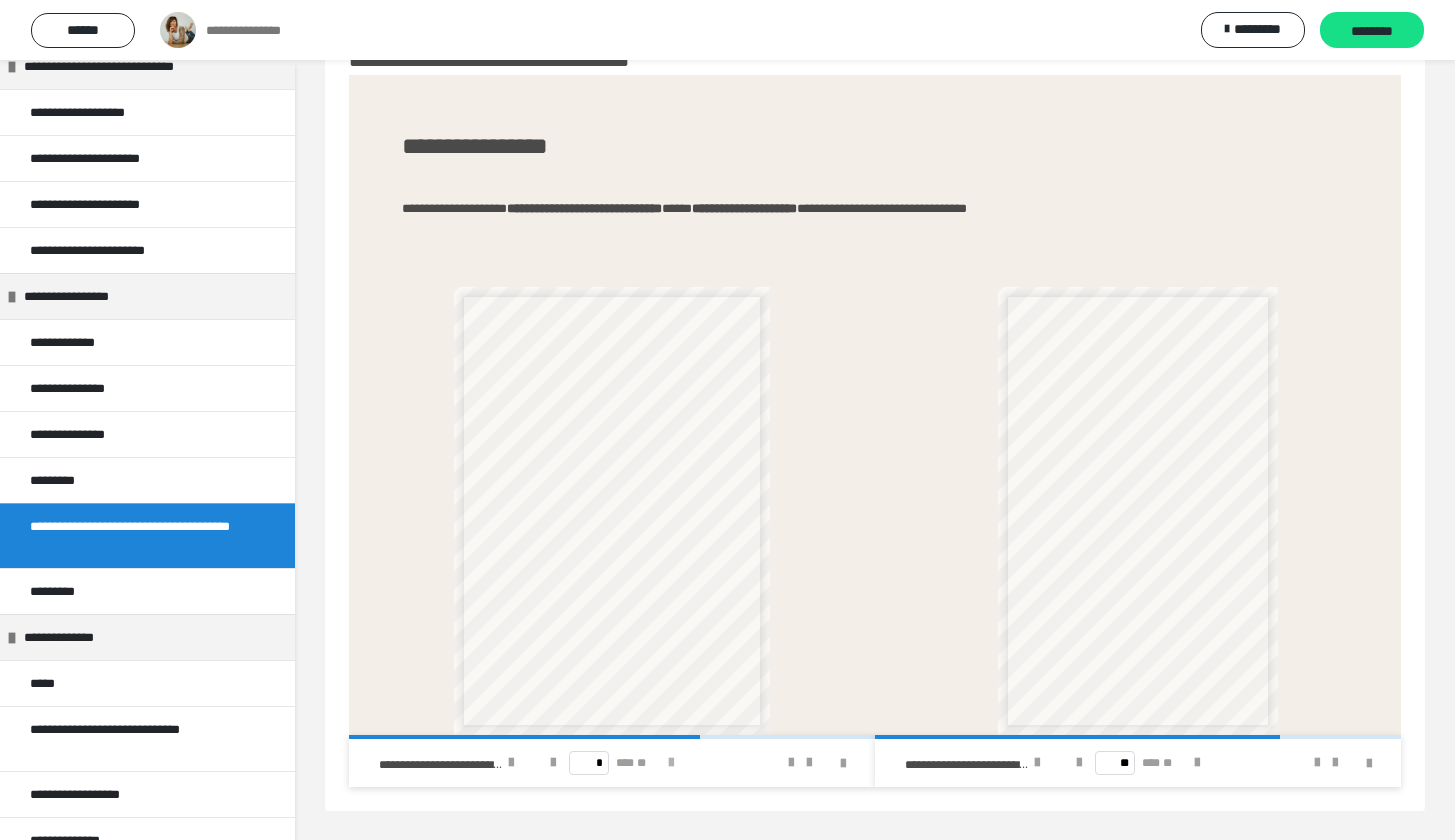 click at bounding box center (671, 763) 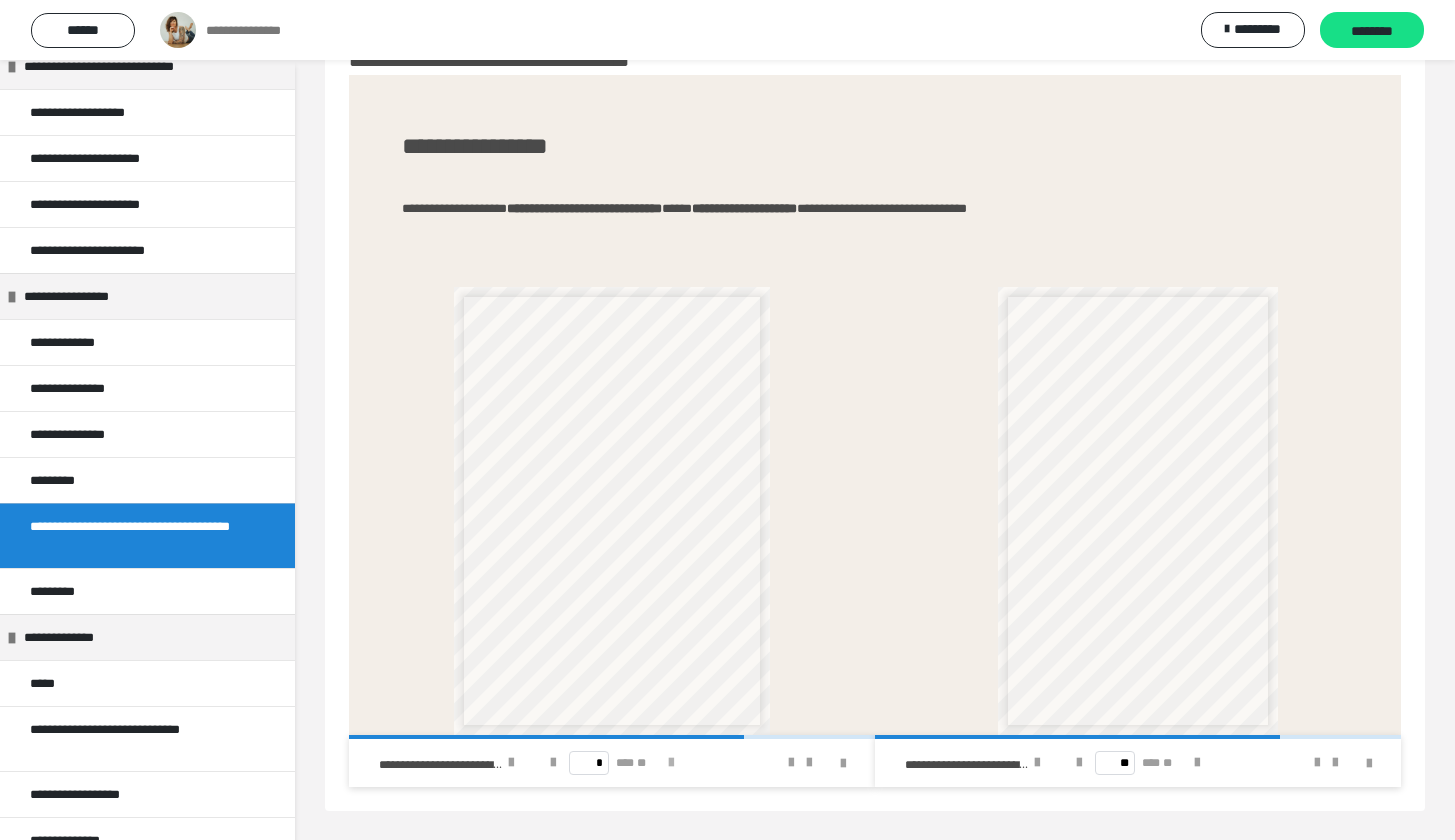 click at bounding box center (671, 763) 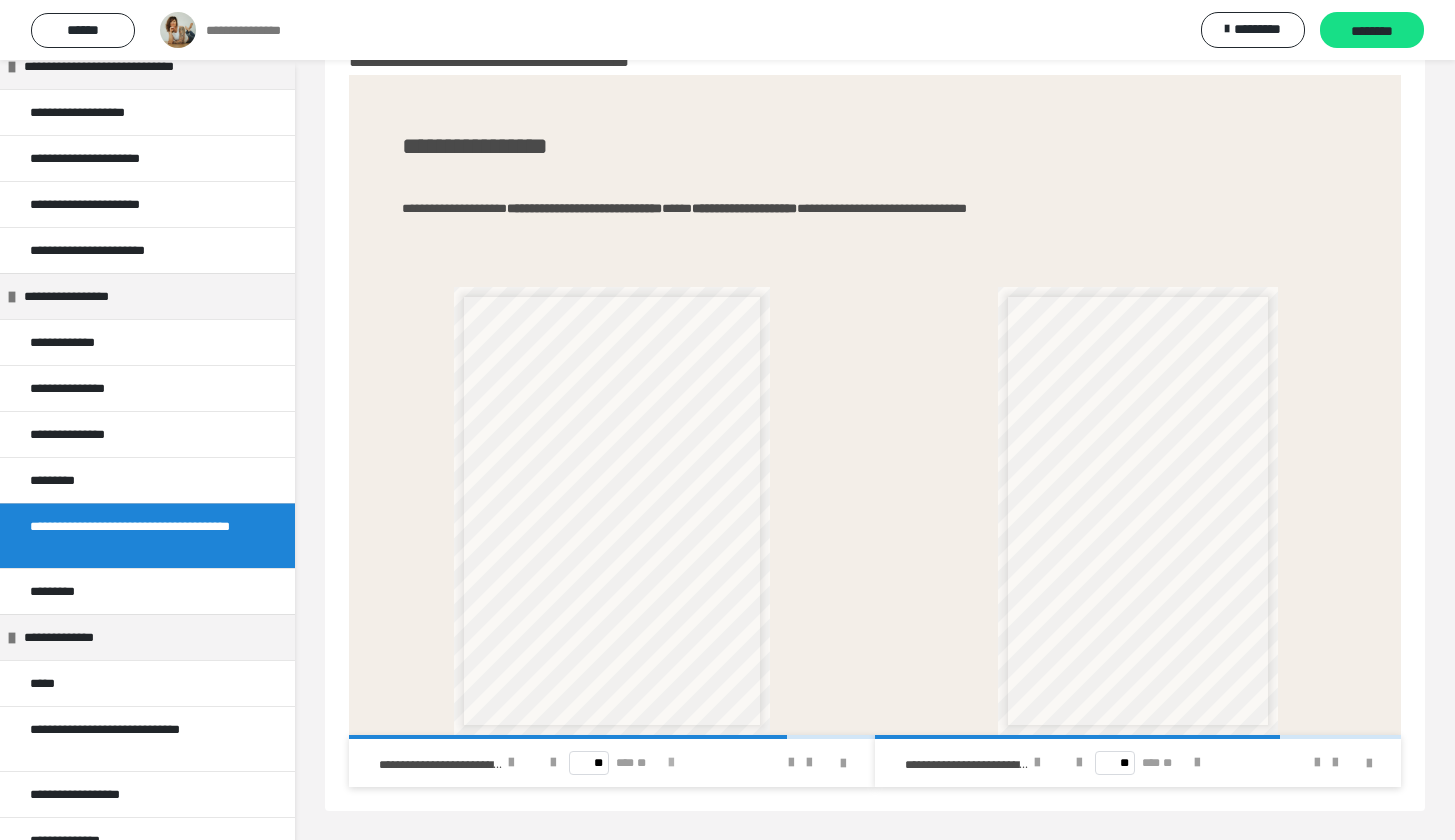 click at bounding box center [671, 763] 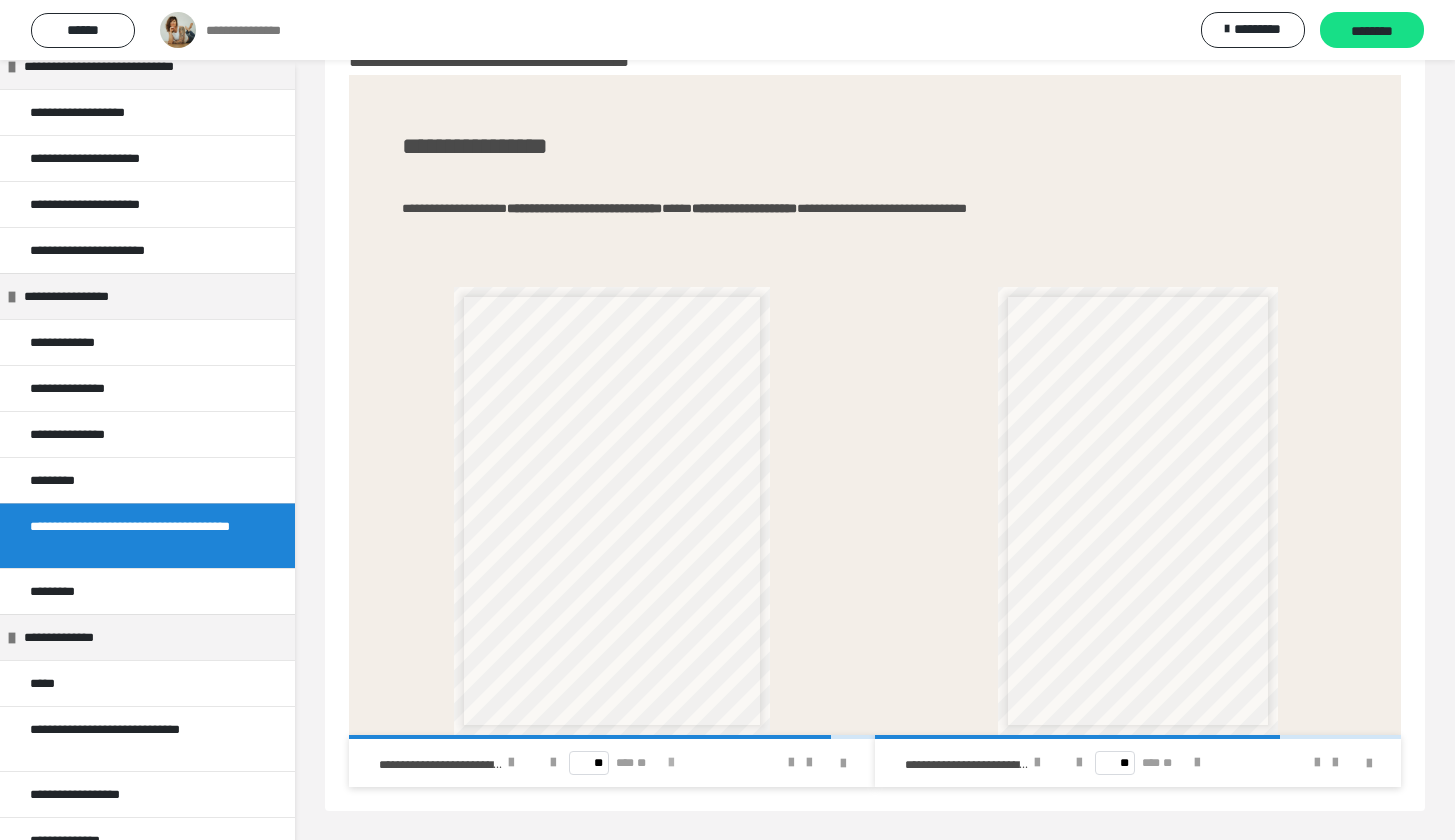 click at bounding box center (671, 763) 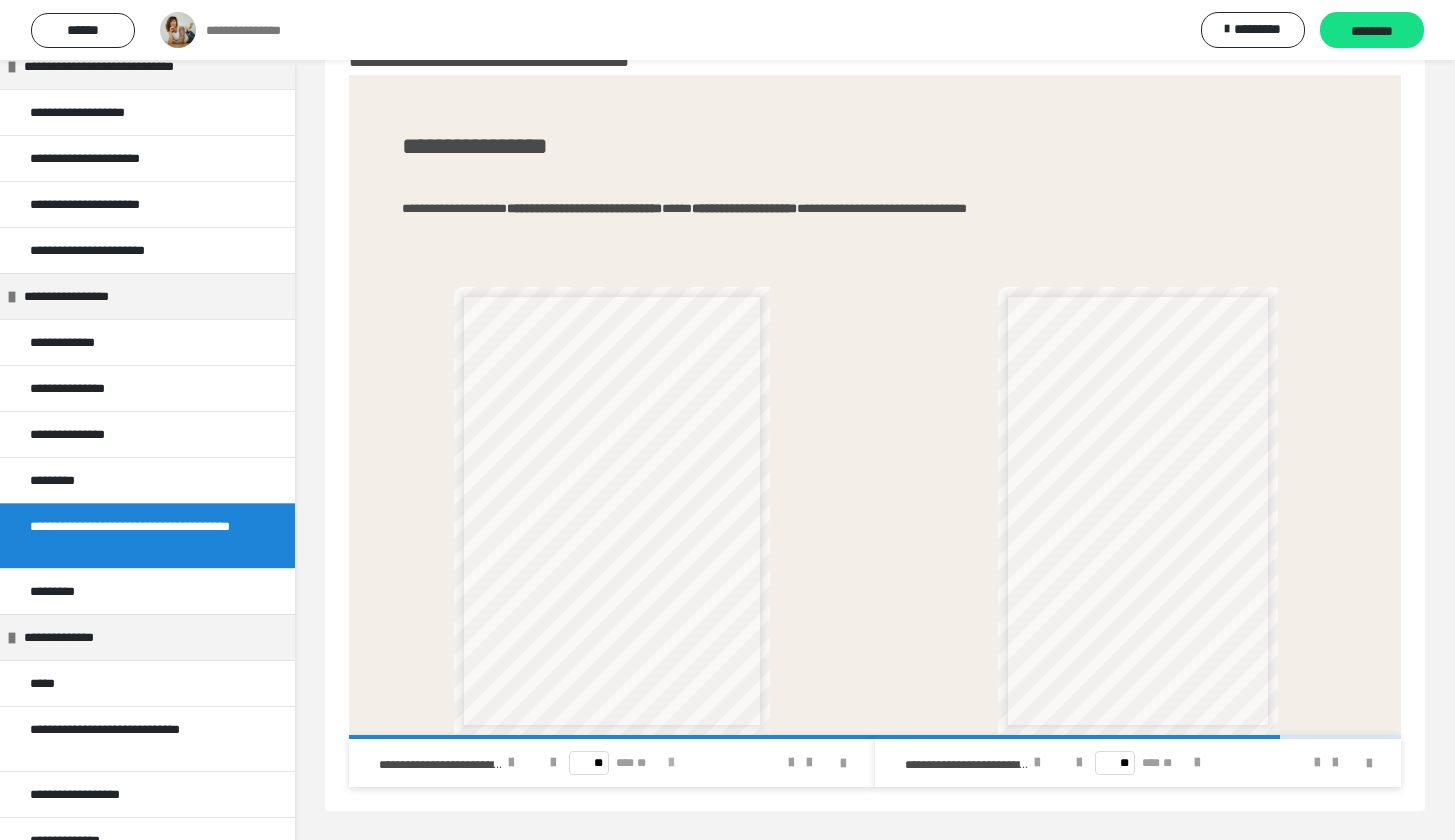 click on "** *** **" at bounding box center (612, 763) 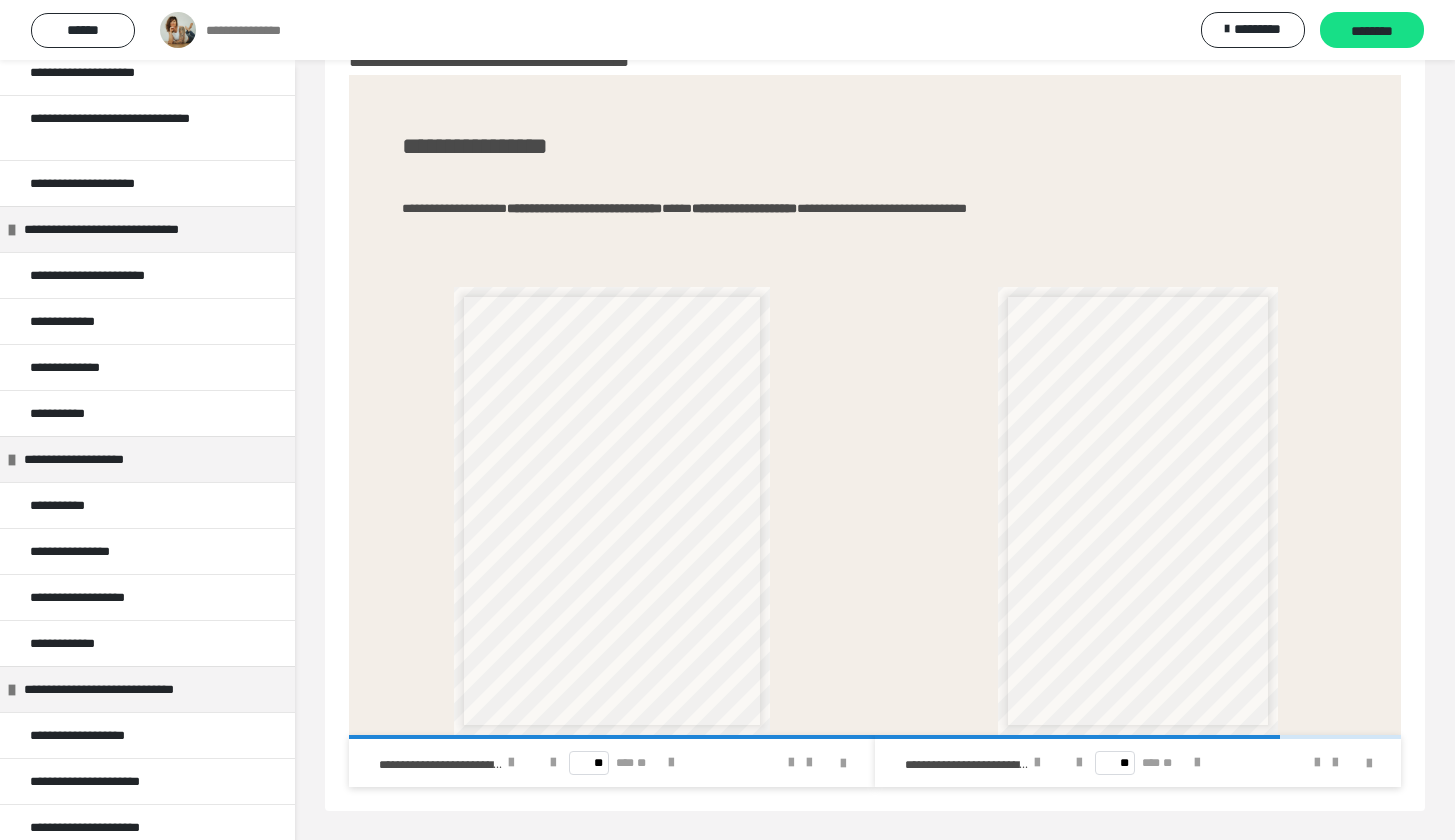 scroll, scrollTop: 136, scrollLeft: 0, axis: vertical 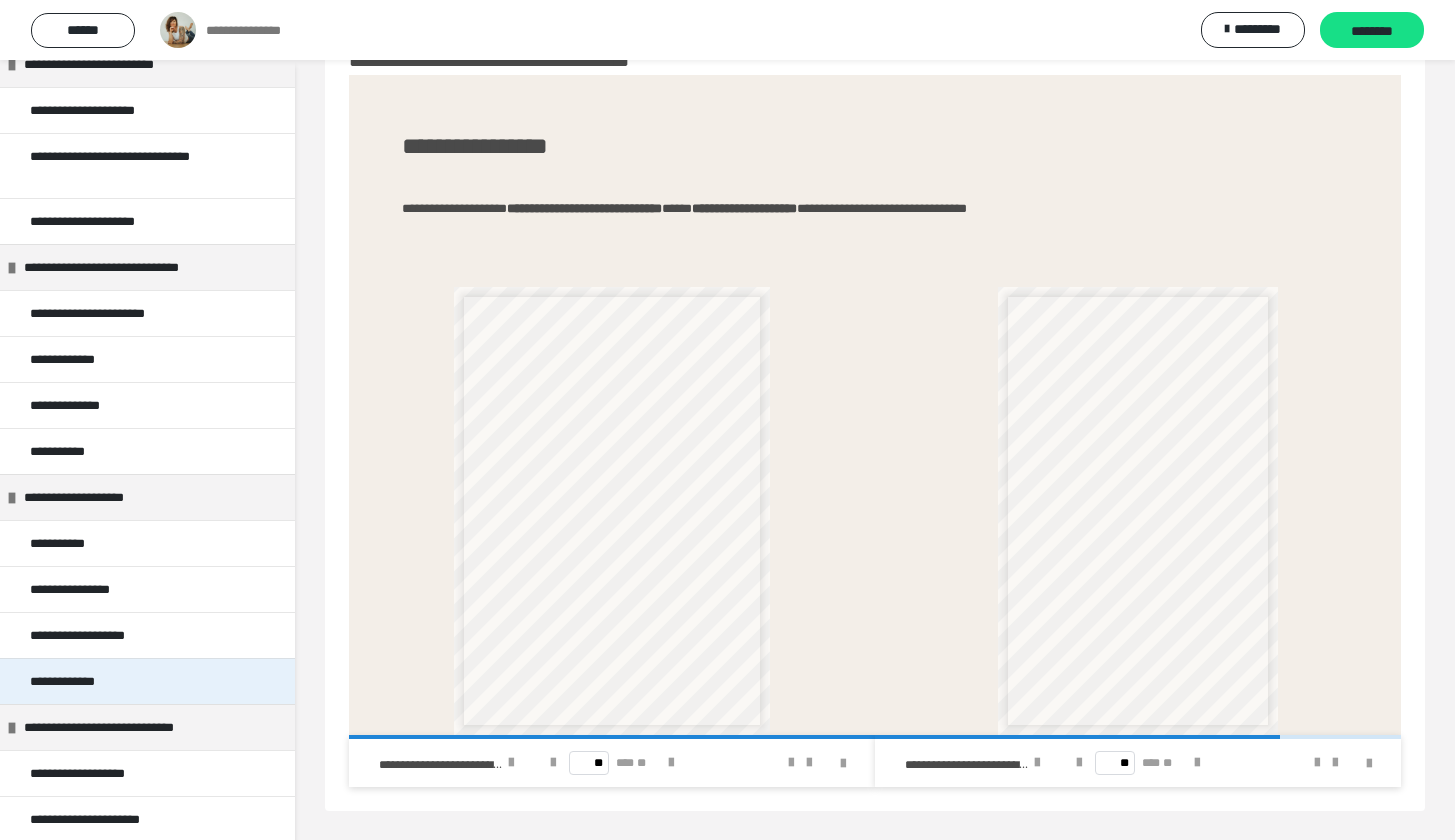 click on "**********" at bounding box center [76, 681] 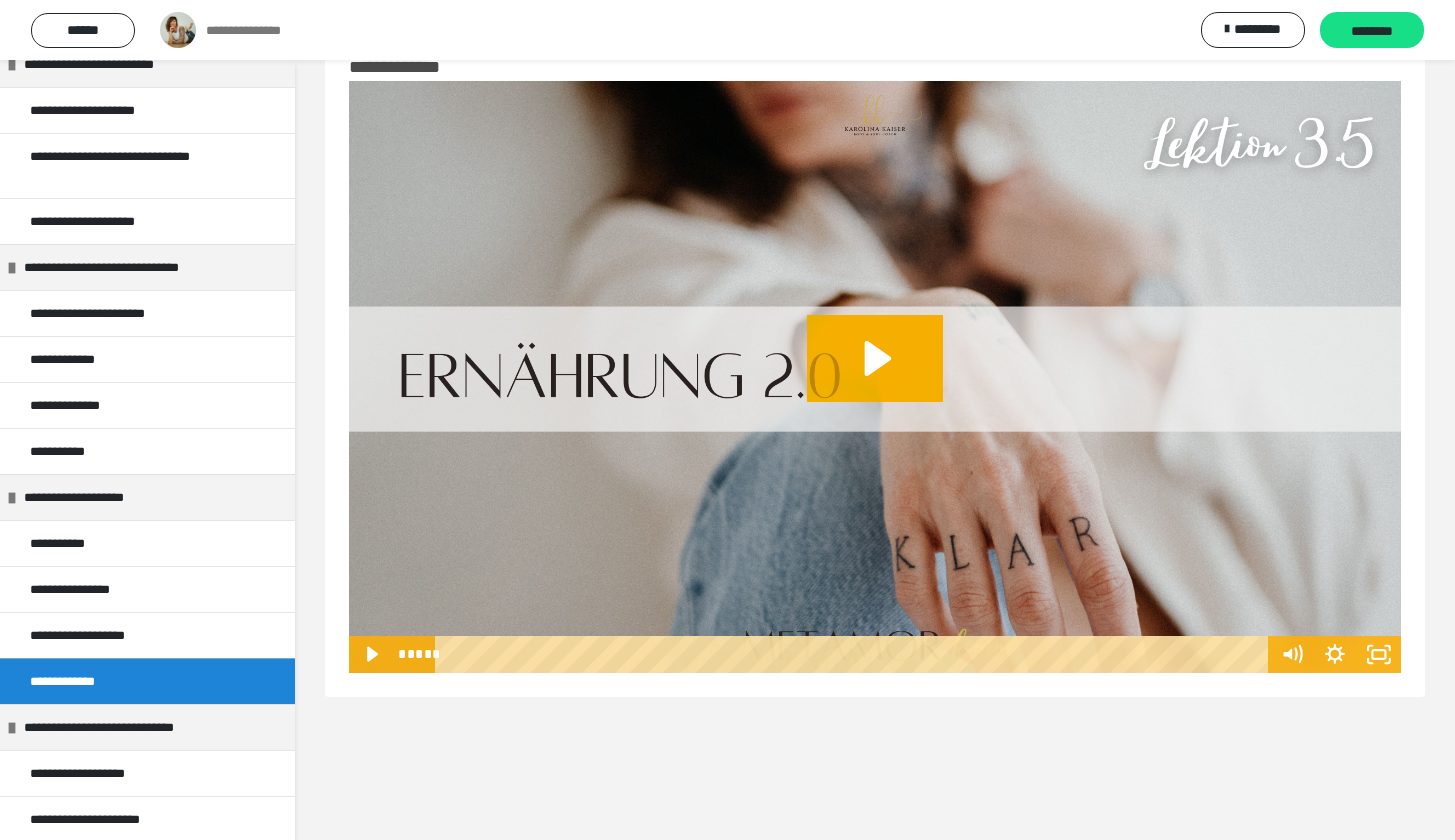scroll, scrollTop: 60, scrollLeft: 0, axis: vertical 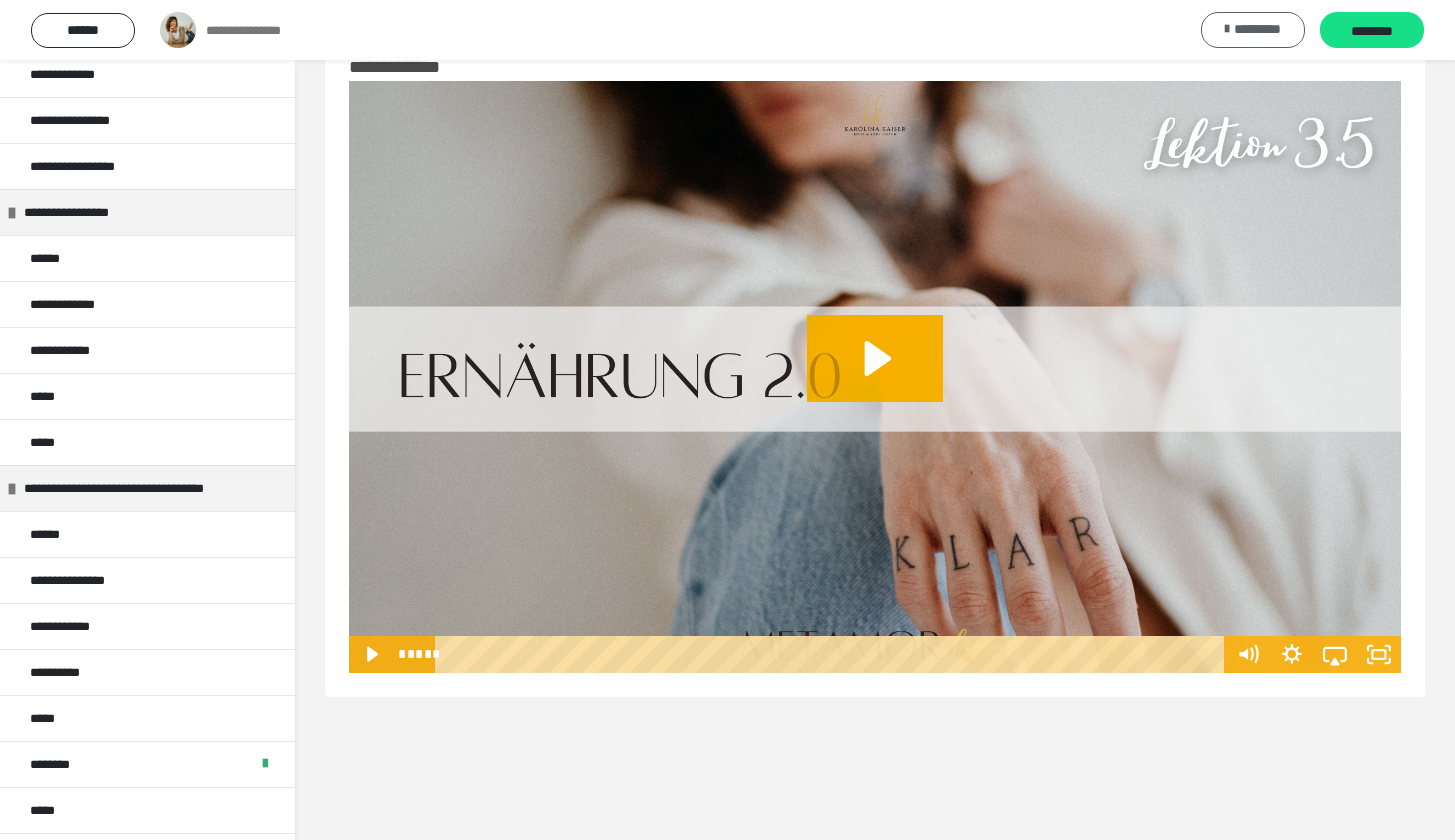 click on "*********" at bounding box center (1253, 30) 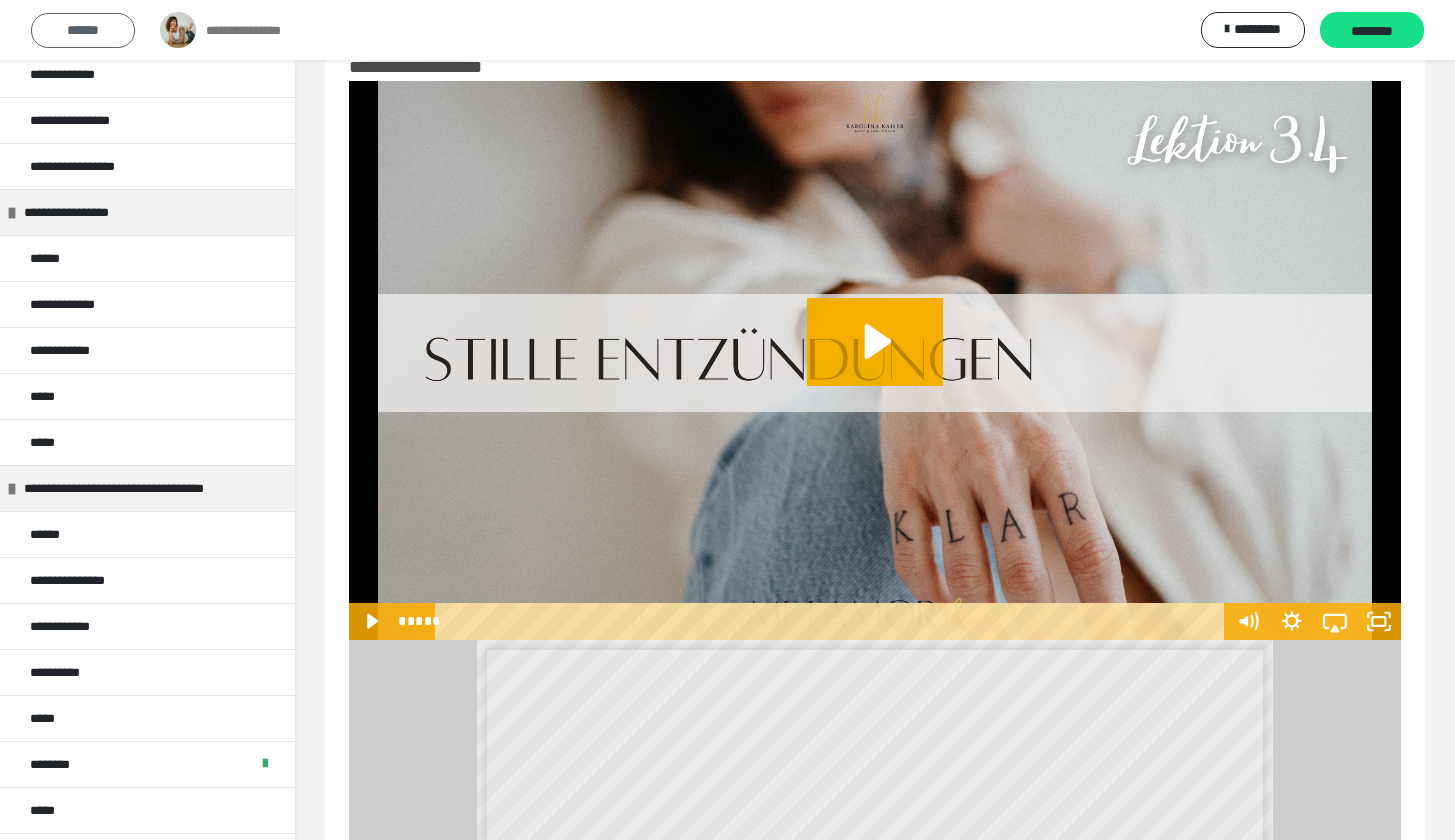 click on "******" at bounding box center (83, 30) 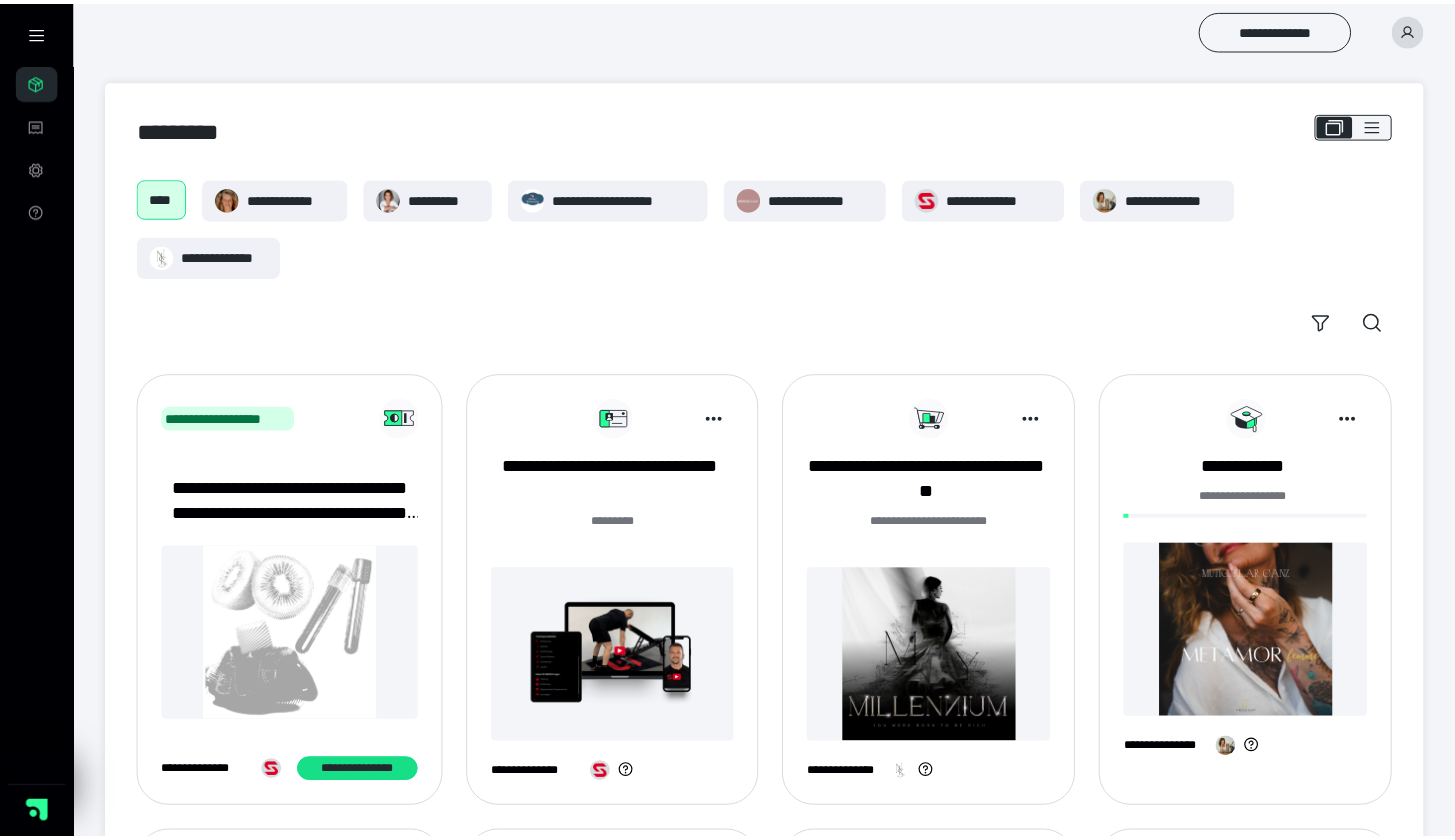 scroll, scrollTop: 234, scrollLeft: 0, axis: vertical 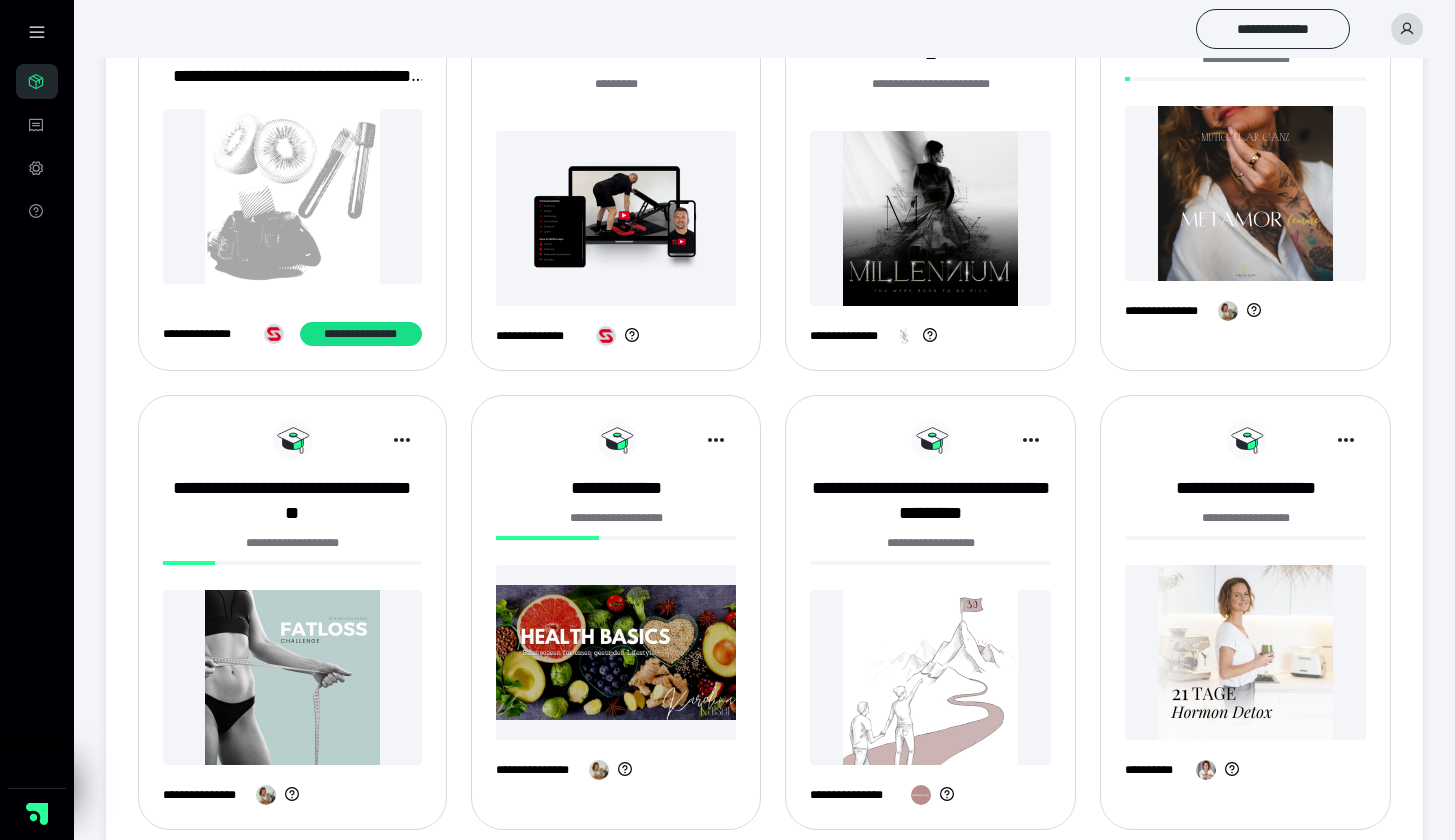click on "**********" at bounding box center (616, 529) 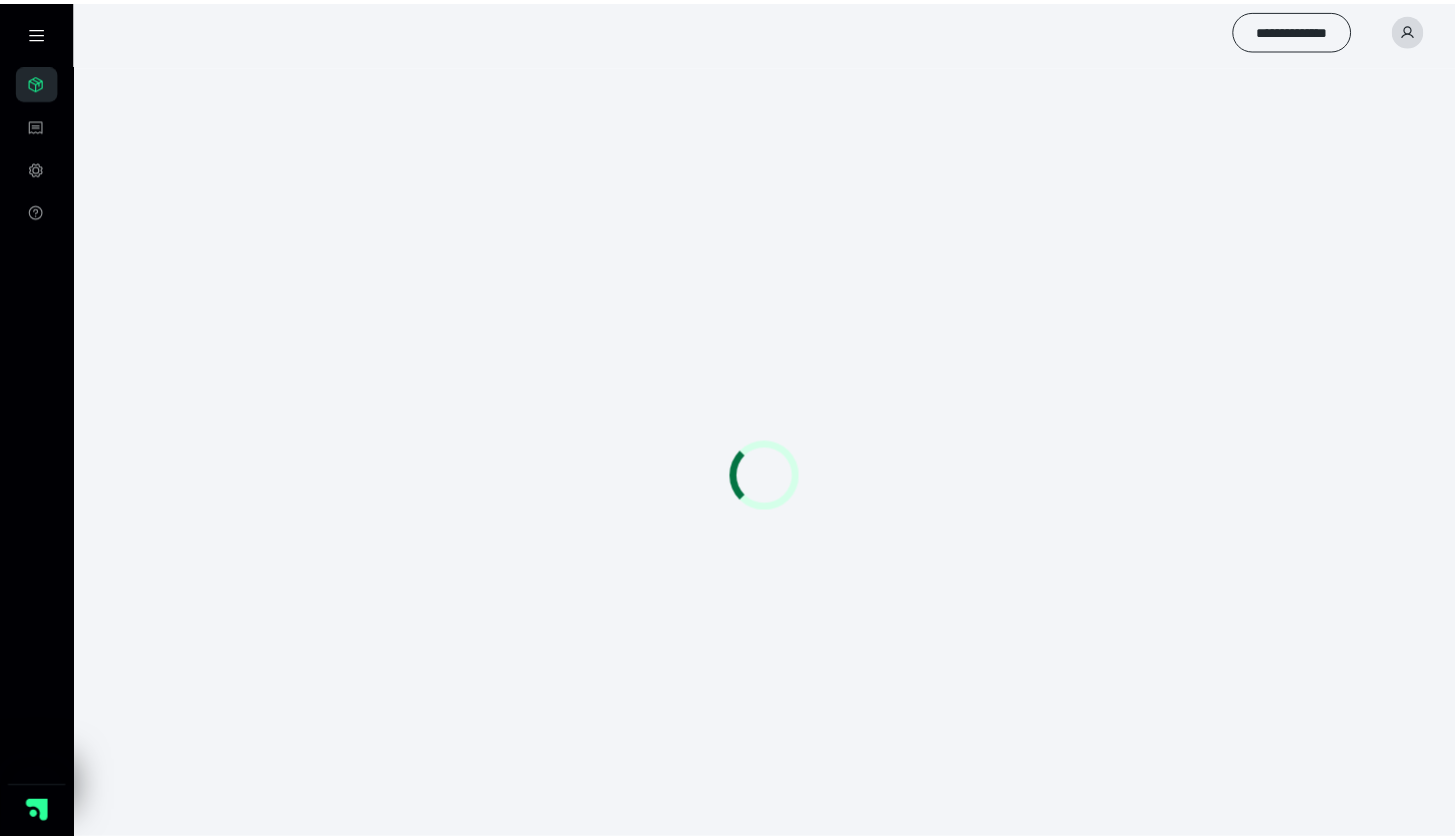 scroll, scrollTop: 0, scrollLeft: 0, axis: both 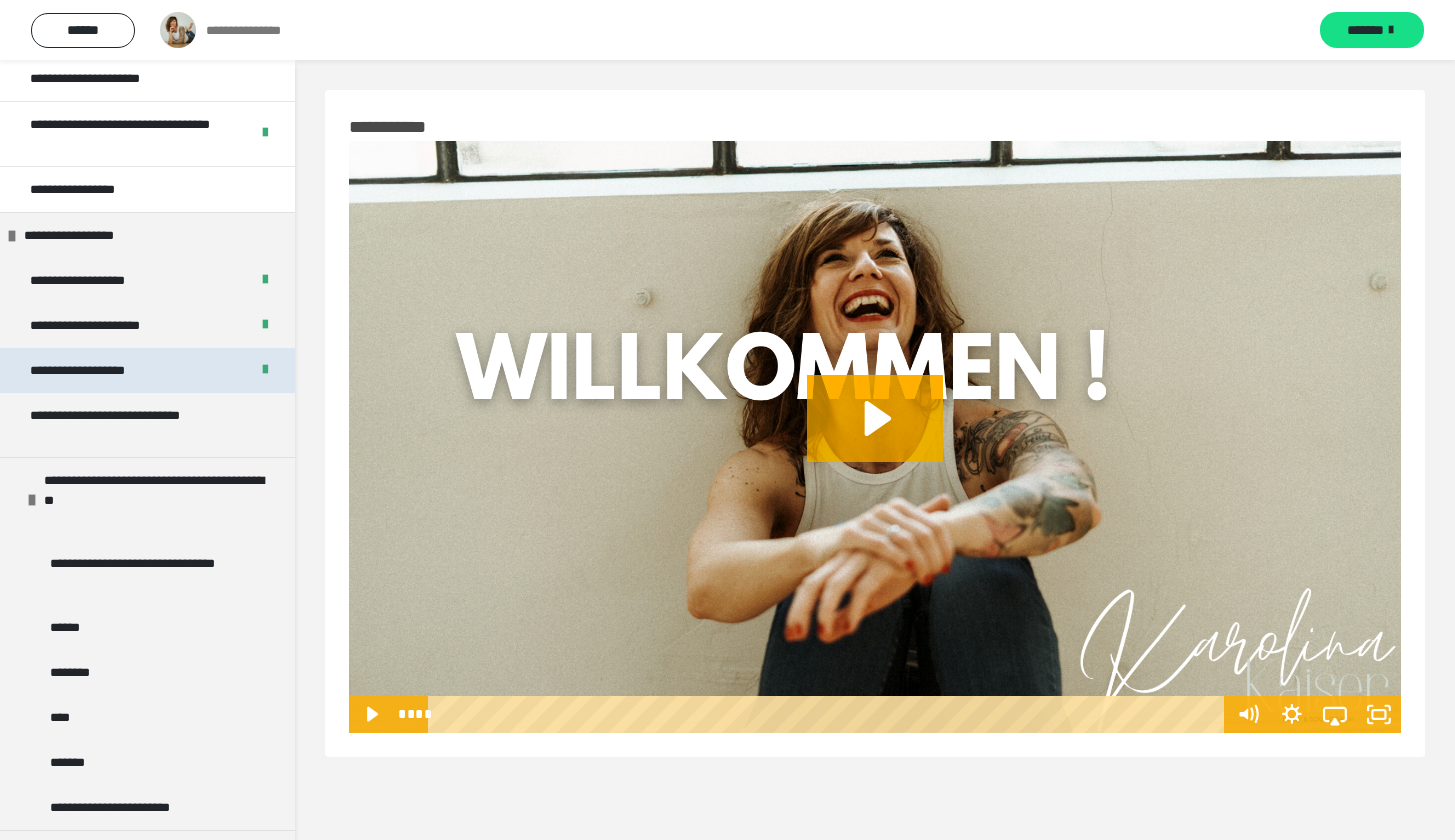 click on "**********" at bounding box center (97, 370) 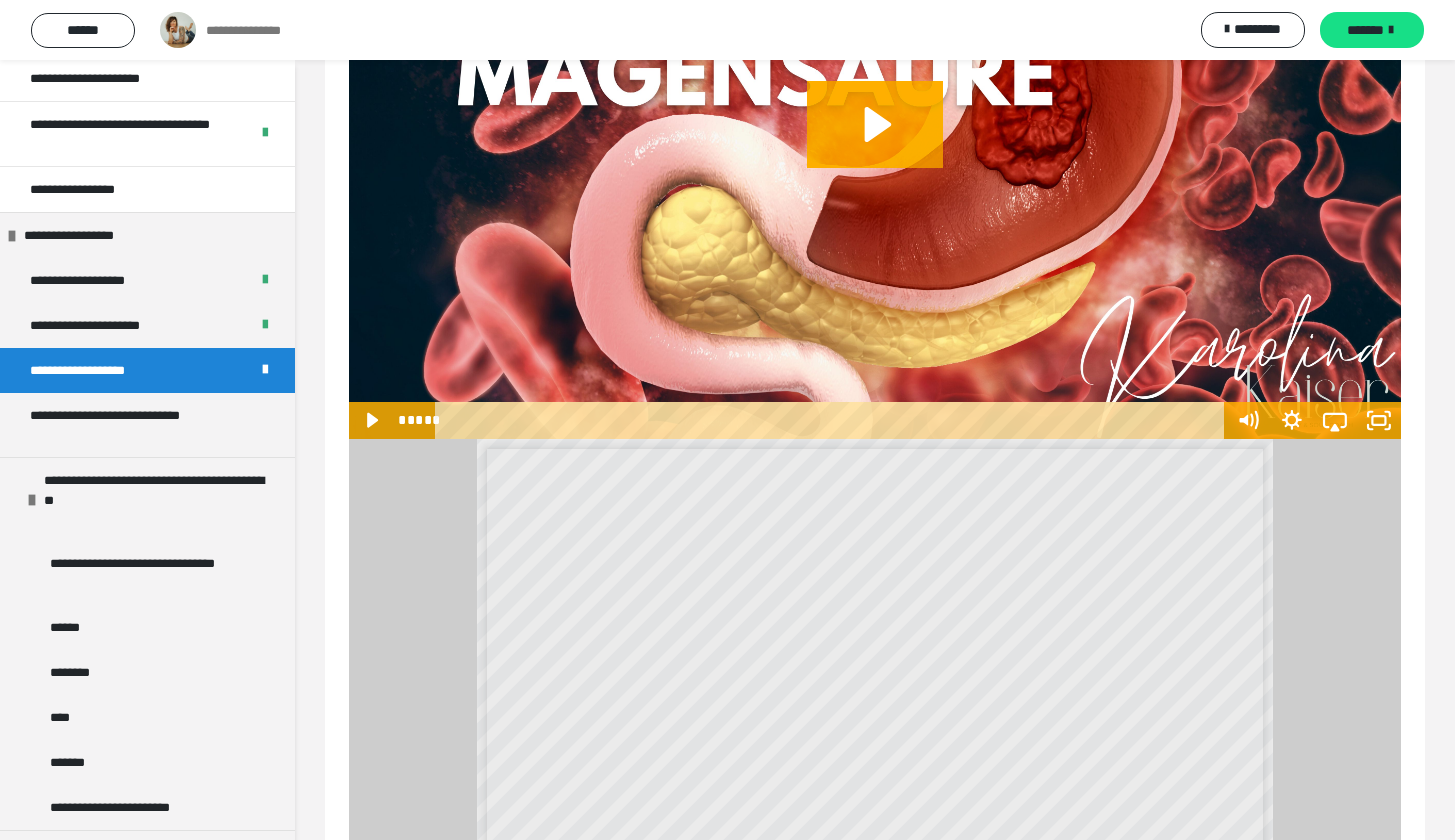 scroll, scrollTop: 447, scrollLeft: 0, axis: vertical 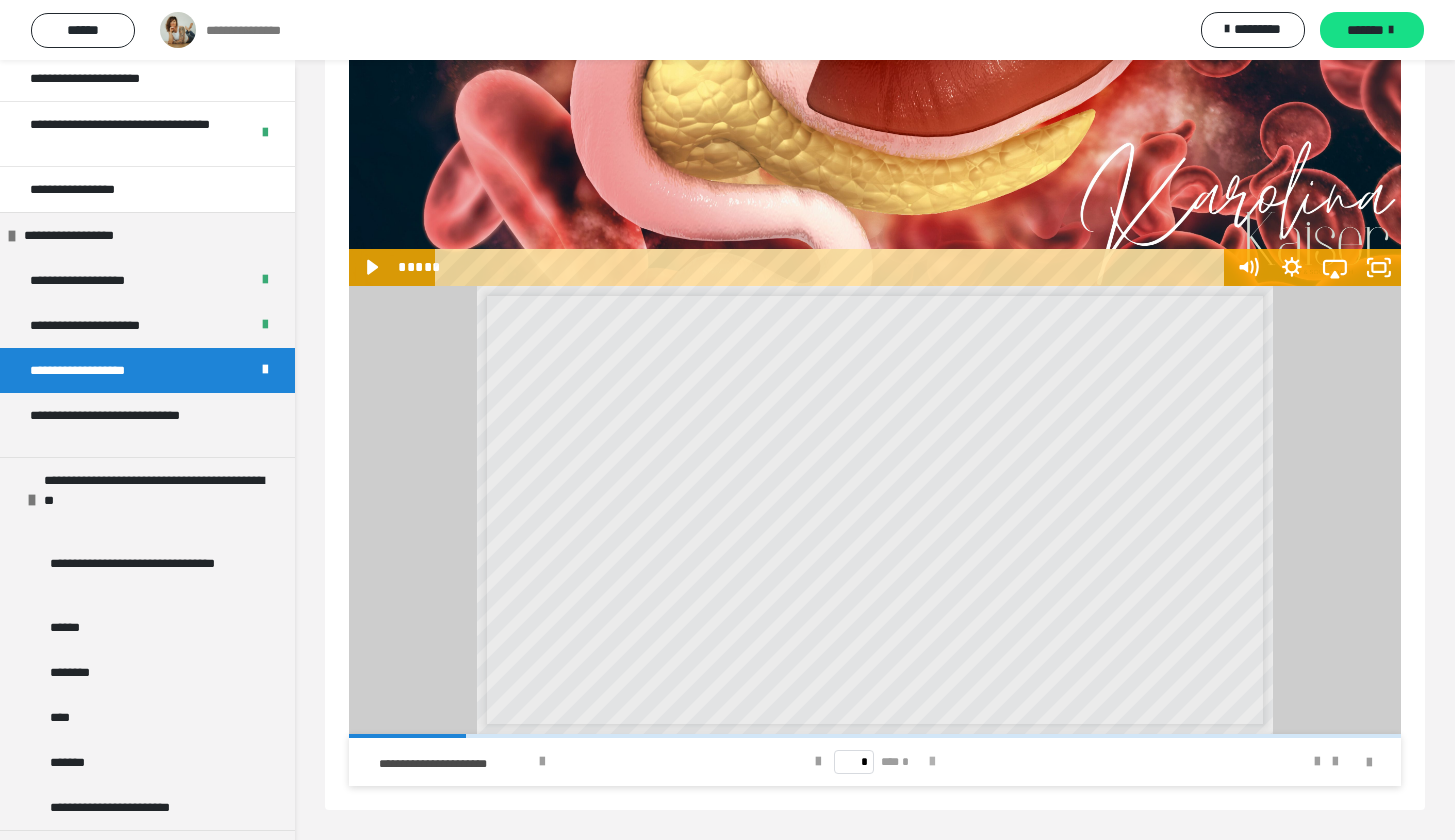click at bounding box center (932, 762) 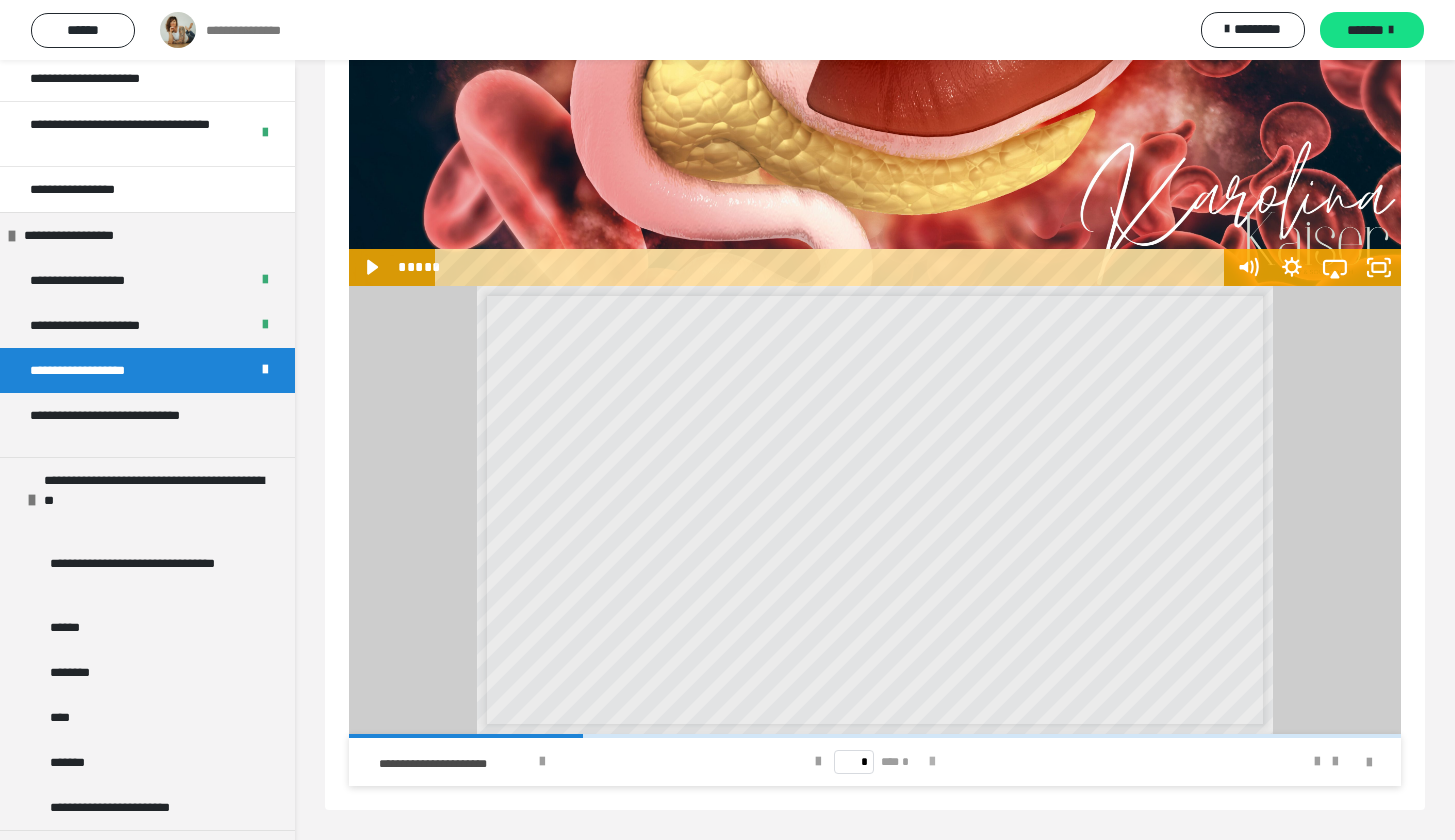 click at bounding box center (932, 762) 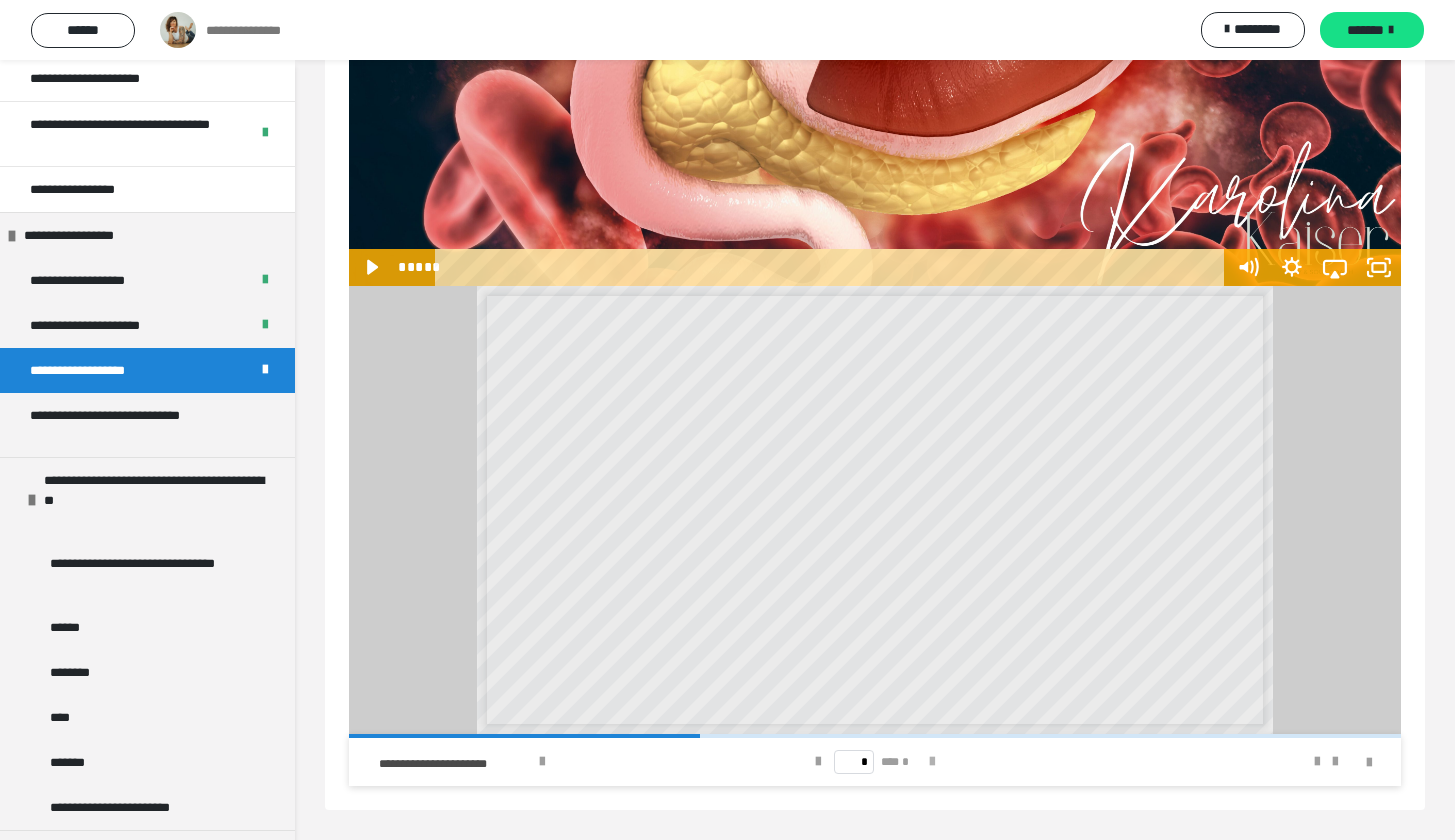 click at bounding box center [932, 762] 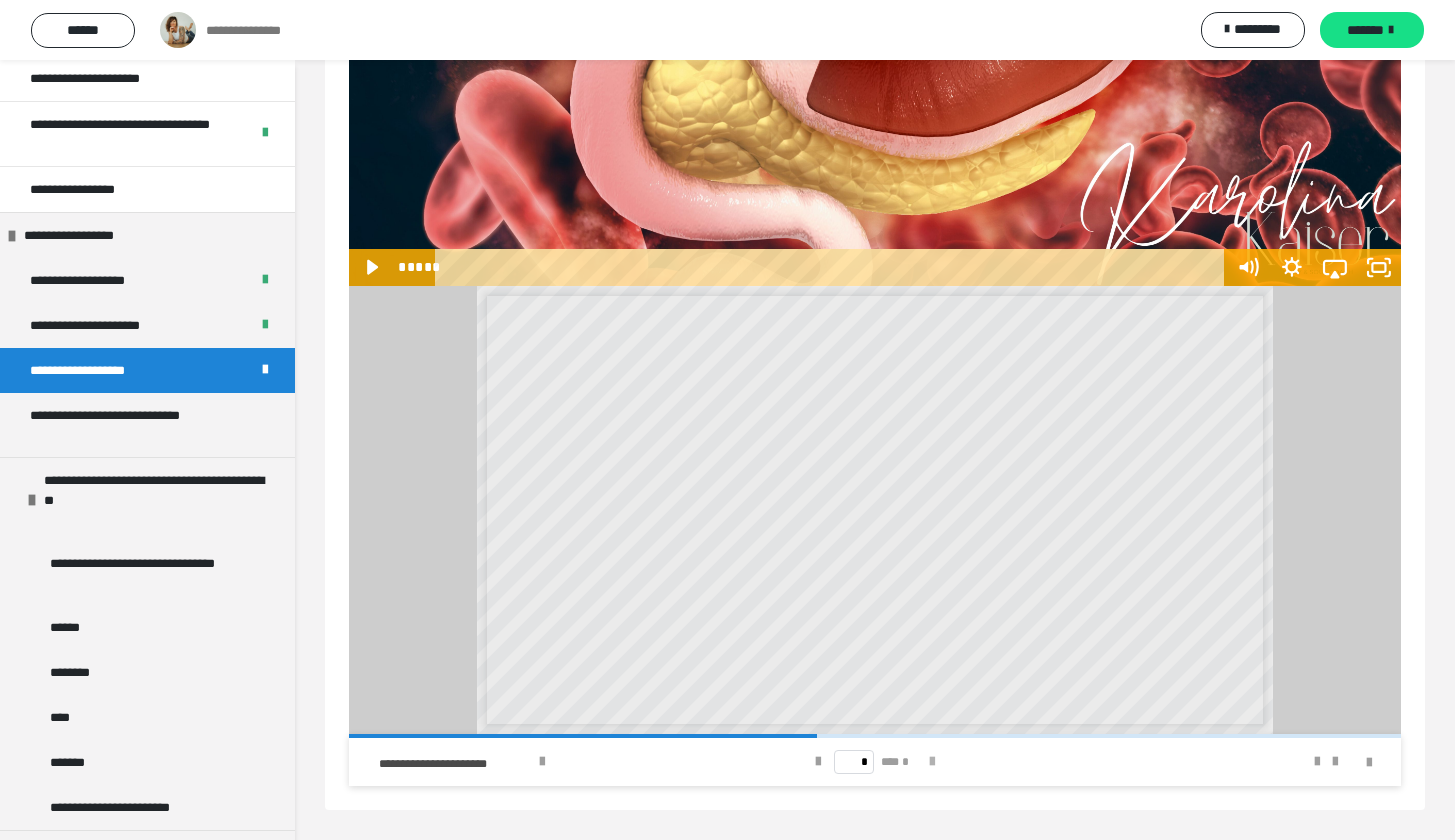 click at bounding box center [932, 762] 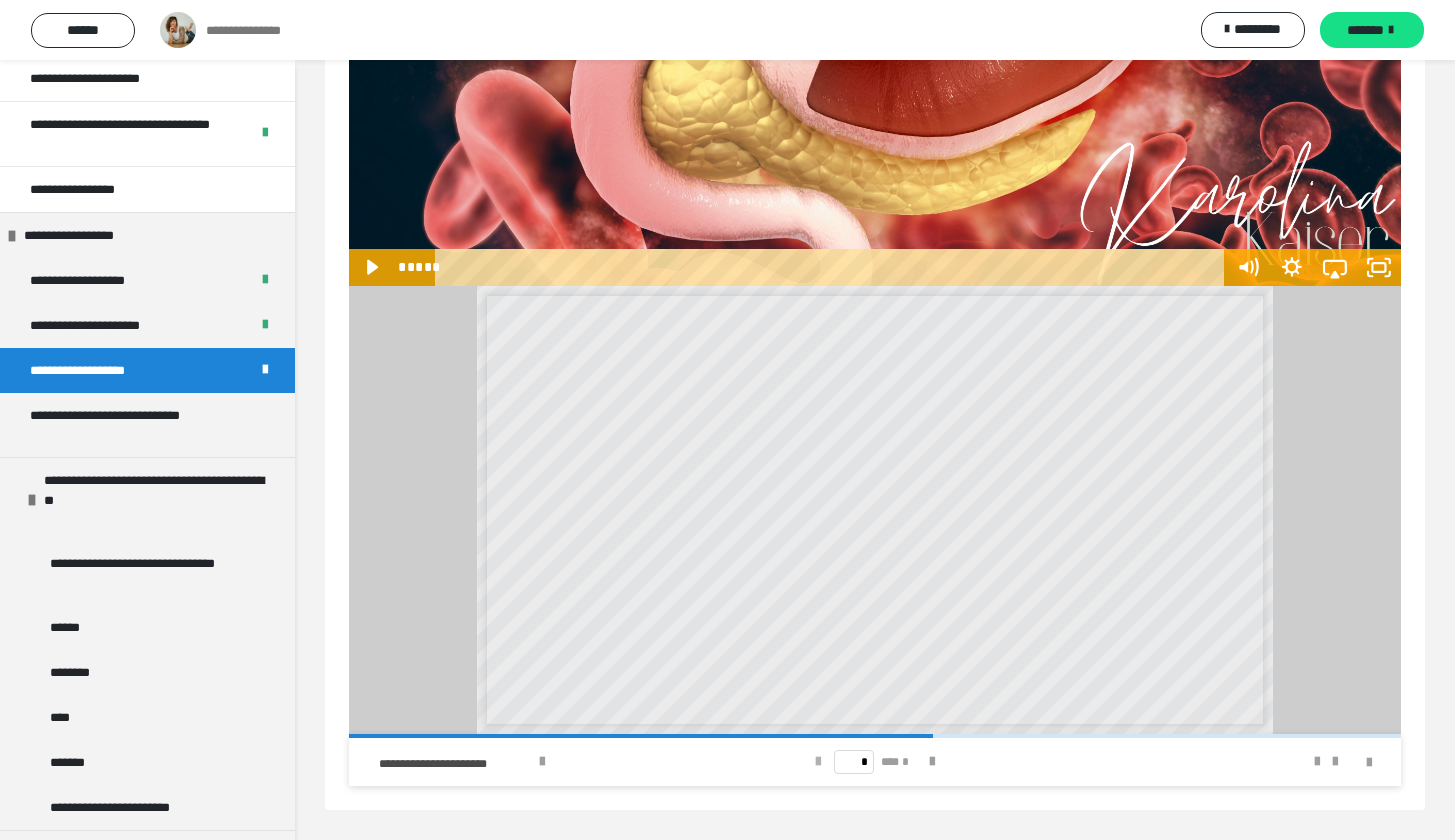 click at bounding box center (818, 762) 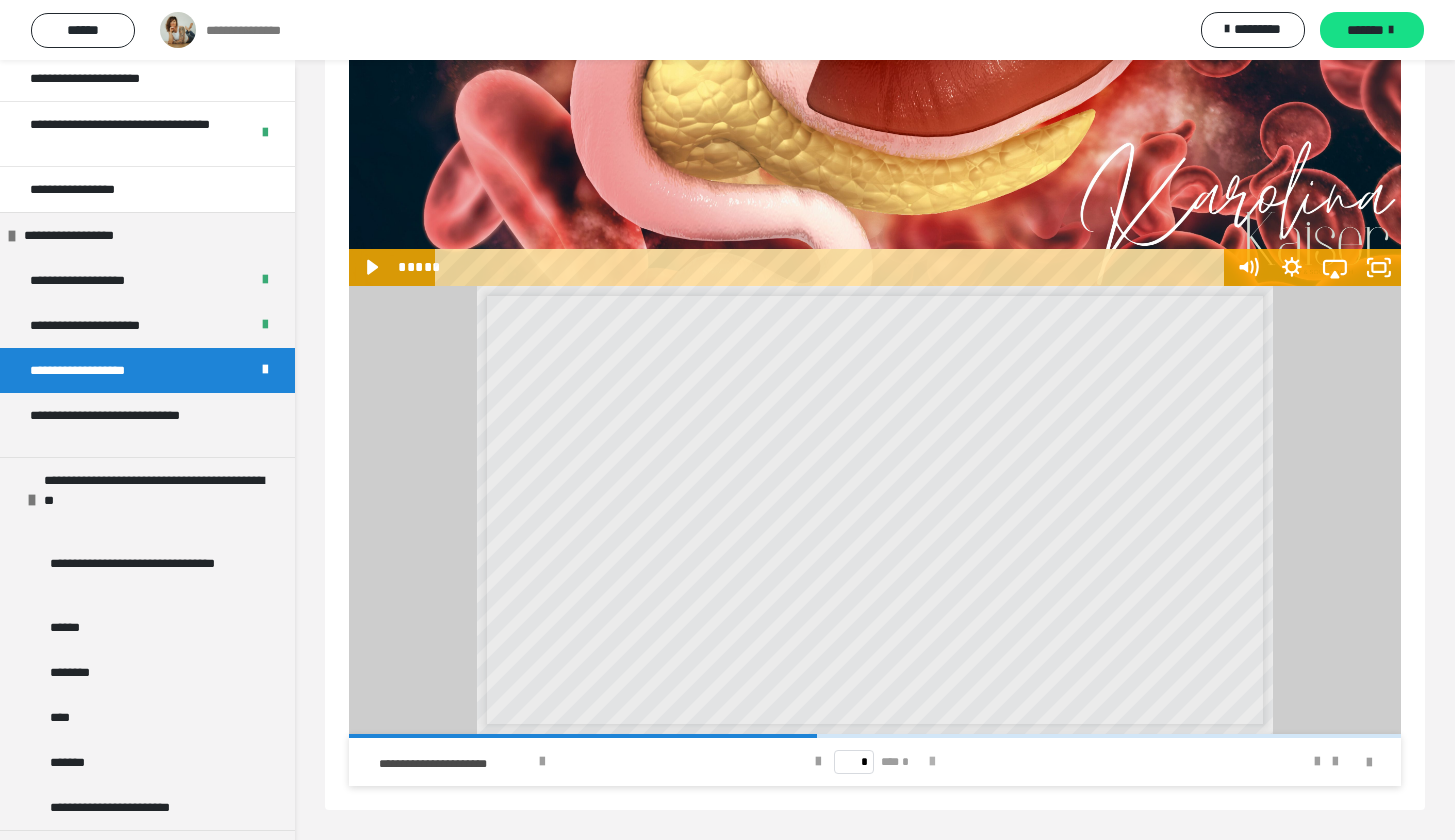 click at bounding box center (932, 762) 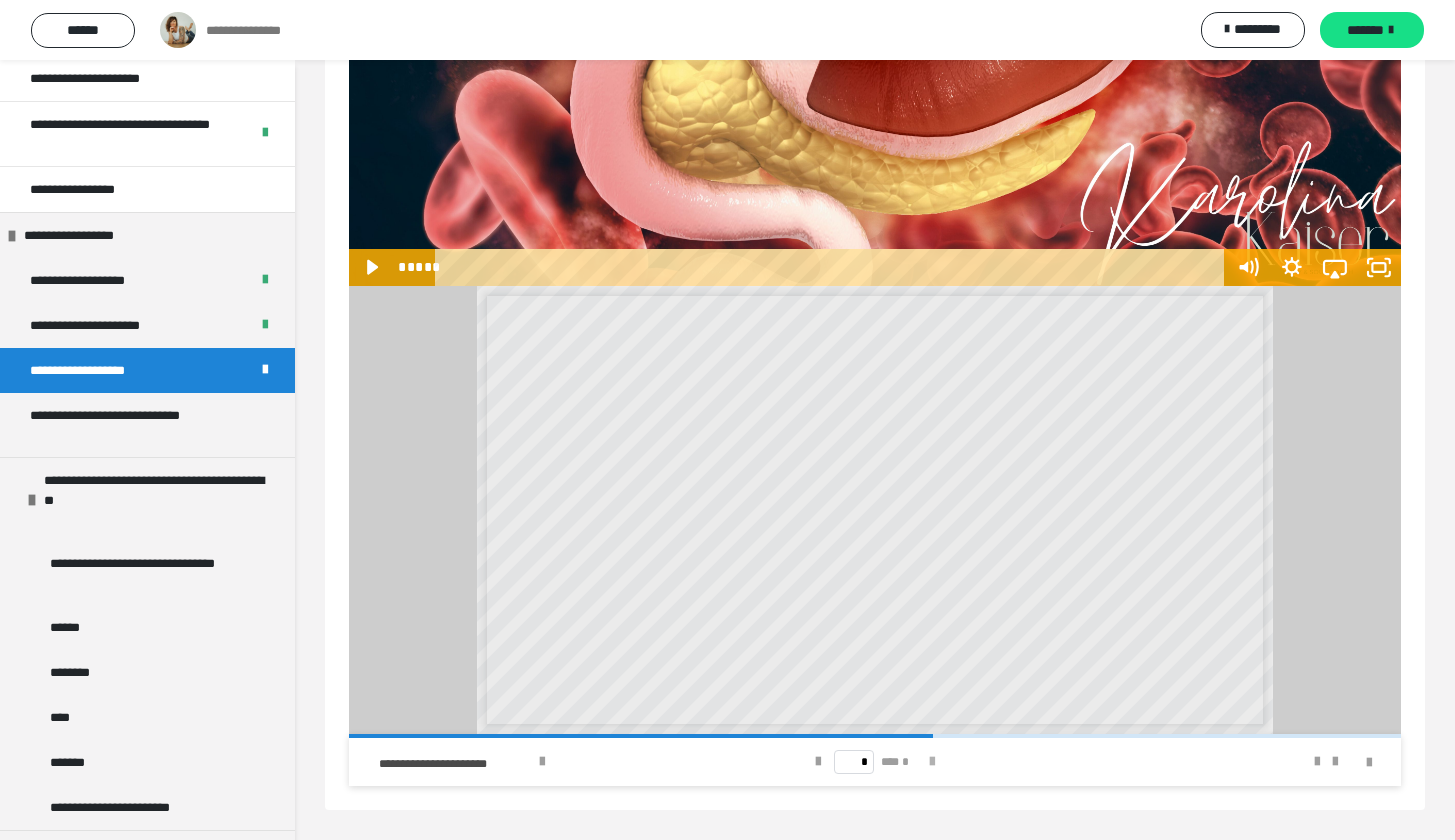 click at bounding box center [932, 762] 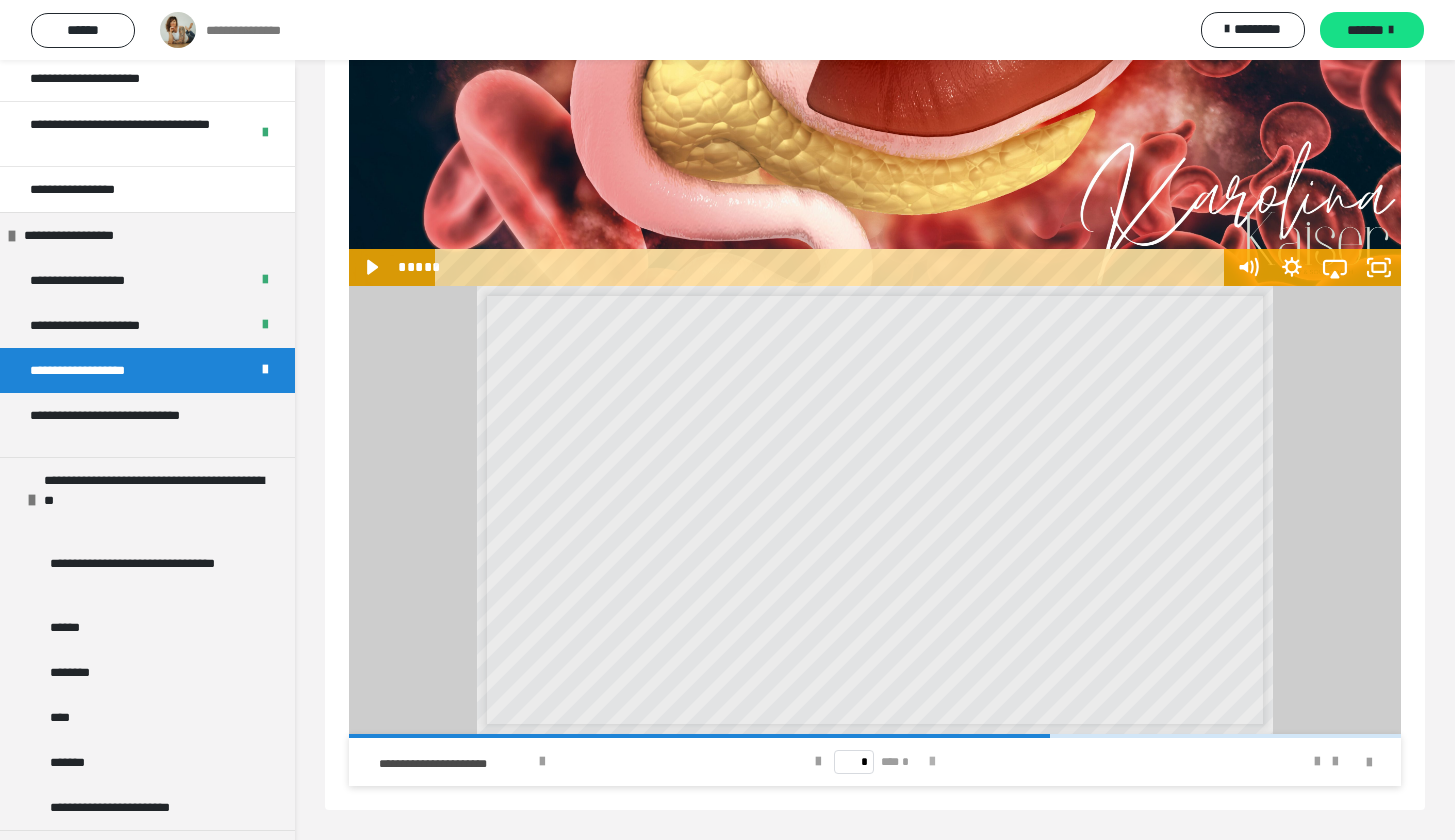 click at bounding box center [932, 762] 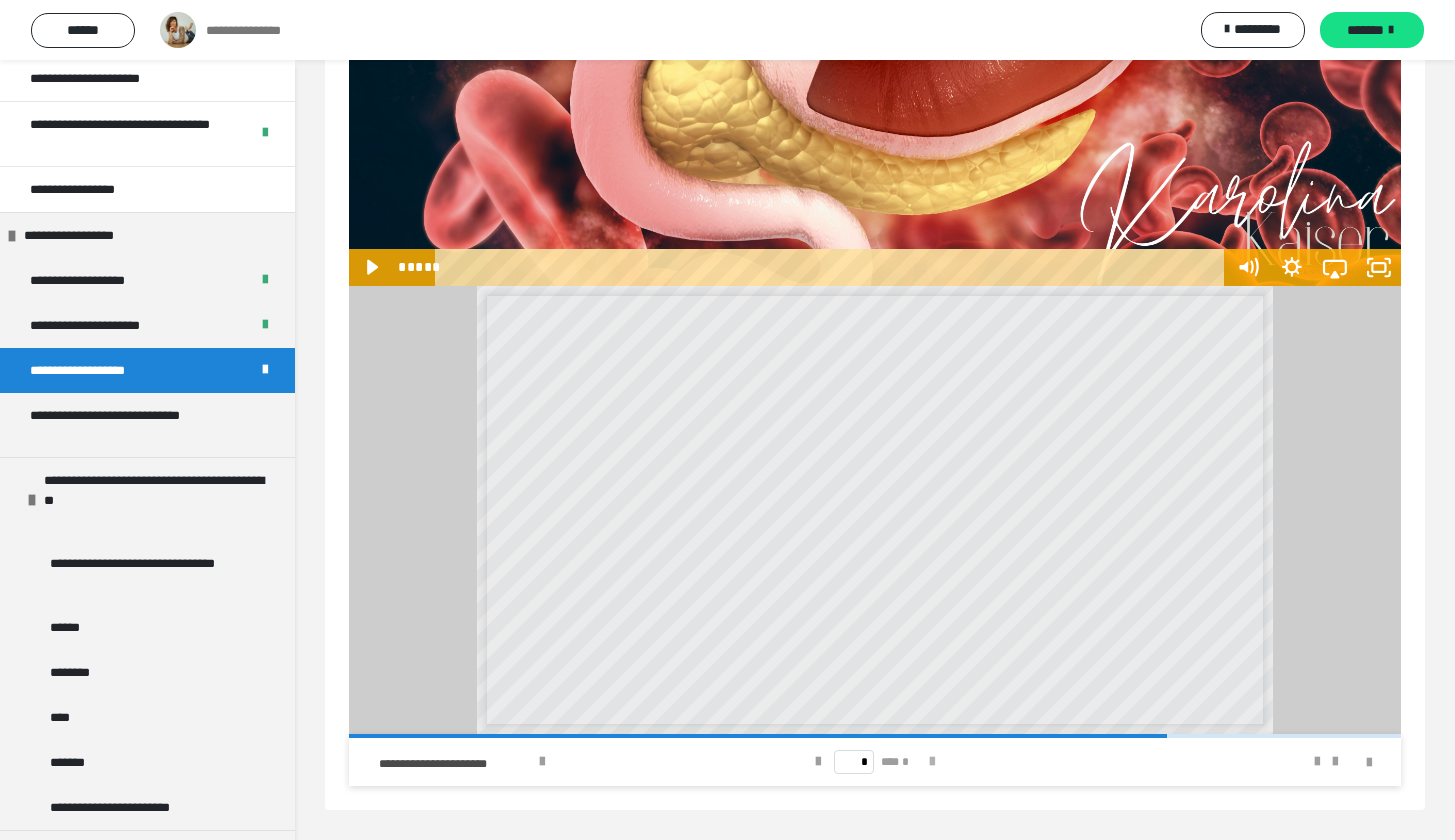 click at bounding box center [932, 762] 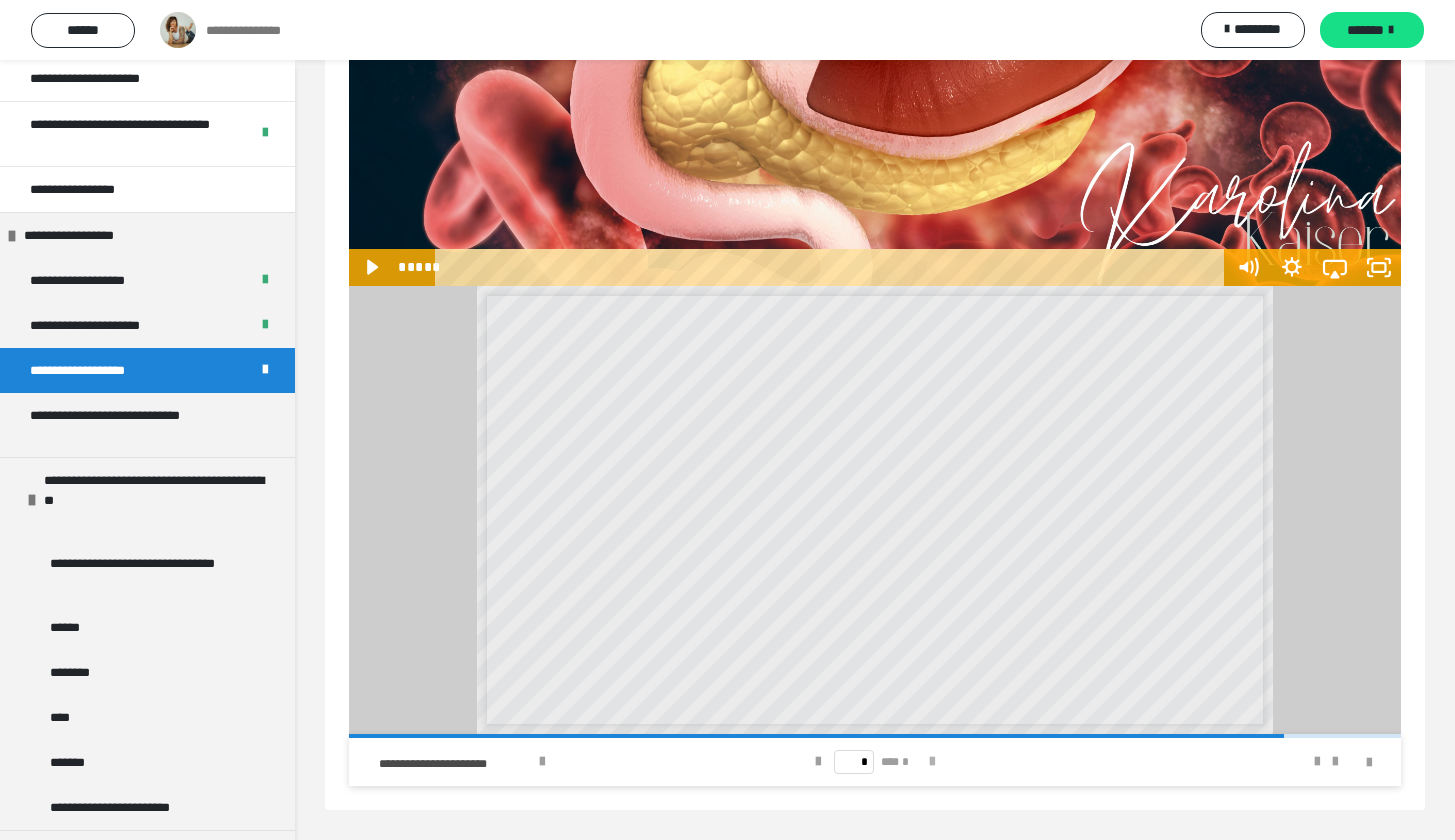 click at bounding box center [932, 762] 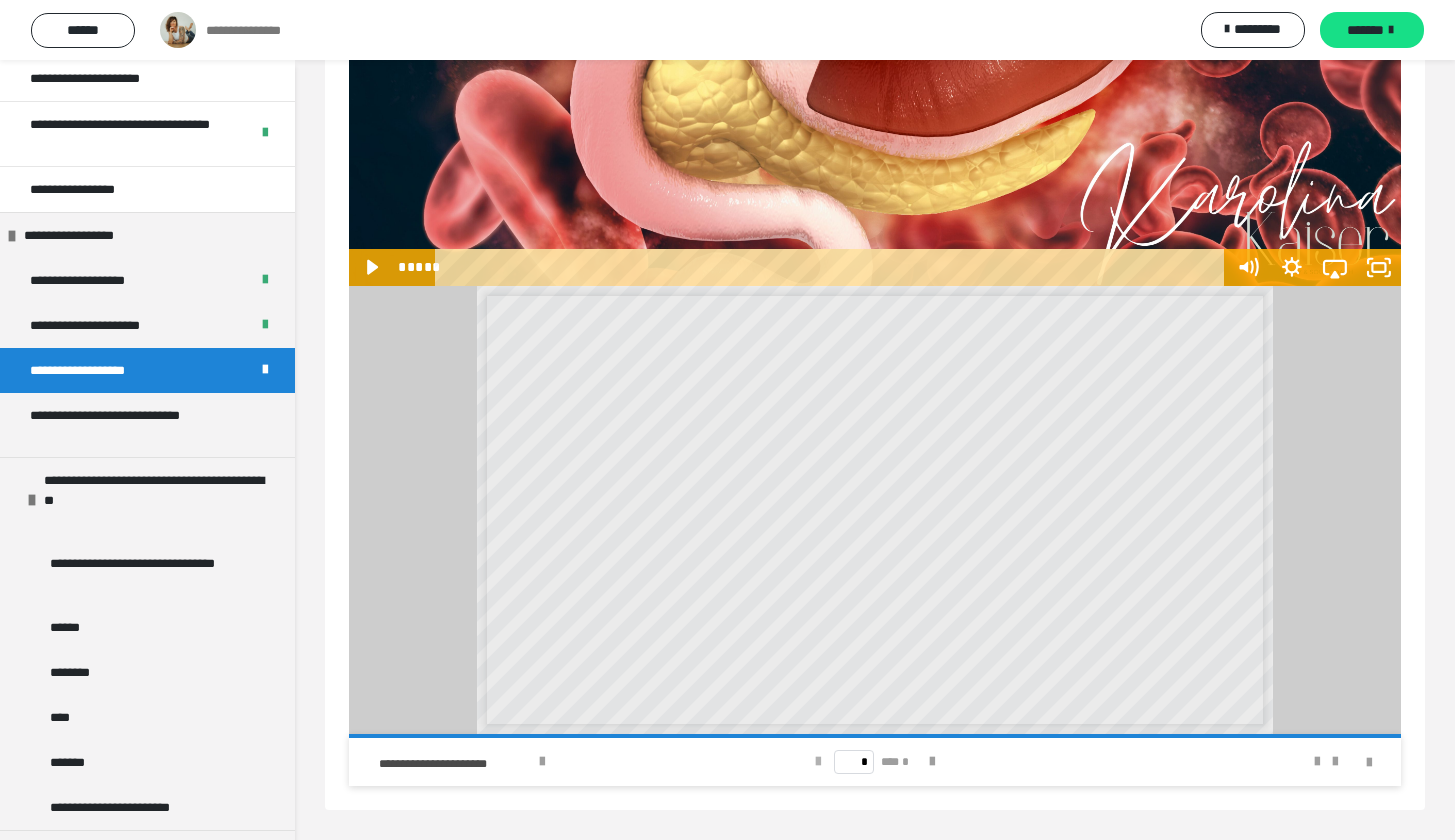 click at bounding box center (818, 762) 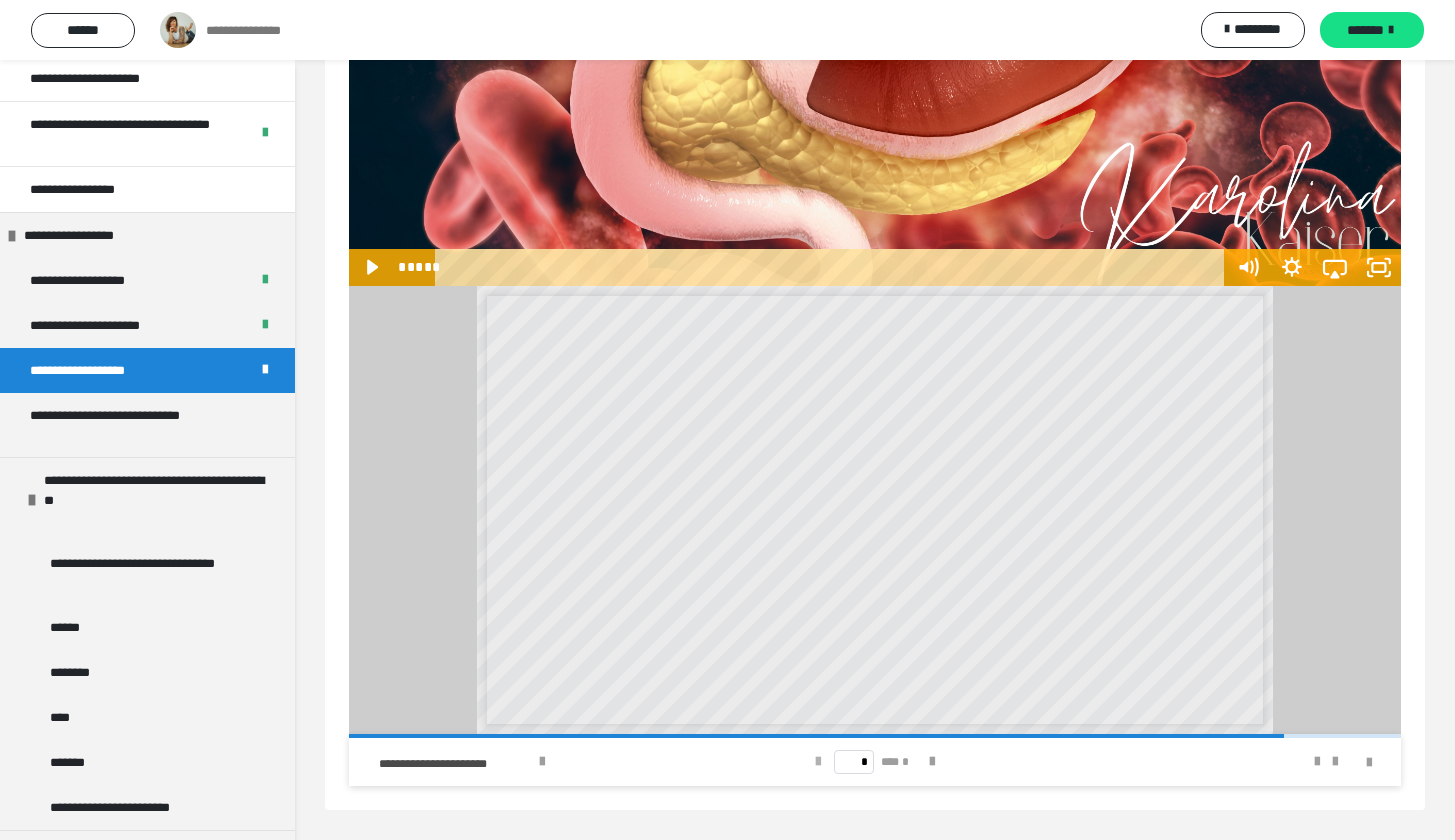 click at bounding box center (818, 762) 